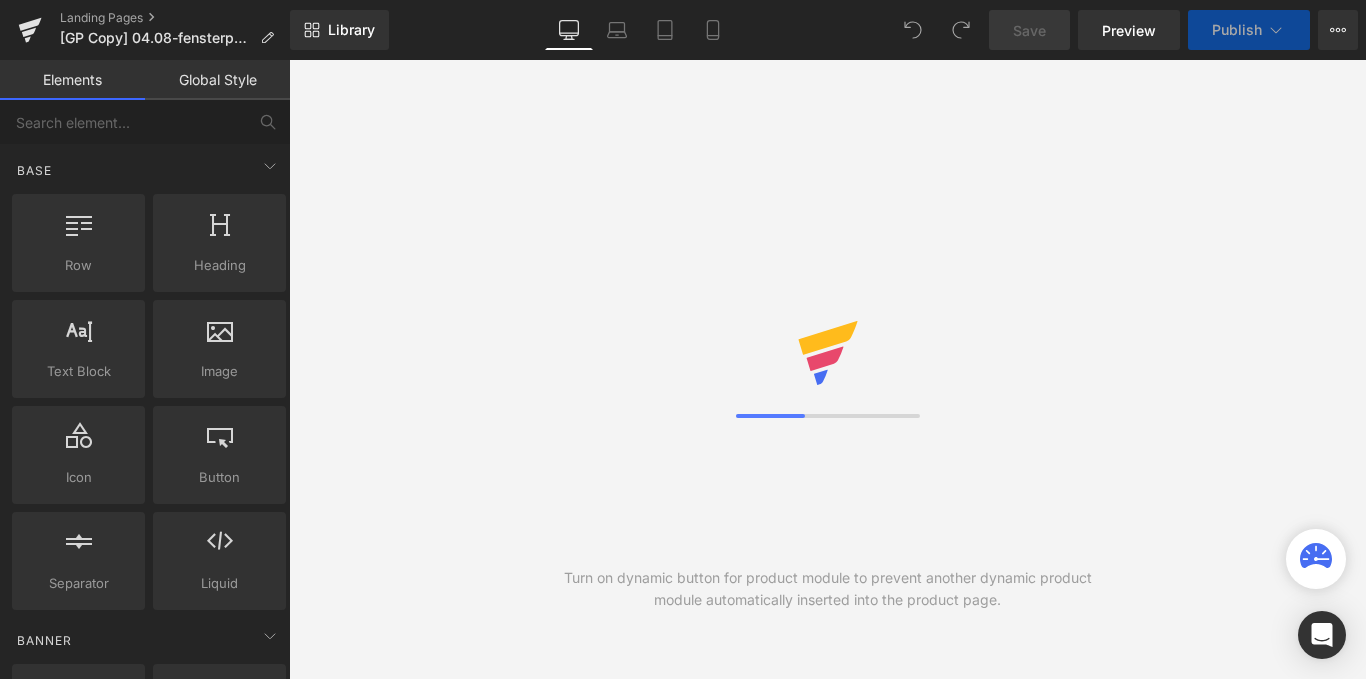 scroll, scrollTop: 0, scrollLeft: 0, axis: both 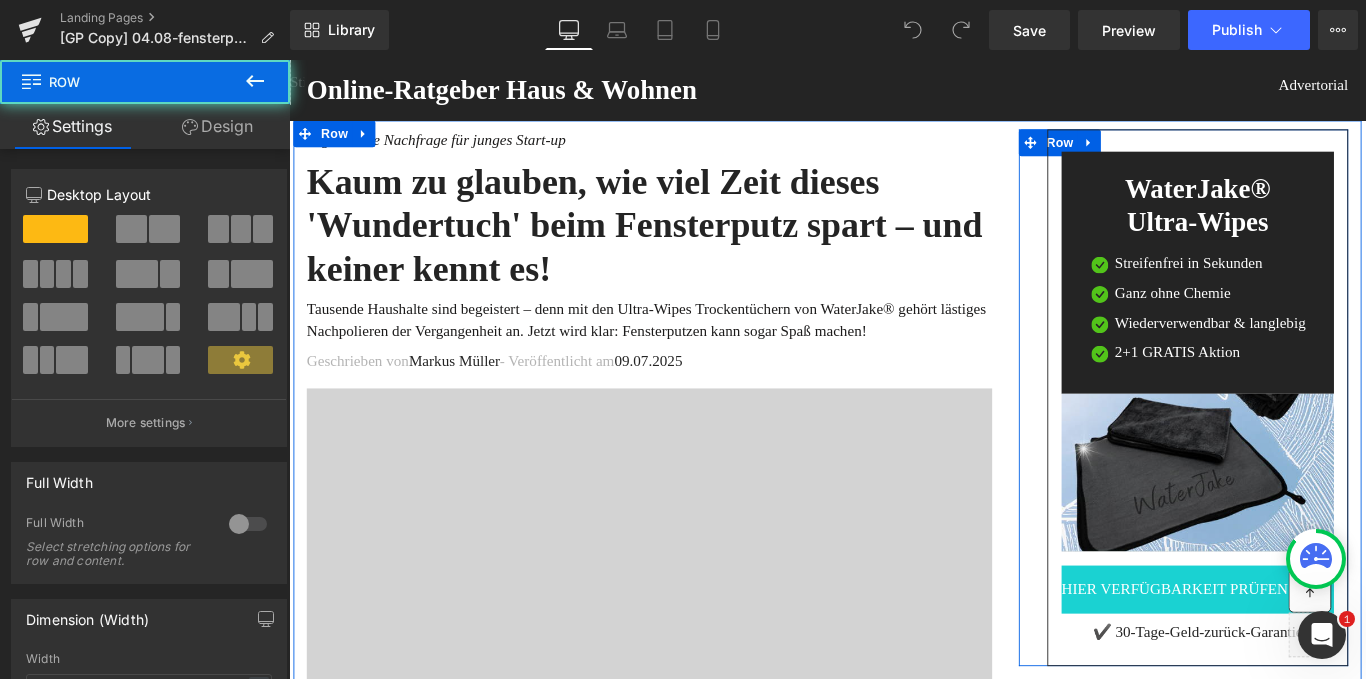 click on "Liquid         WaterJake®  Ultra-Wipes Heading
Image
Streifenfrei in Sekunden
Text Block
Image
Ganz ohne Chemie Text Block
Image
Wiederverwendbar & langlebig Text Block
Image
2+1 GRATIS Aktion Text Block" at bounding box center (1294, 439) 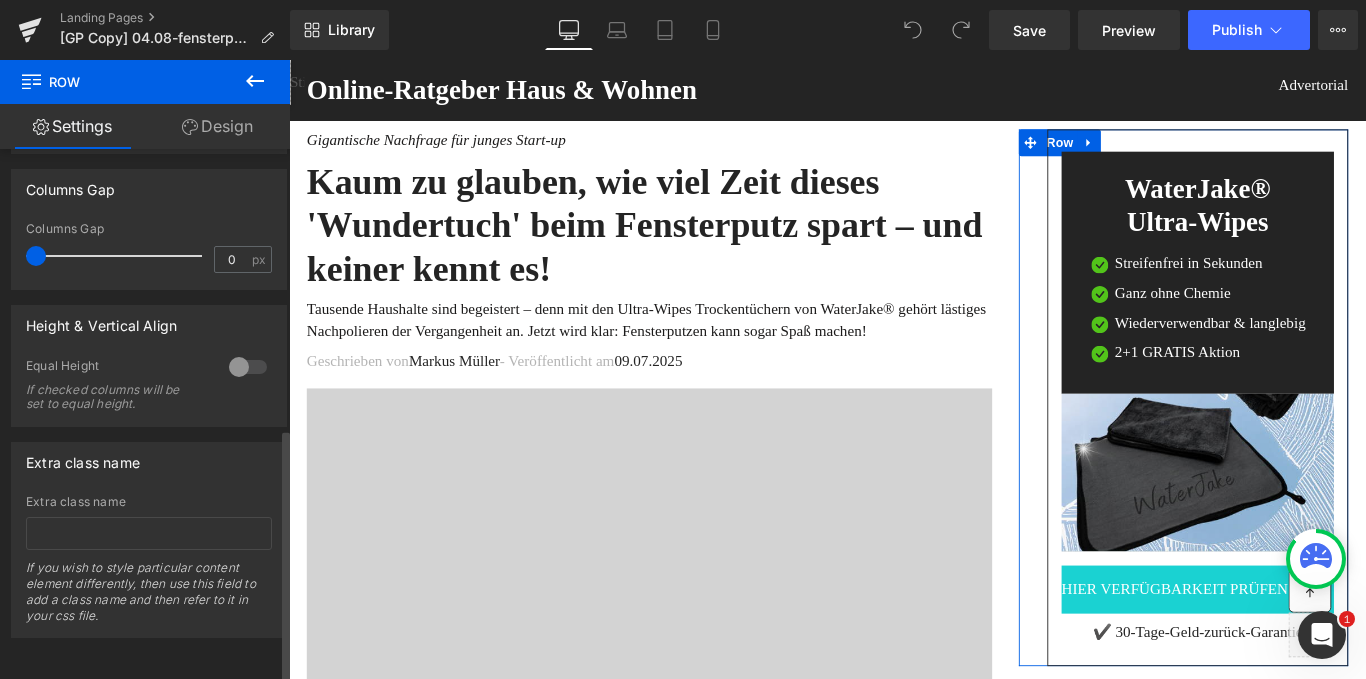 scroll, scrollTop: 592, scrollLeft: 0, axis: vertical 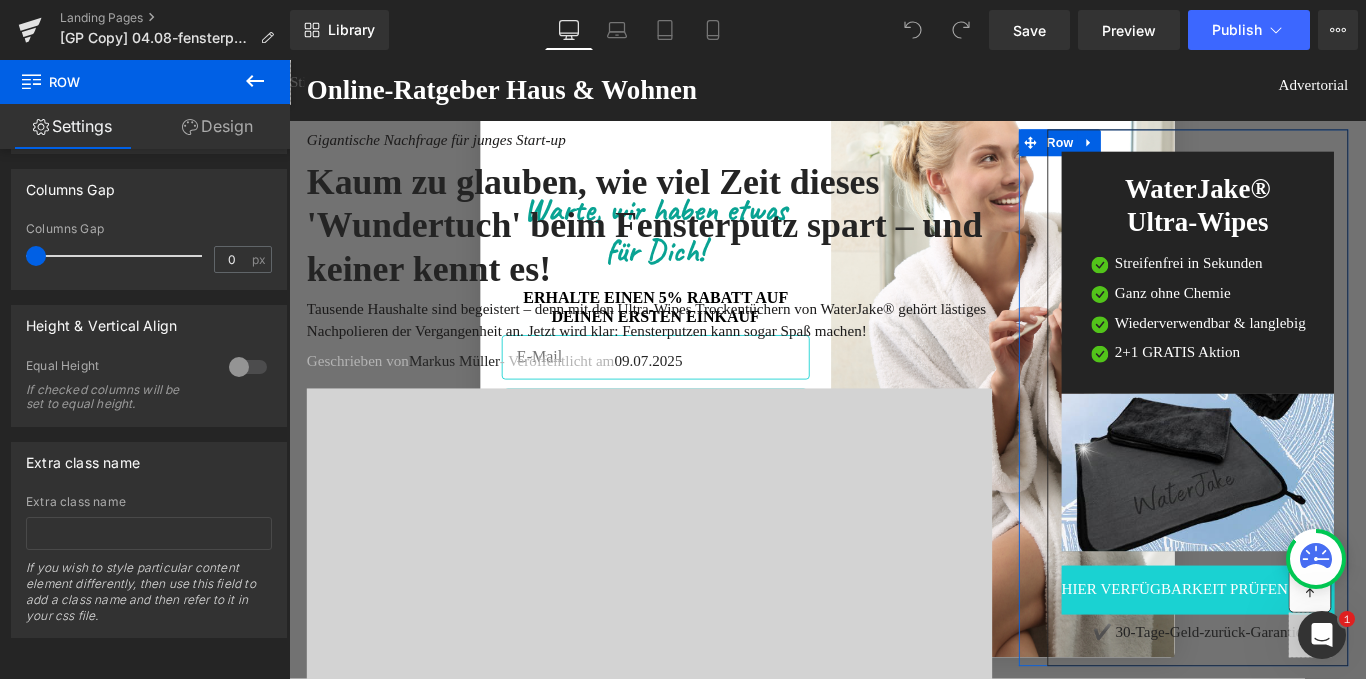 click on "Design" at bounding box center (217, 126) 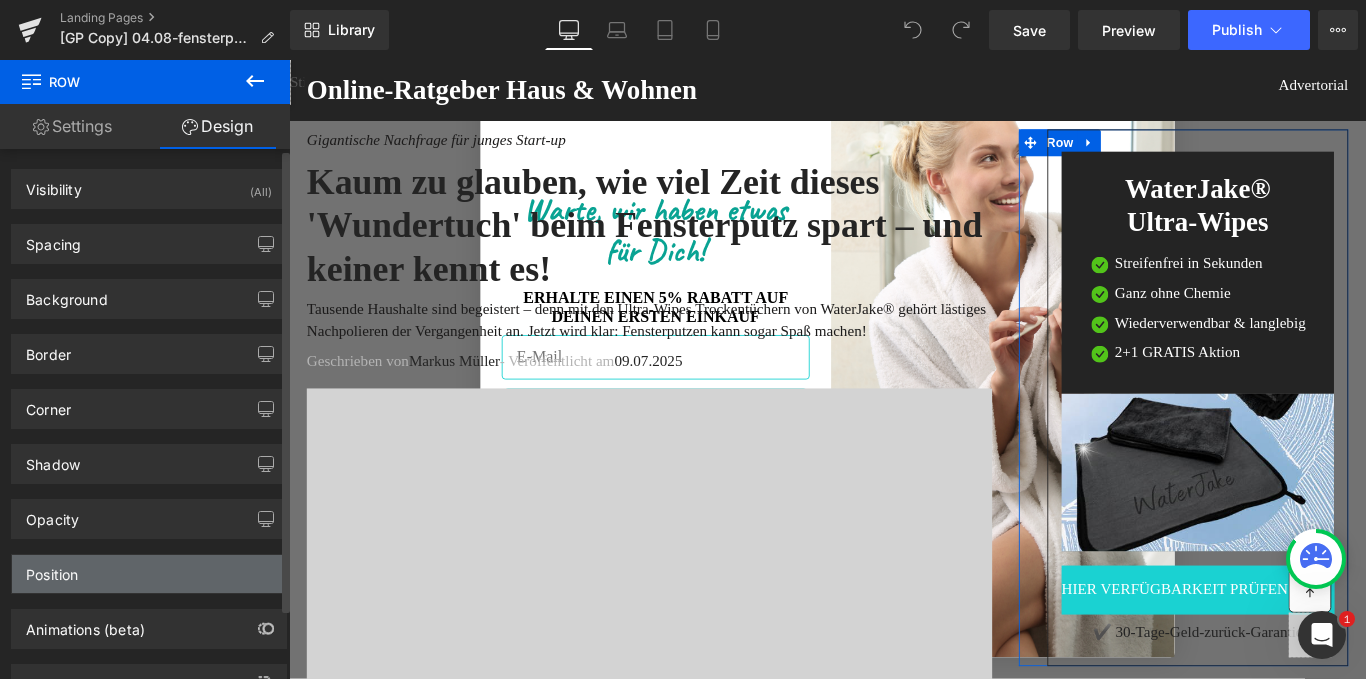 click on "Position" at bounding box center (149, 574) 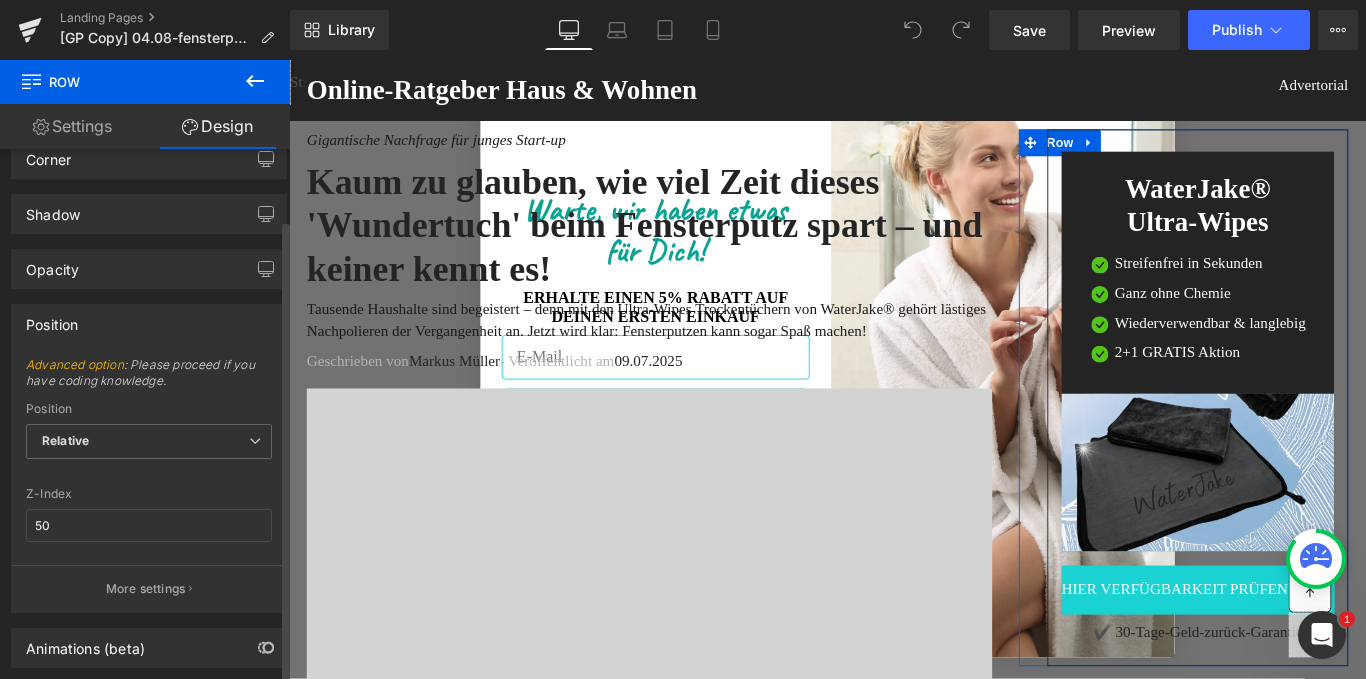 scroll, scrollTop: 253, scrollLeft: 0, axis: vertical 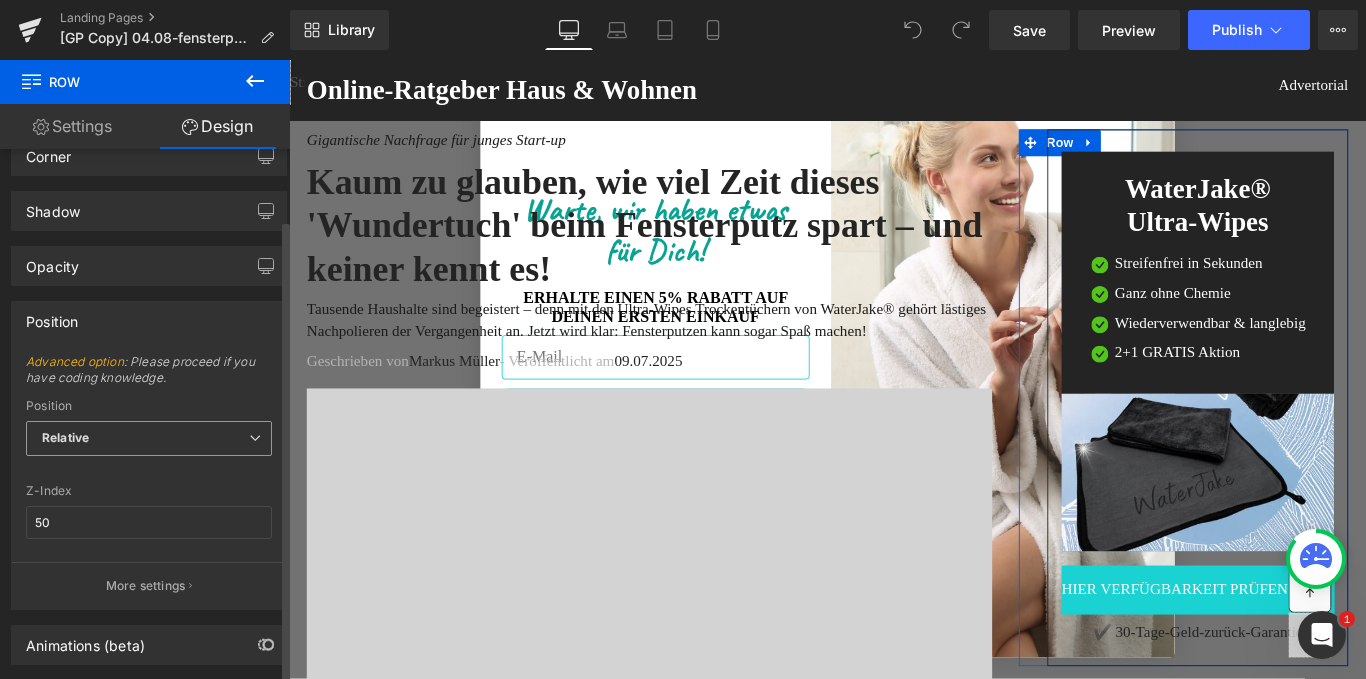 click on "Relative" at bounding box center (149, 438) 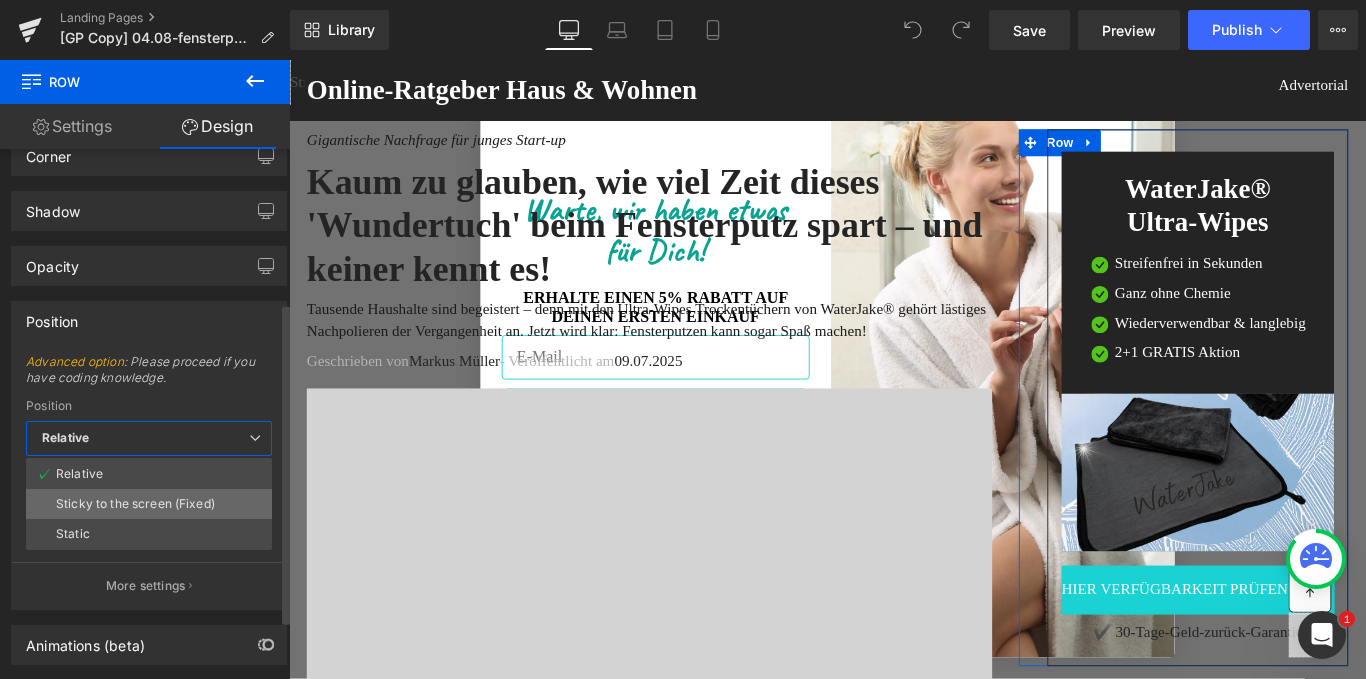 click on "Sticky to the screen (Fixed)" at bounding box center [135, 504] 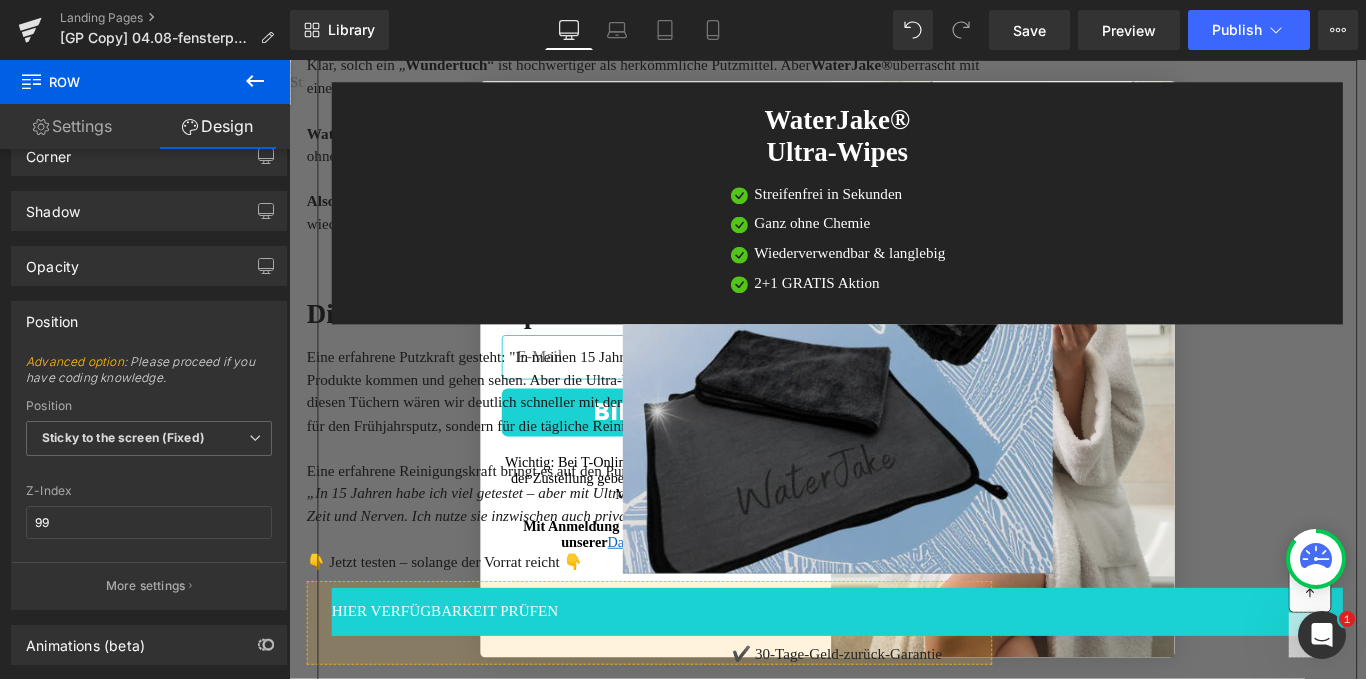 scroll, scrollTop: 2328, scrollLeft: 0, axis: vertical 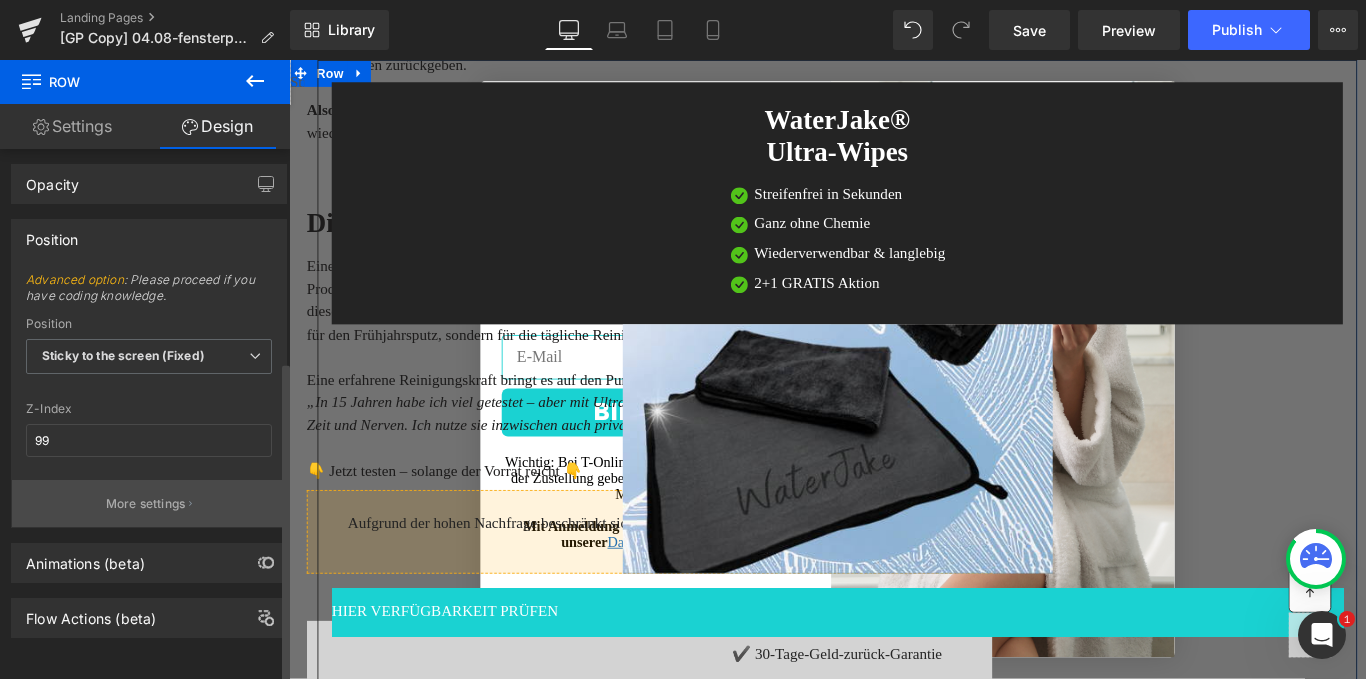 click on "More settings" at bounding box center (146, 504) 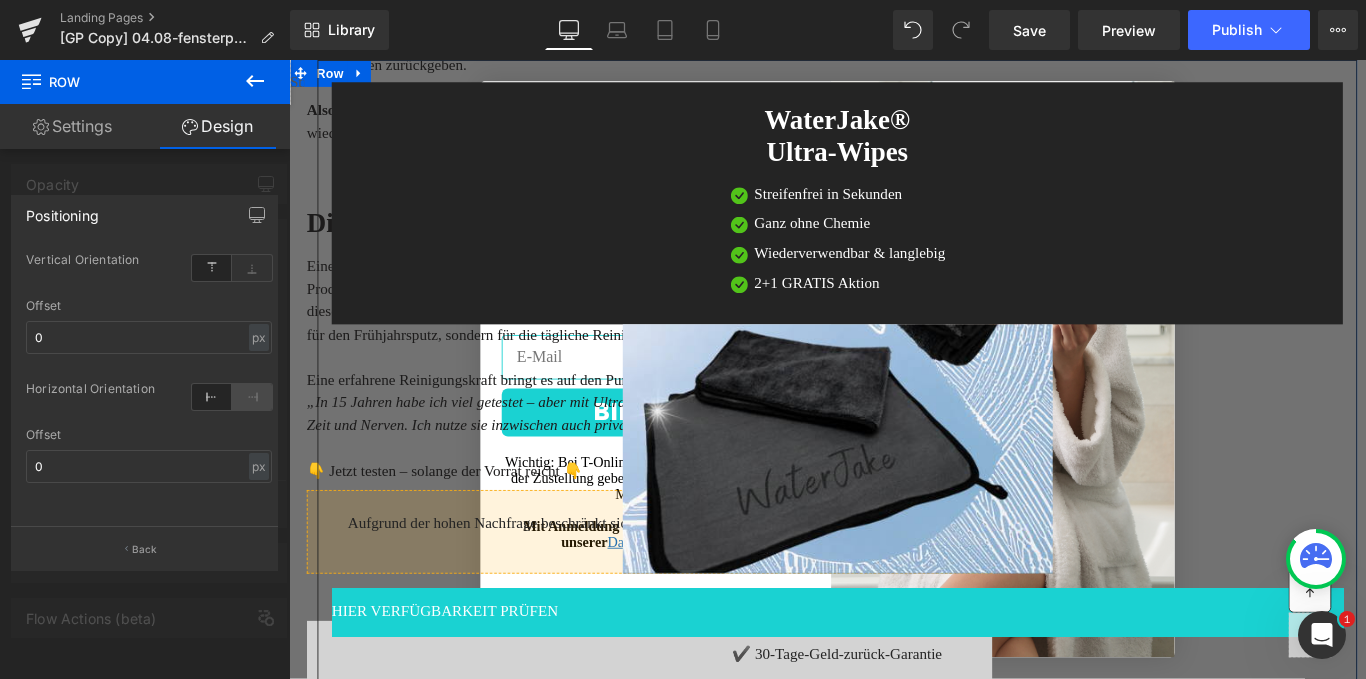 click at bounding box center [252, 397] 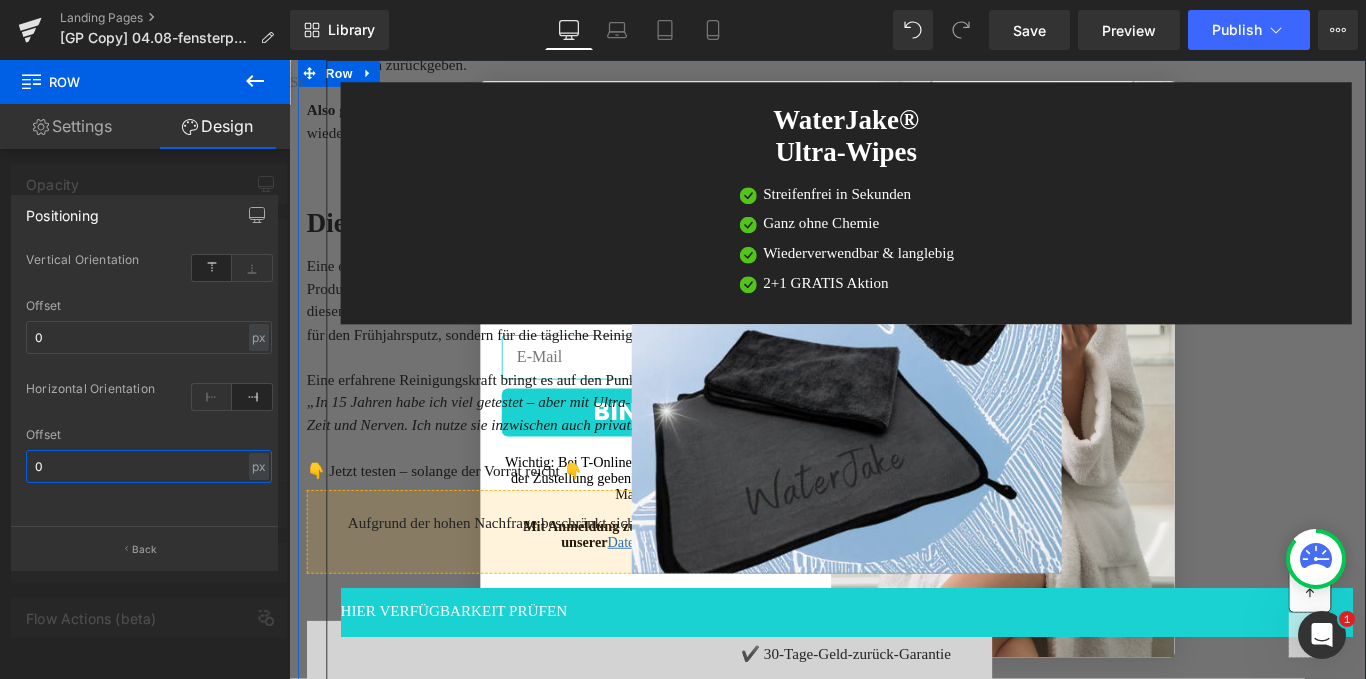 click on "0" at bounding box center [149, 466] 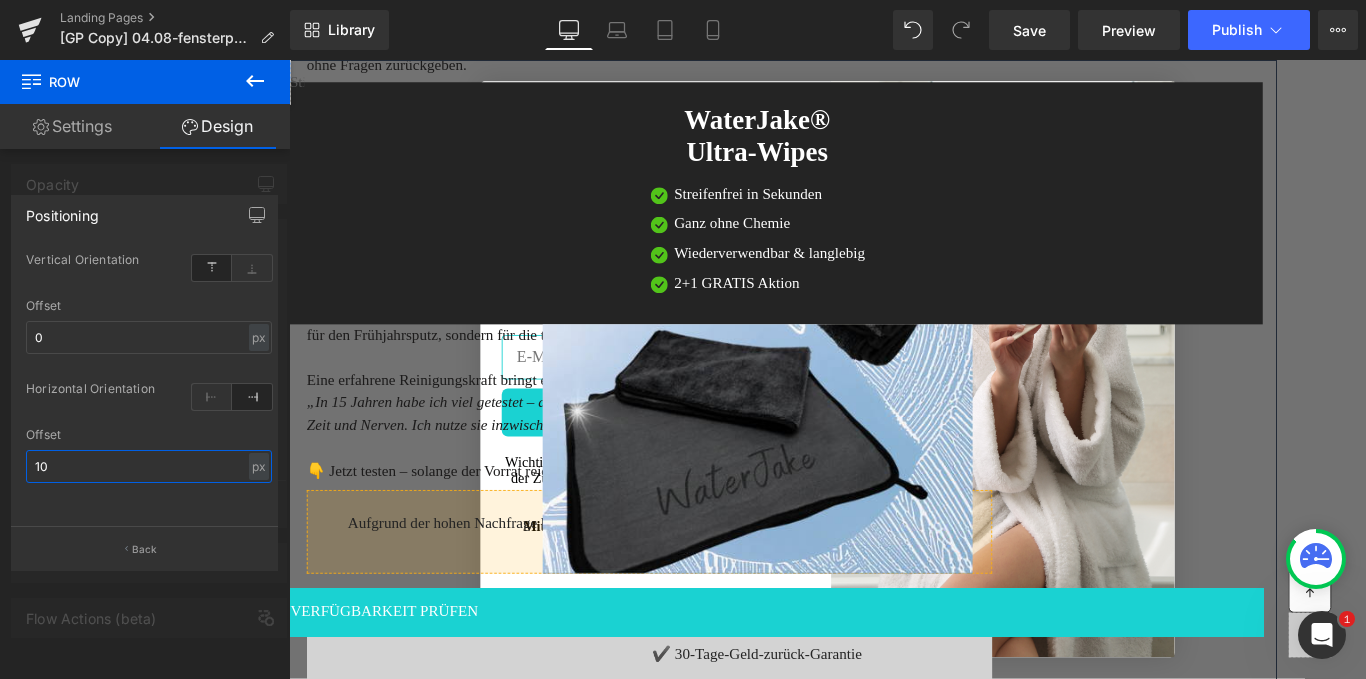 type on "1" 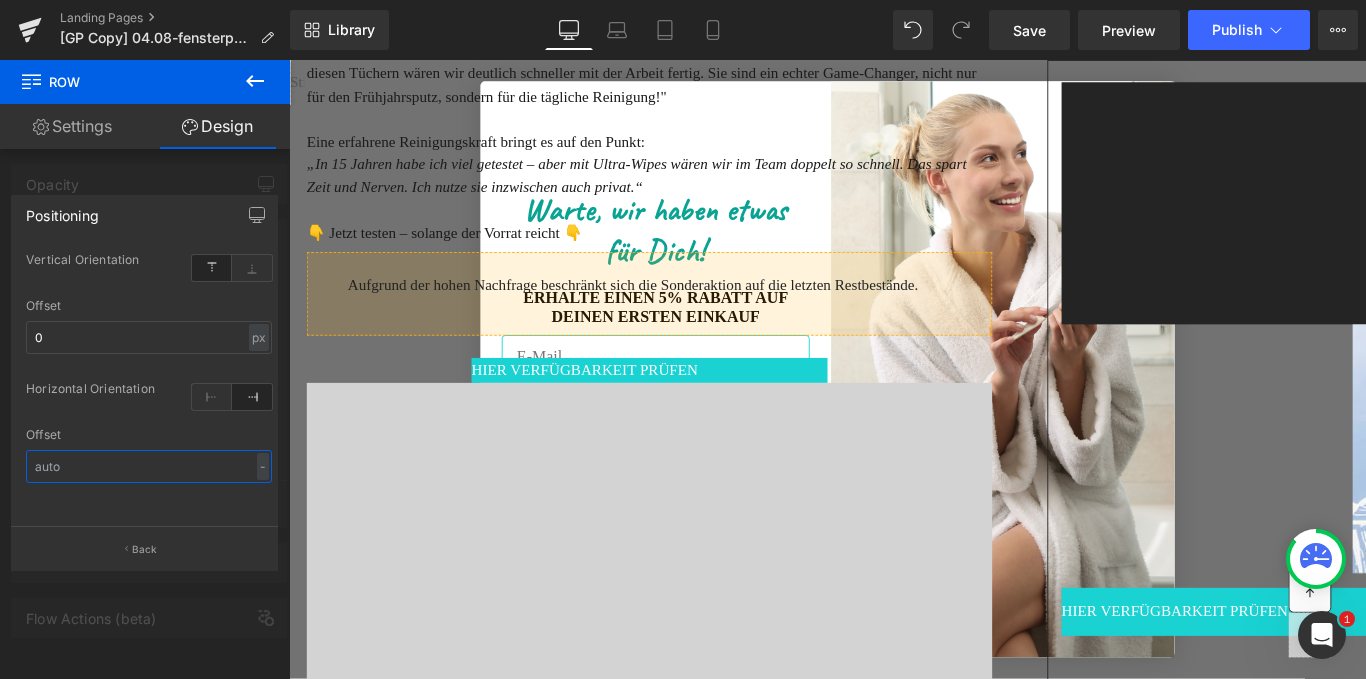 scroll, scrollTop: 2644, scrollLeft: 0, axis: vertical 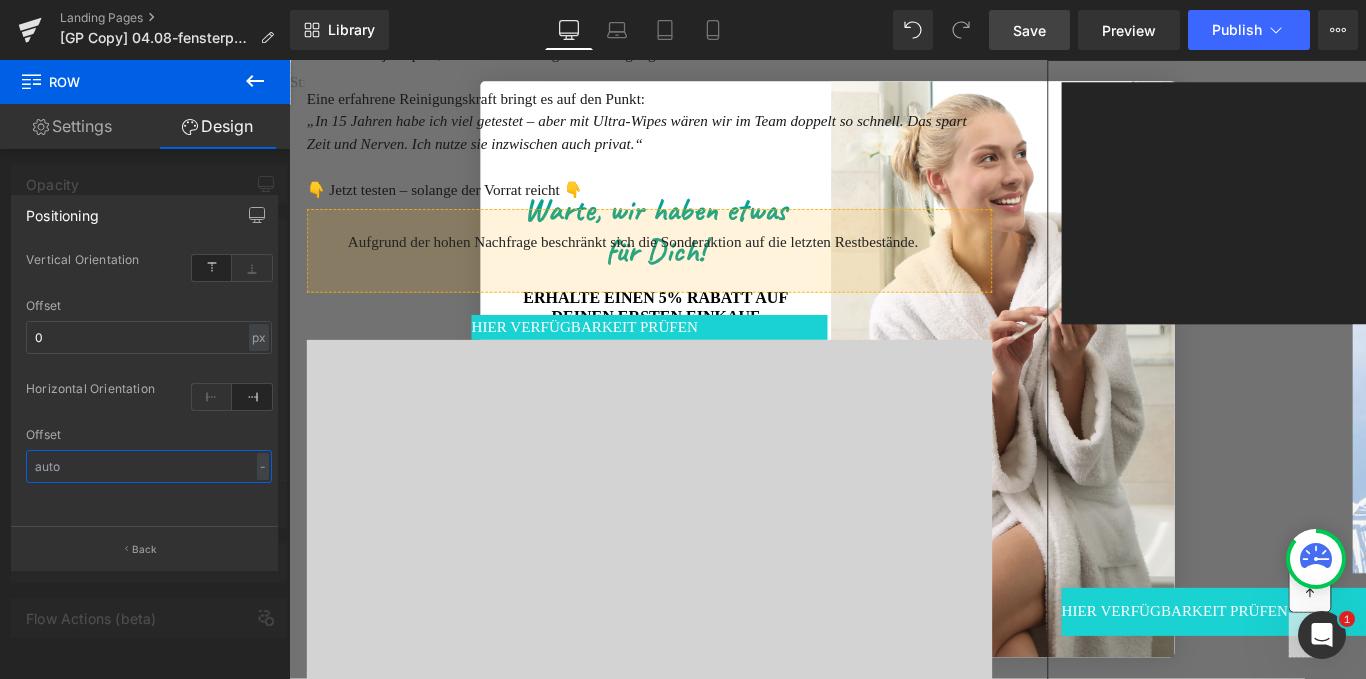 type 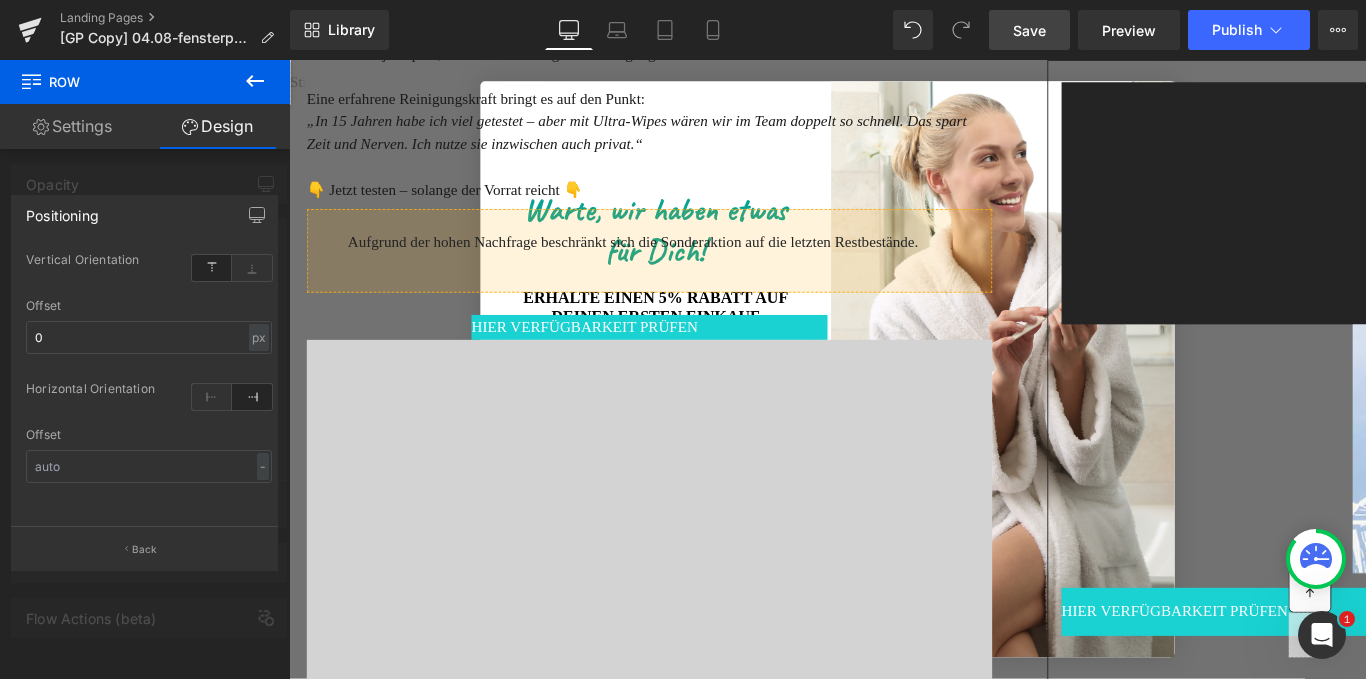click on "Save" at bounding box center (1029, 30) 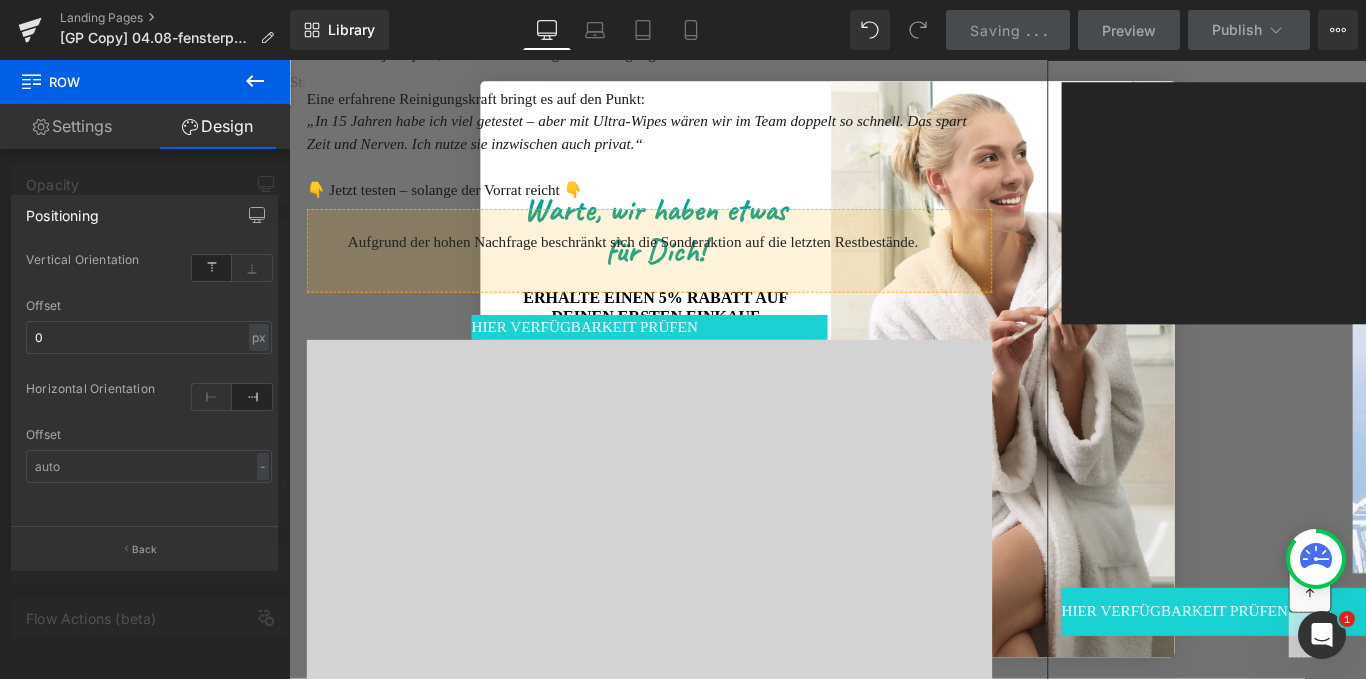 click on "Preview" at bounding box center (1129, 30) 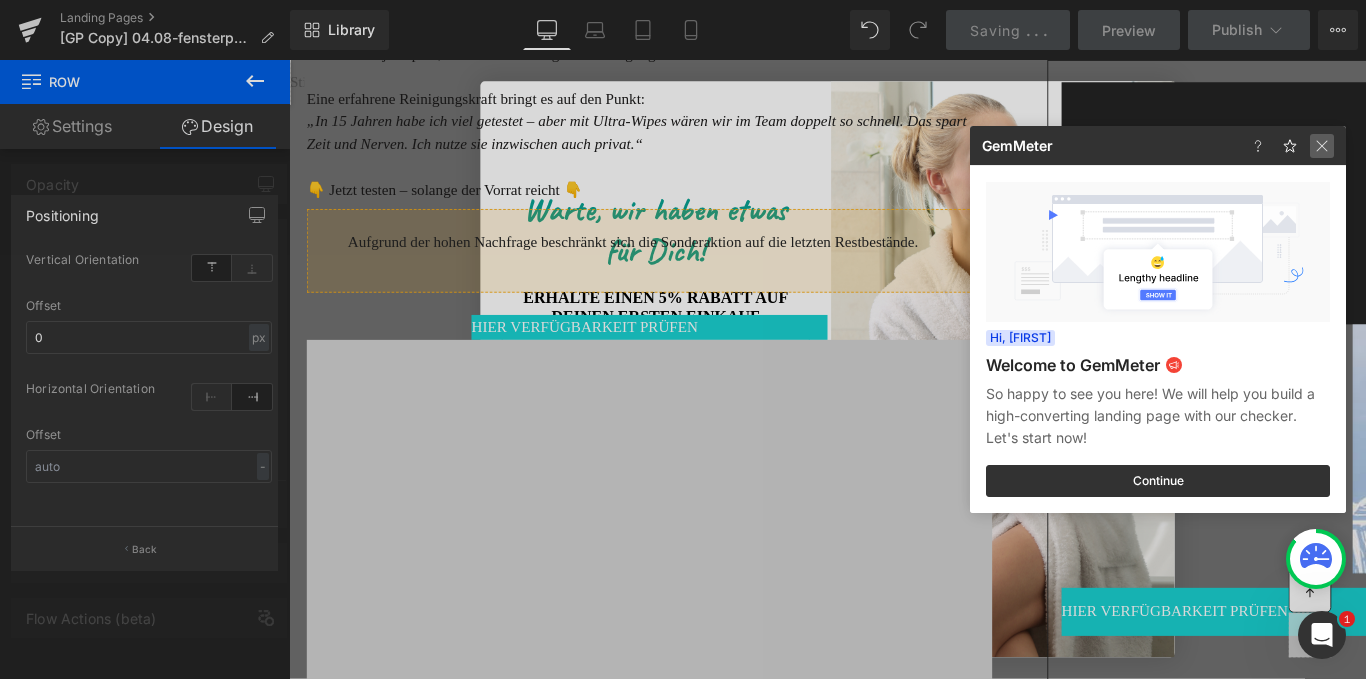 click 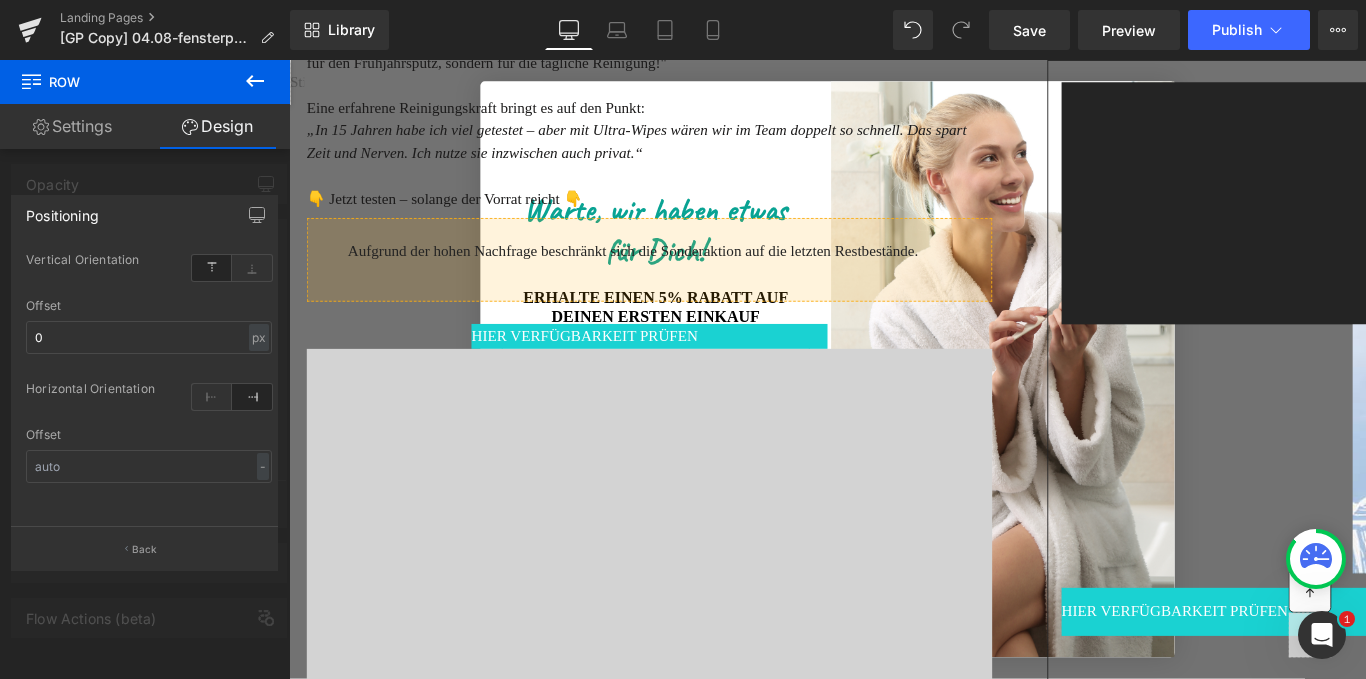 scroll, scrollTop: 2628, scrollLeft: 0, axis: vertical 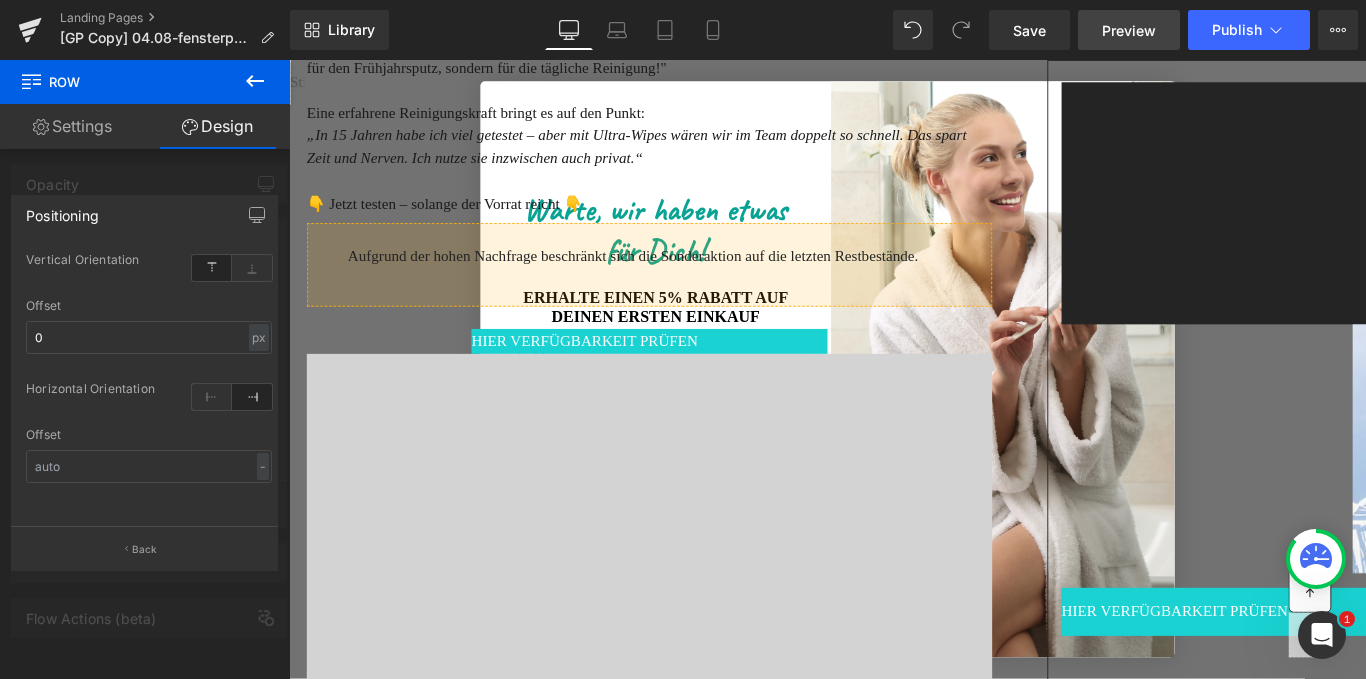 click on "Preview" at bounding box center [1129, 30] 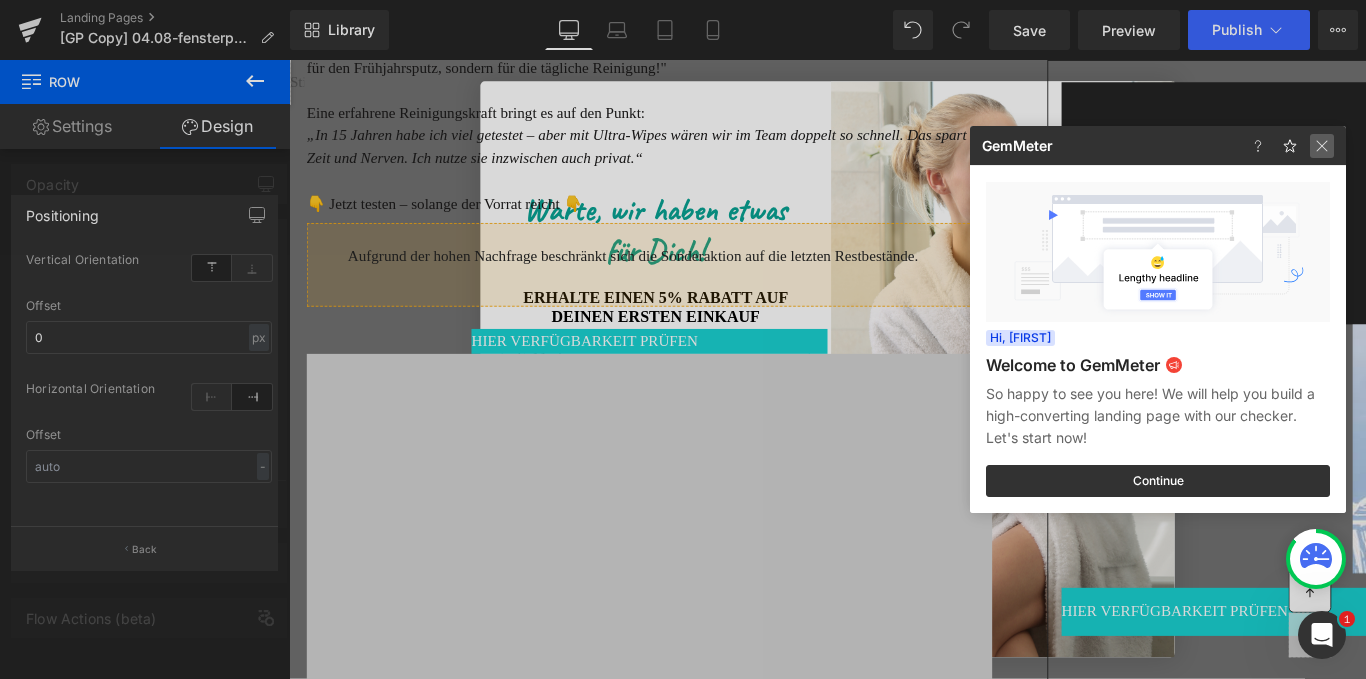 click 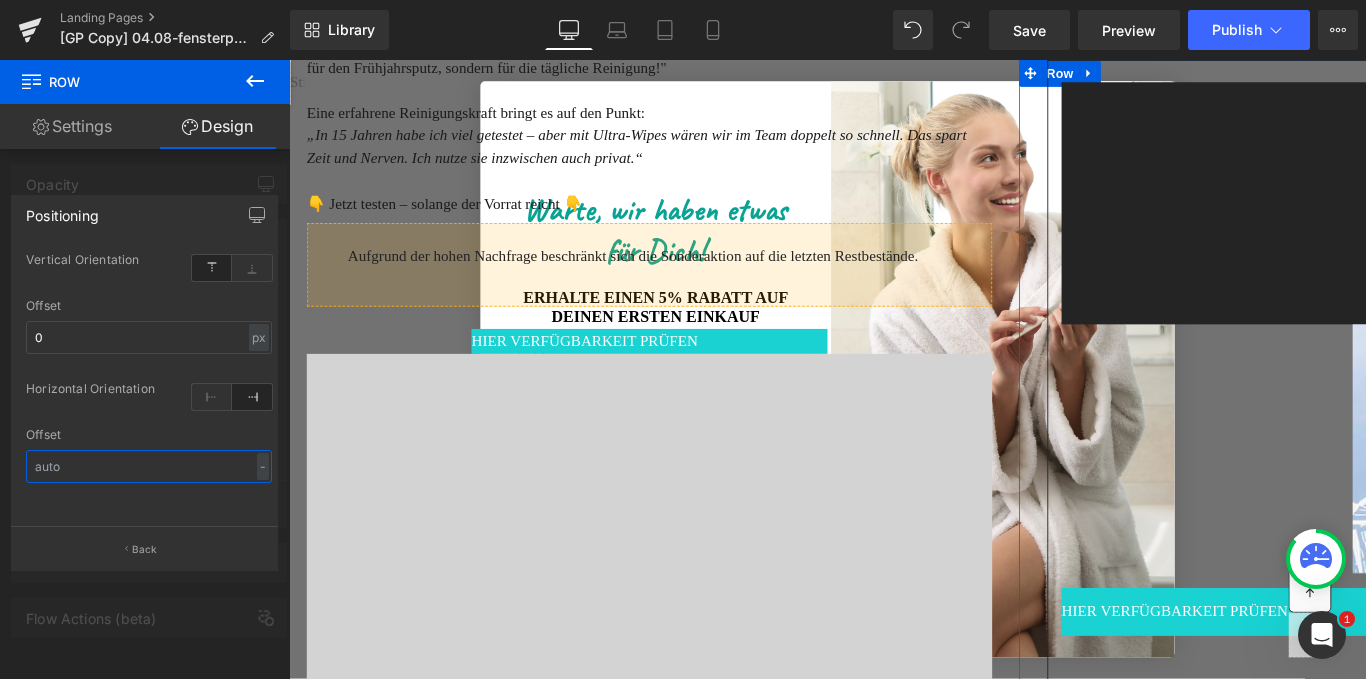 click at bounding box center (149, 466) 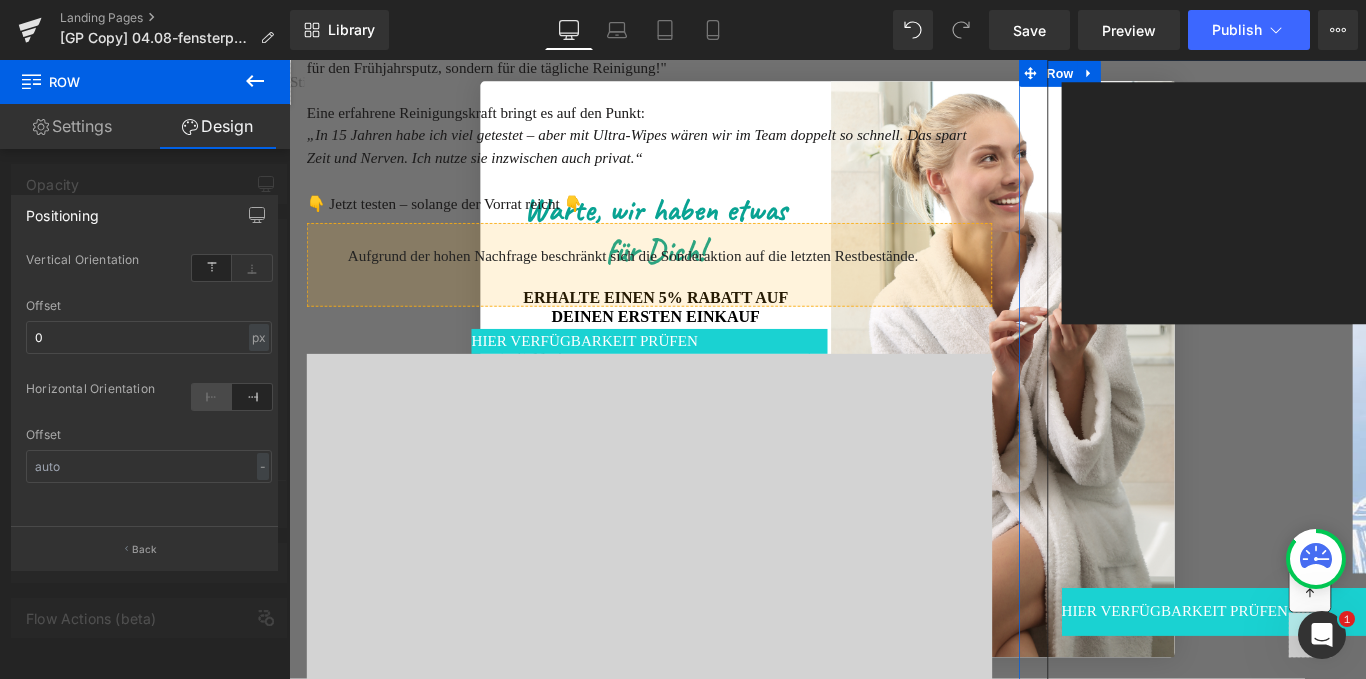 click at bounding box center [212, 397] 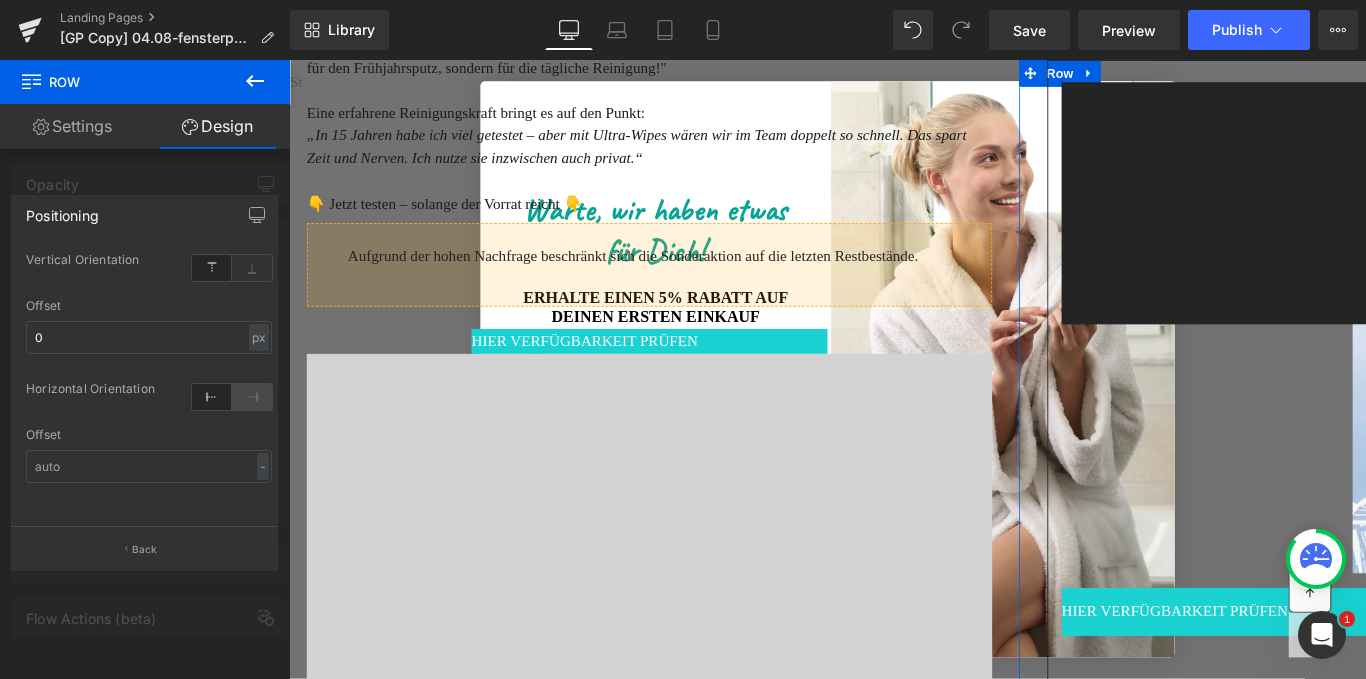 click at bounding box center (252, 397) 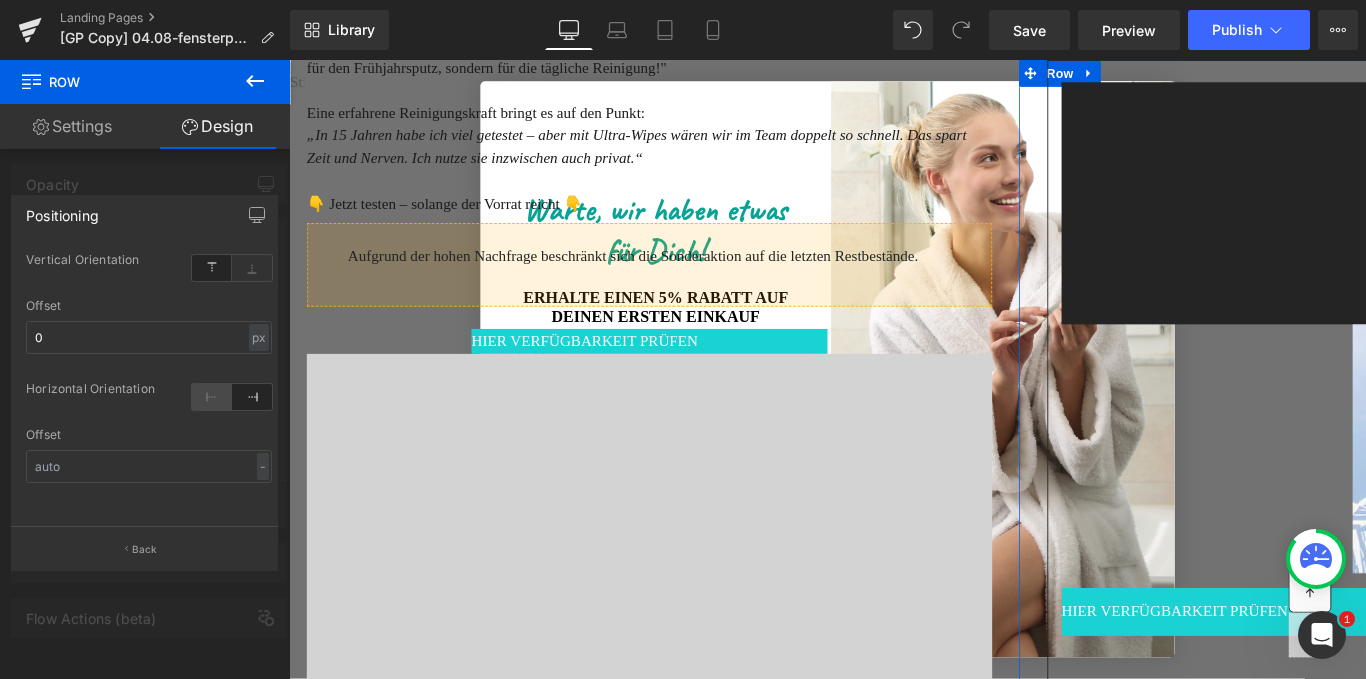 click at bounding box center [212, 397] 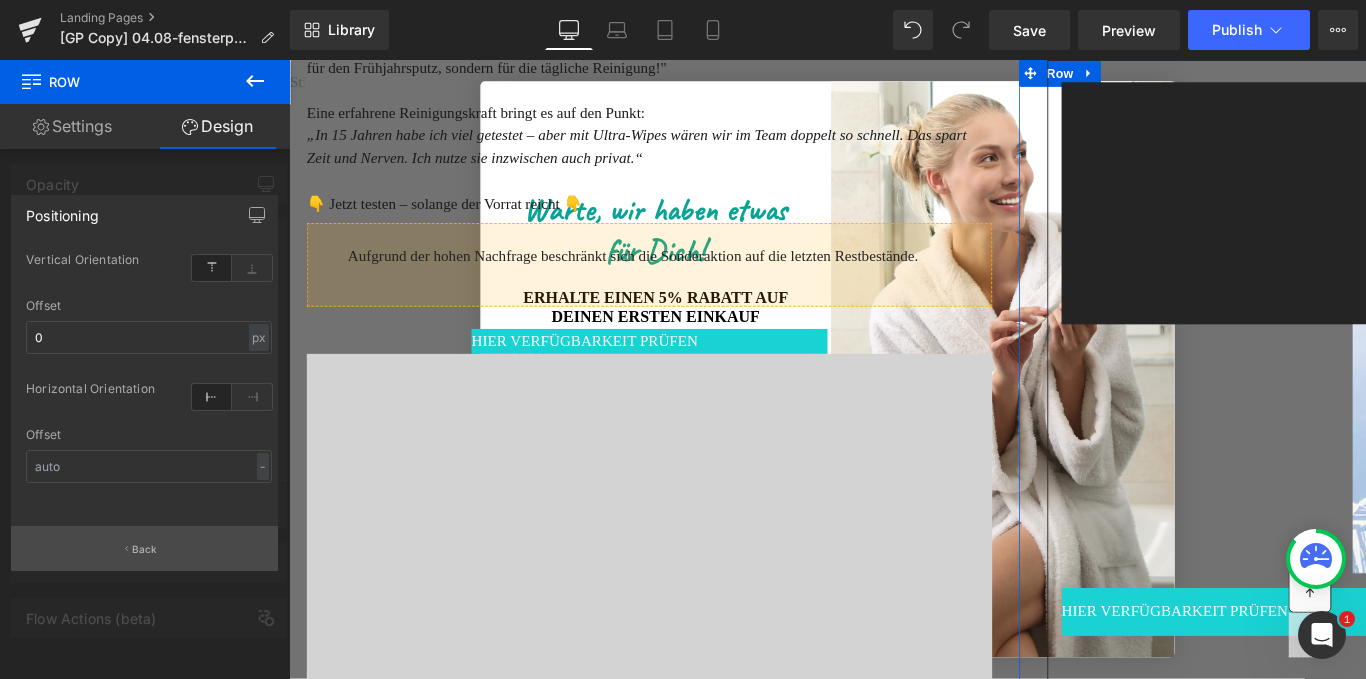click on "Back" at bounding box center (145, 549) 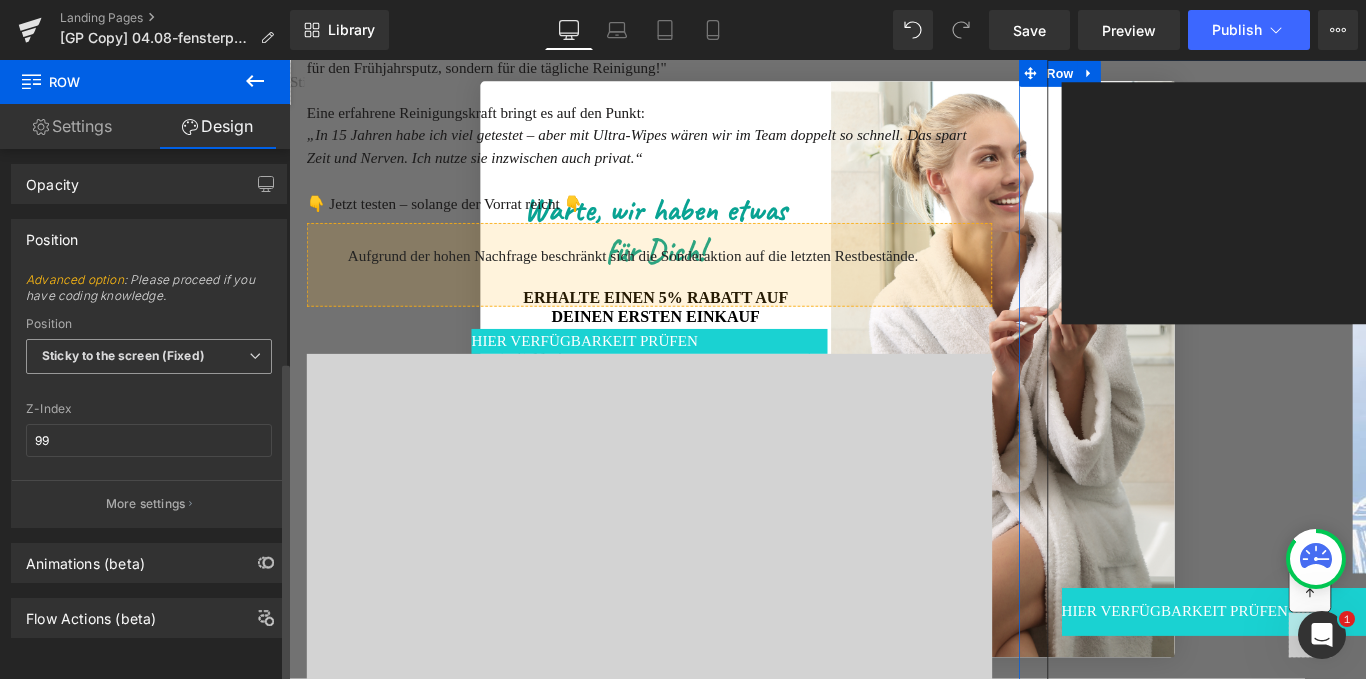 click on "Sticky to the screen (Fixed)" at bounding box center (149, 356) 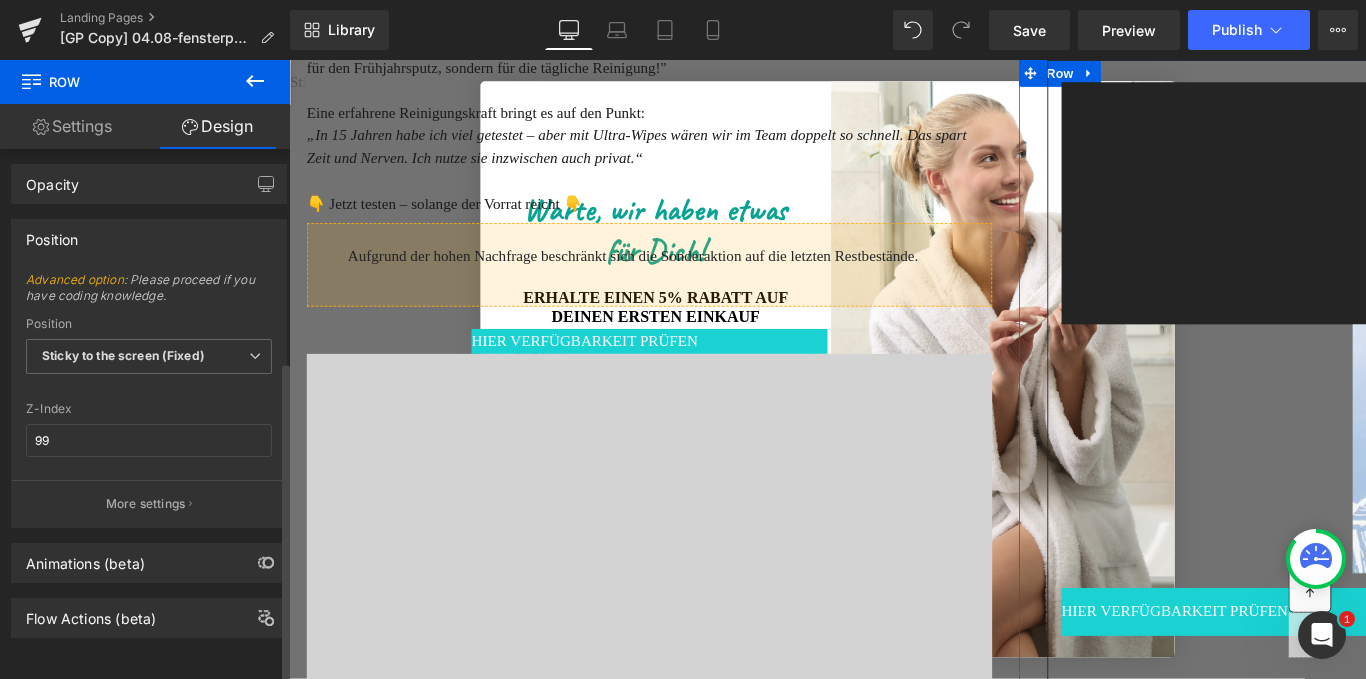 click on "Position
Advanced option : Please proceed if you have coding knowledge.
Relative
Sticky to the screen (Fixed)
Static
Position
Sticky to the screen (Fixed)
Relative Sticky to the screen (Fixed) Static
99 Z-Index 99
More settings" at bounding box center (149, 366) 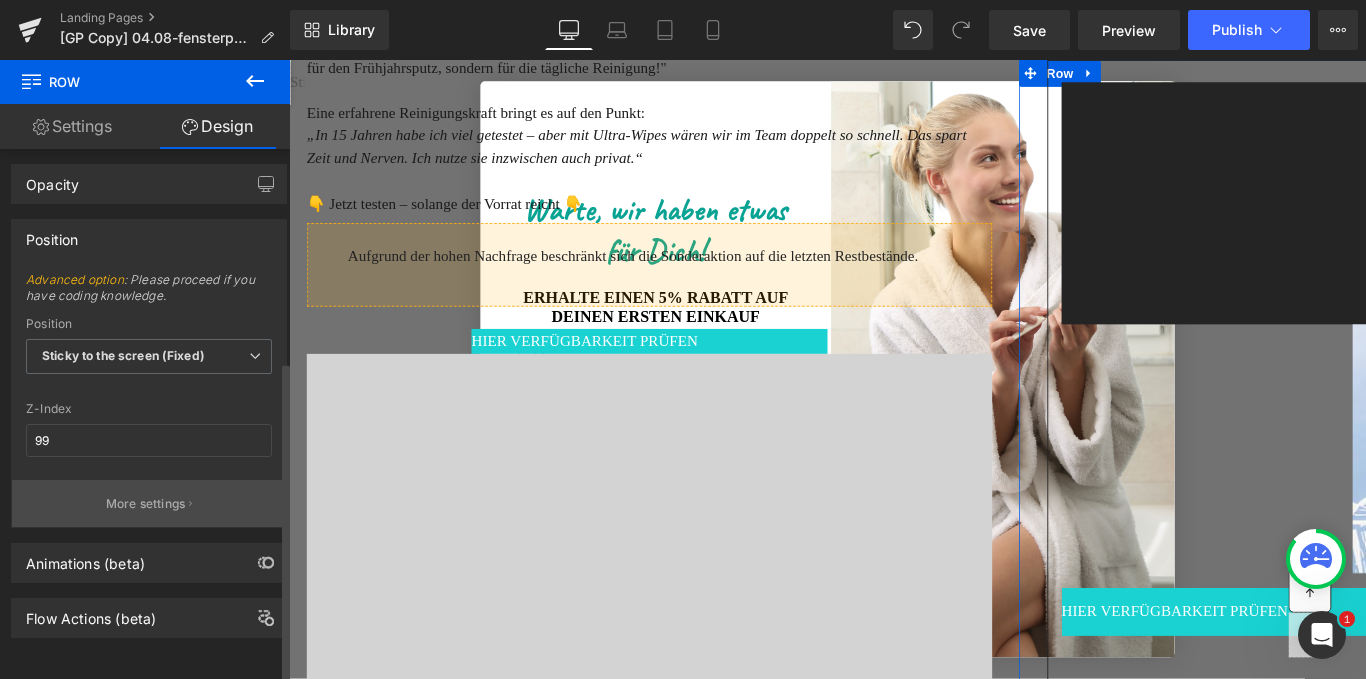 click on "More settings" at bounding box center (146, 504) 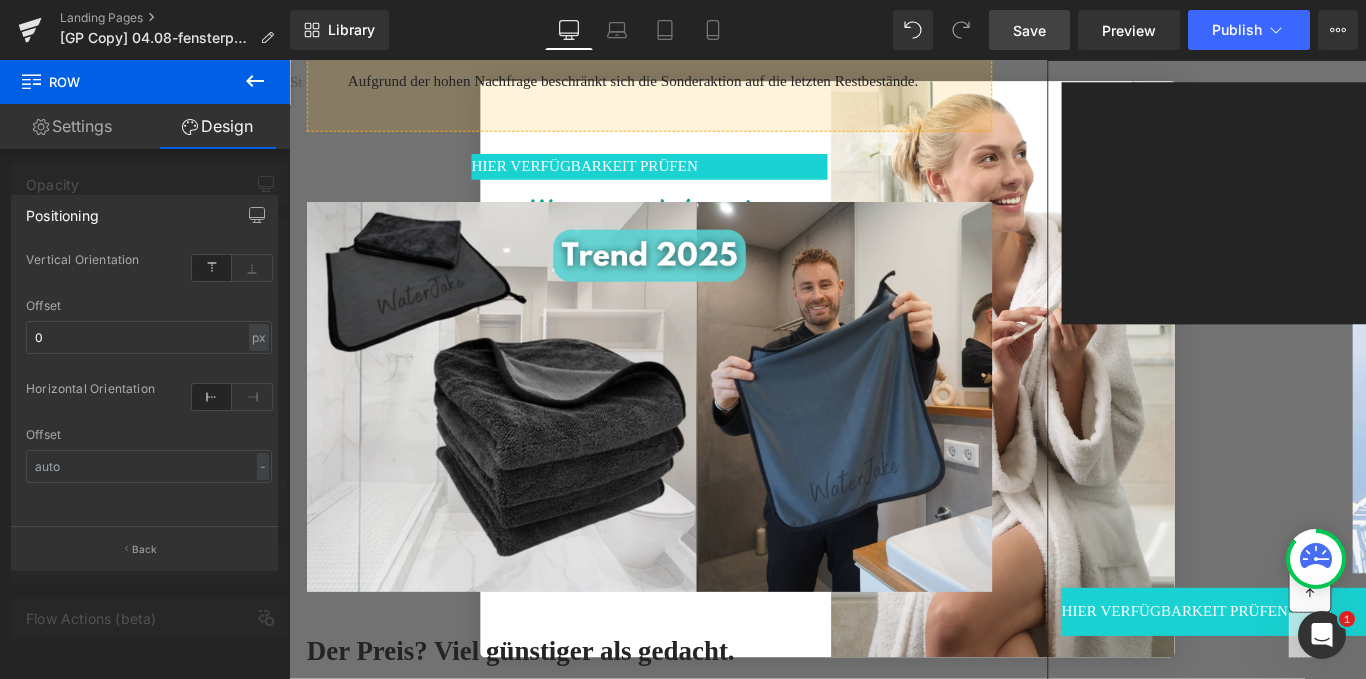 scroll, scrollTop: 1463, scrollLeft: 0, axis: vertical 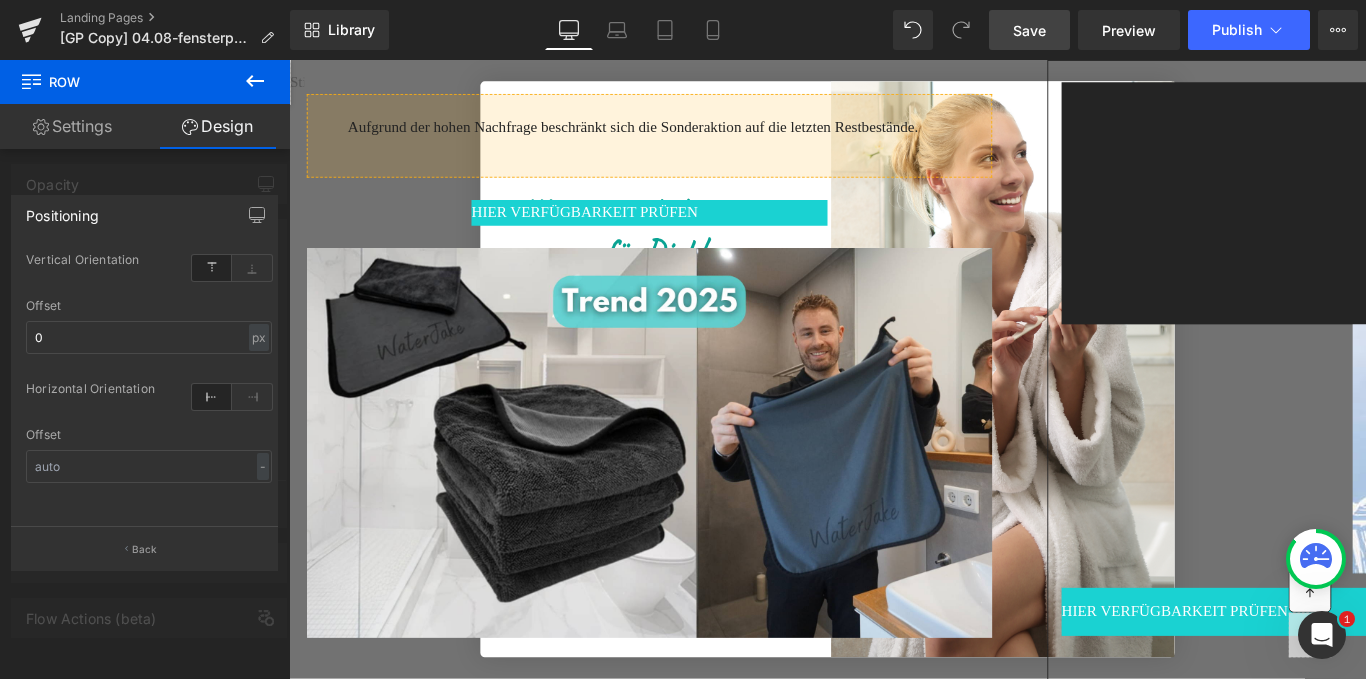 click on "Save" at bounding box center [1029, 30] 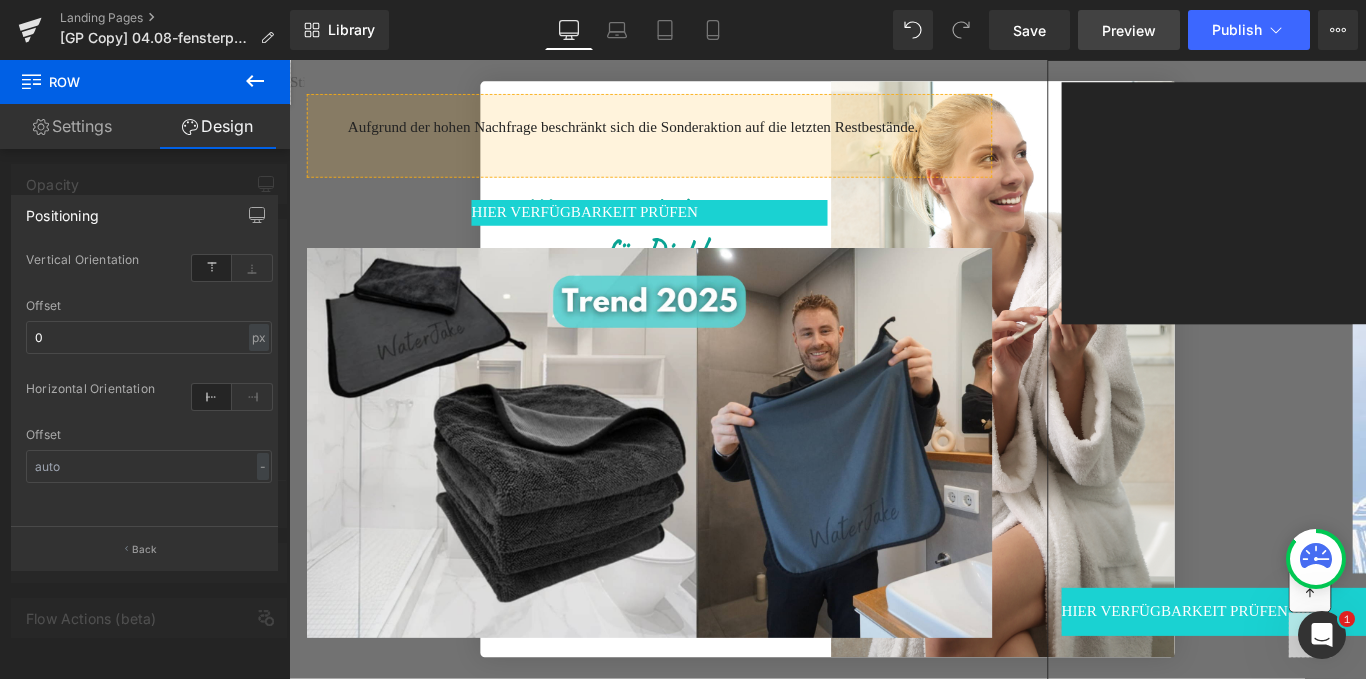 click on "Preview" at bounding box center [1129, 30] 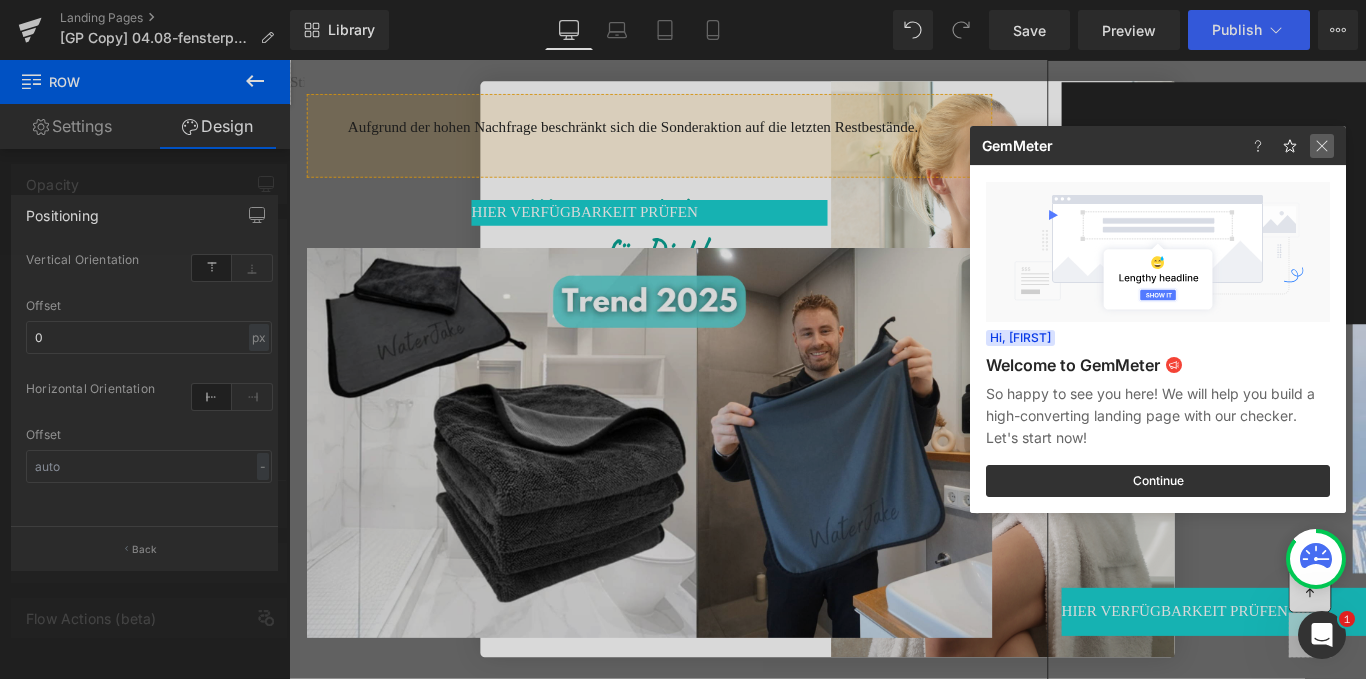 click 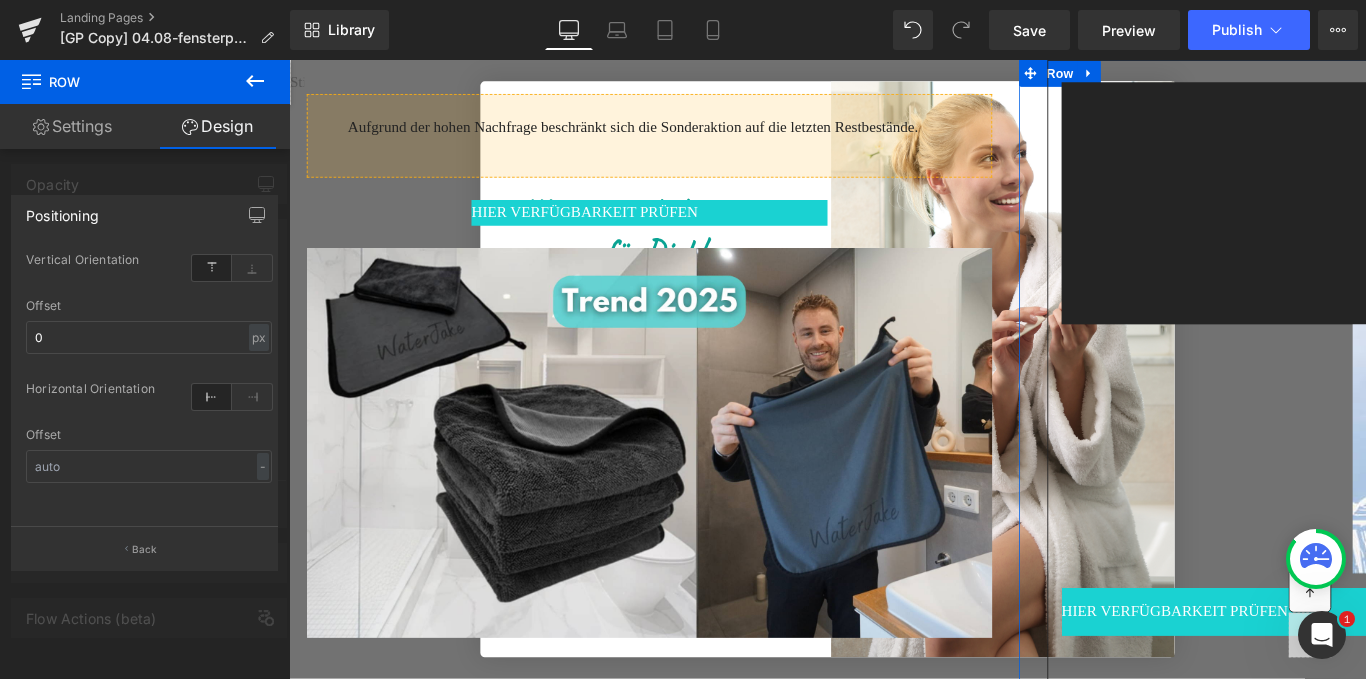 click on "Positioning" at bounding box center [144, 215] 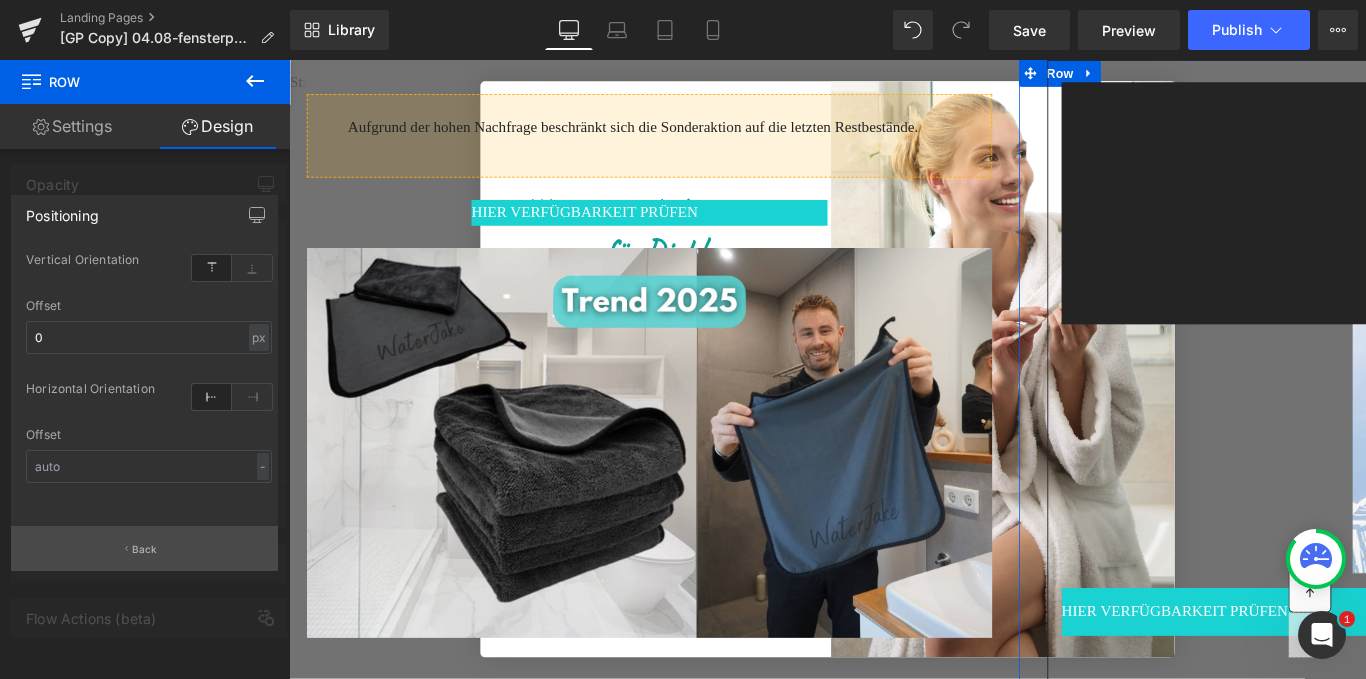 click on "Back" at bounding box center [144, 548] 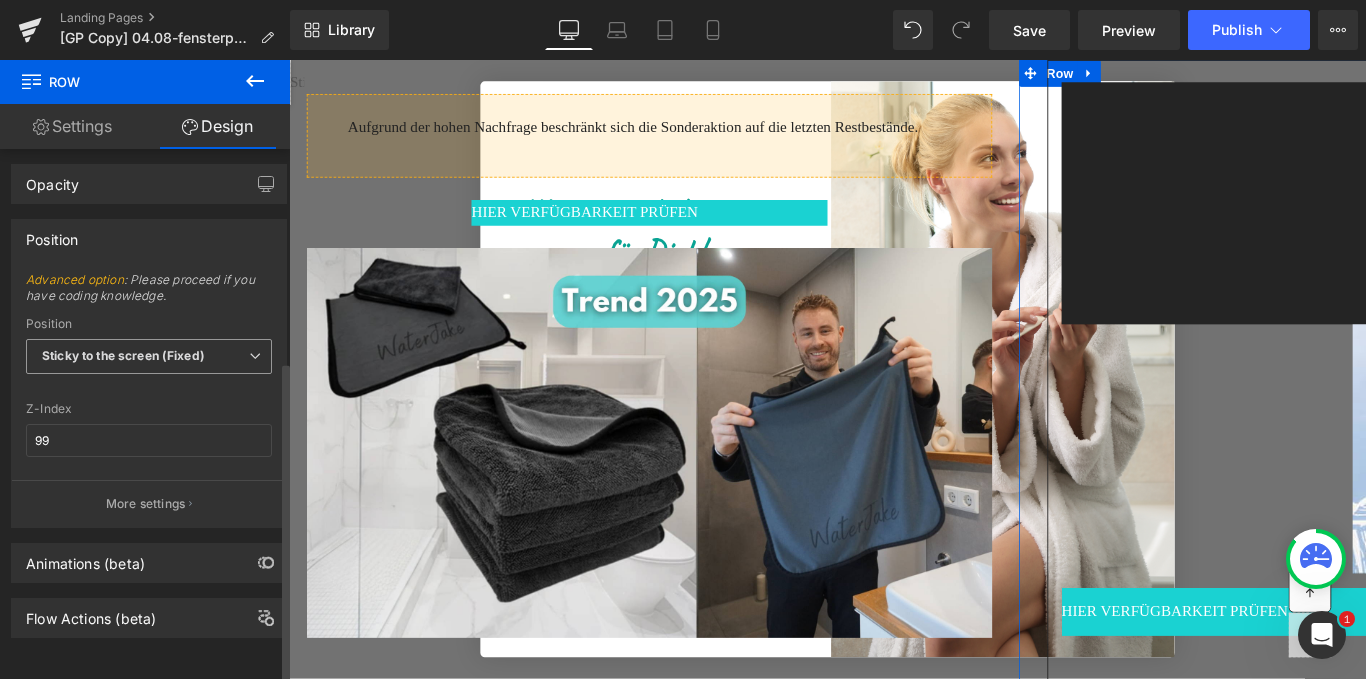 click on "Sticky to the screen (Fixed)" at bounding box center (123, 355) 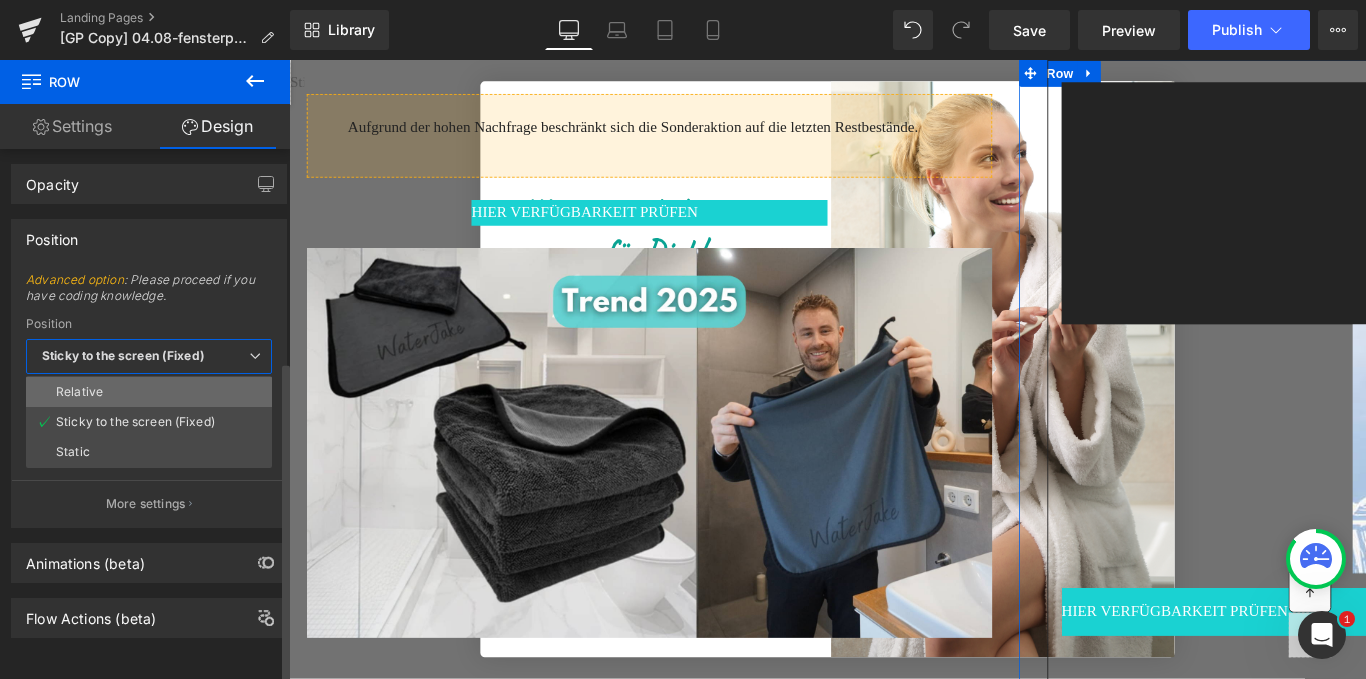 click on "Relative" at bounding box center (149, 392) 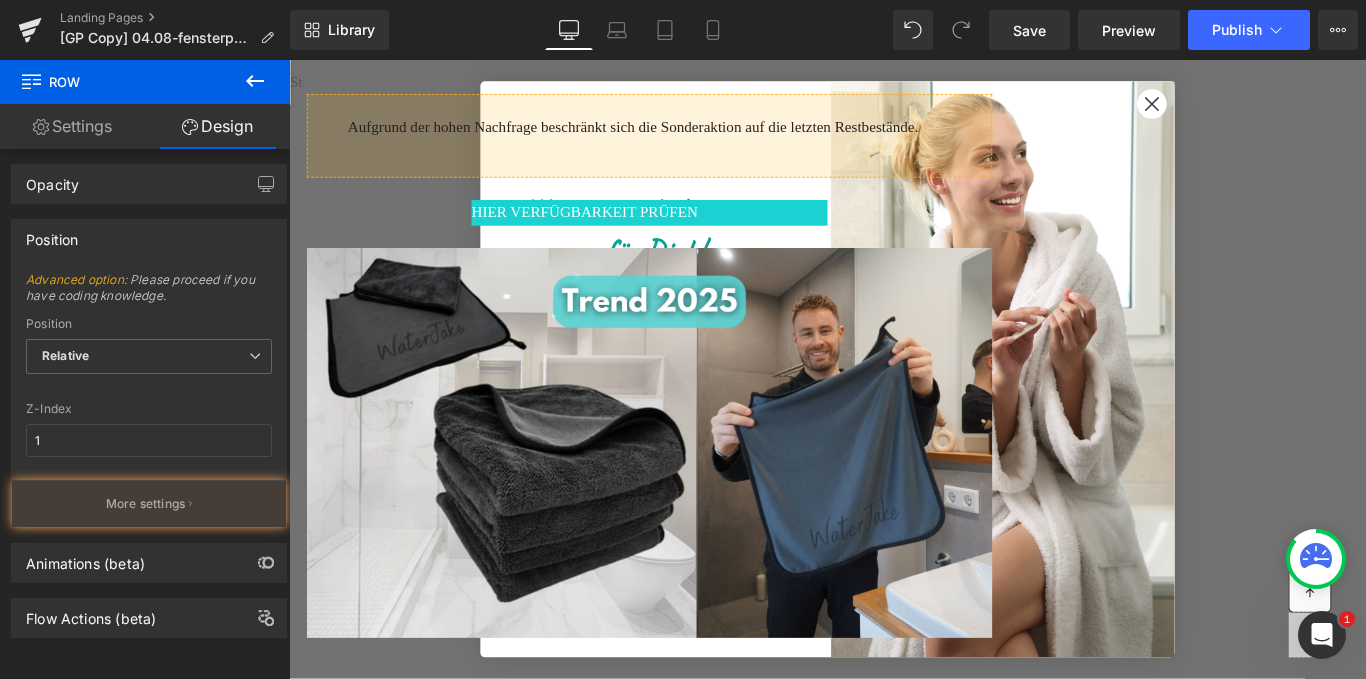 click on "Gigantische Nachfrage für junges Start-up Text Block         Kaum zu glauben, wie viel Zeit dieses 'Wundertuch' beim Fensterputz spart – und keiner kennt es! Heading         Tausende Haushalte sind begeistert – denn mit den Ultra-Wipes Trockentüchern von [BRAND]® gehört lästiges Nachpolieren der Vergangenheit an. Jetzt wird klar: Fensterputzen kann sogar Spaß machen! Text Block         Geschrieben von  [FIRST] [LAST]  - Veröffentlicht am  09.07.2025 Text Block
Text Block
Video Bg         Der Frühjahrsputz steht vor der Tür – aber dieses Jahr läuft alles anders! Keine Schlieren, kein Tropfen, kein Frust. Denn ein Produkt macht aktuell online Furore: Die Ultra-Wipes Trockentücher von [BRAND]®. Sie gelten als Geheimwaffe für saubere Fenster – blitzschnell, streifenfrei und ganz ohne Chemie. Text Block         Die Revolution beim Fensterputzen – in Sekunden sauber Heading         Text Block" at bounding box center (894, 2179) 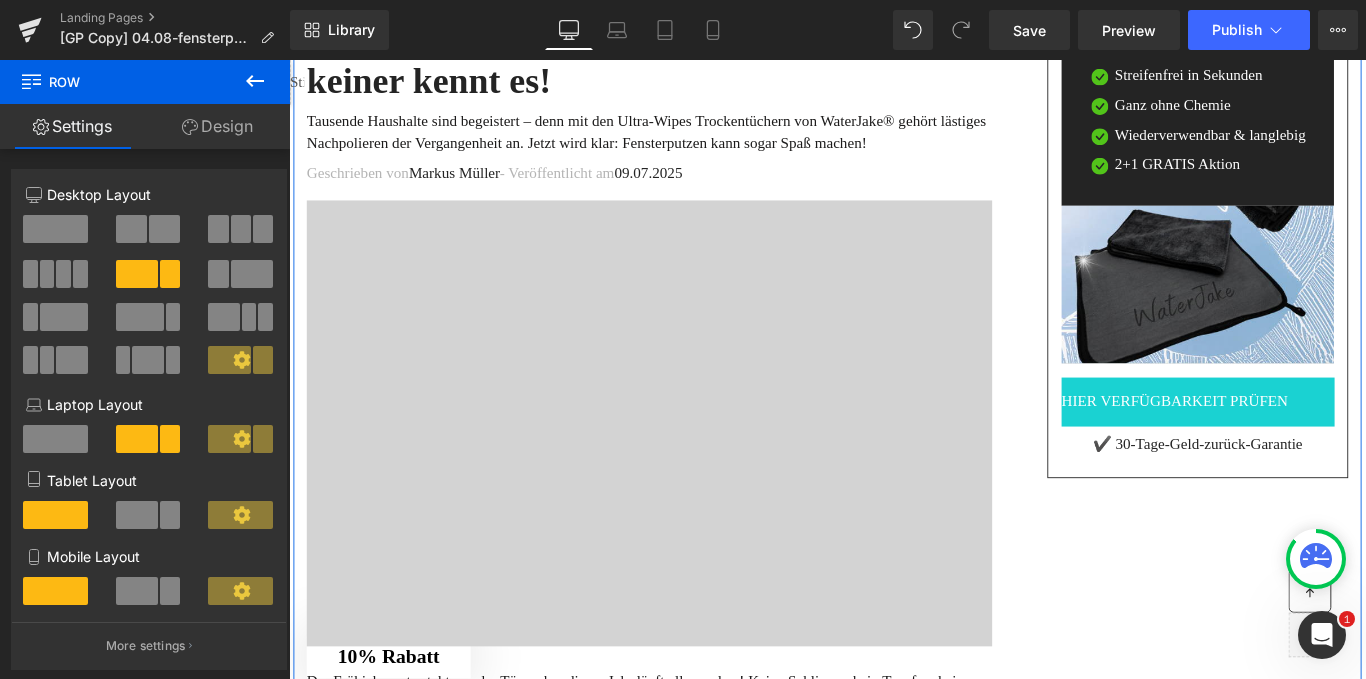scroll, scrollTop: 0, scrollLeft: 0, axis: both 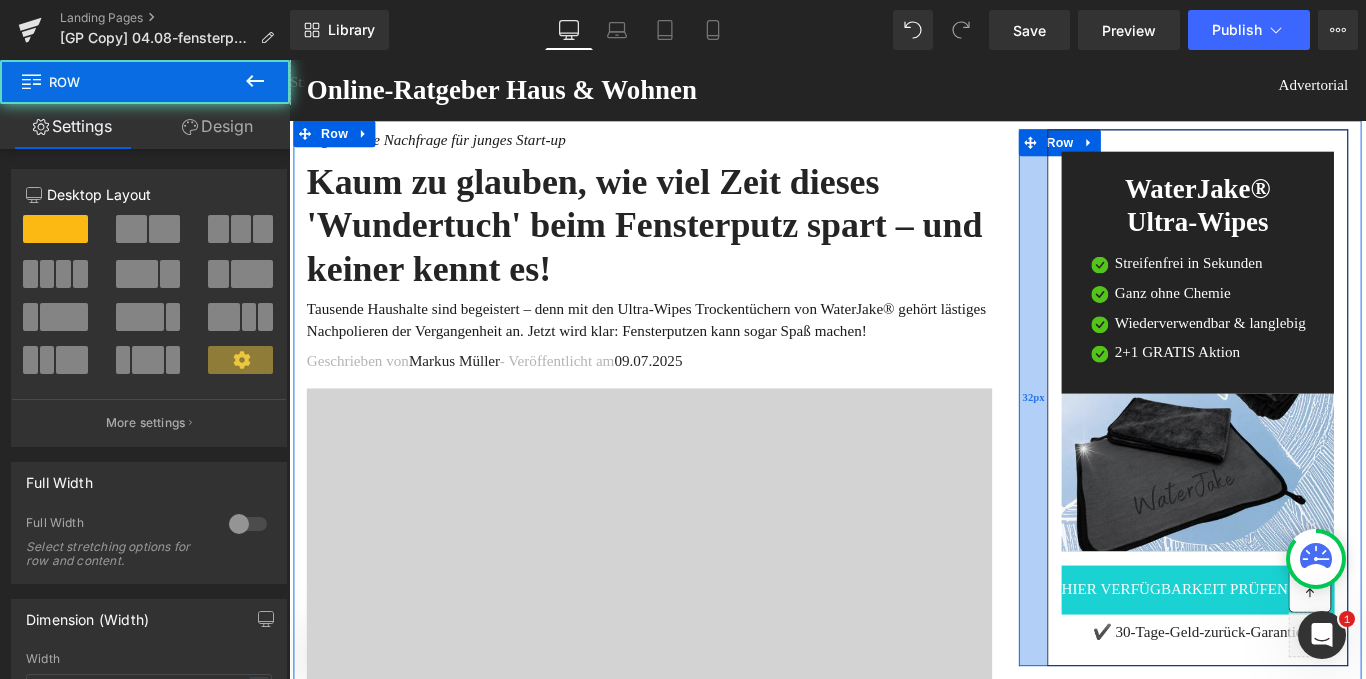 click on "32px" at bounding box center (1125, 439) 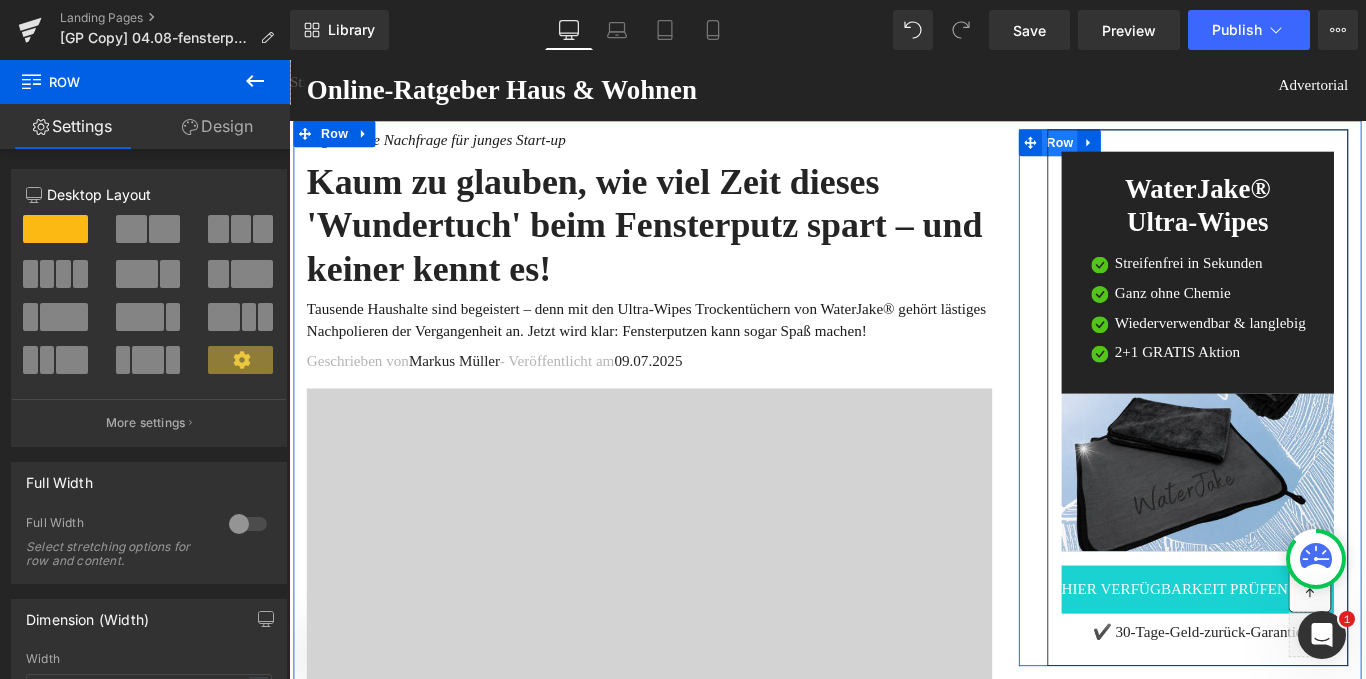 click on "Row" at bounding box center [1155, 153] 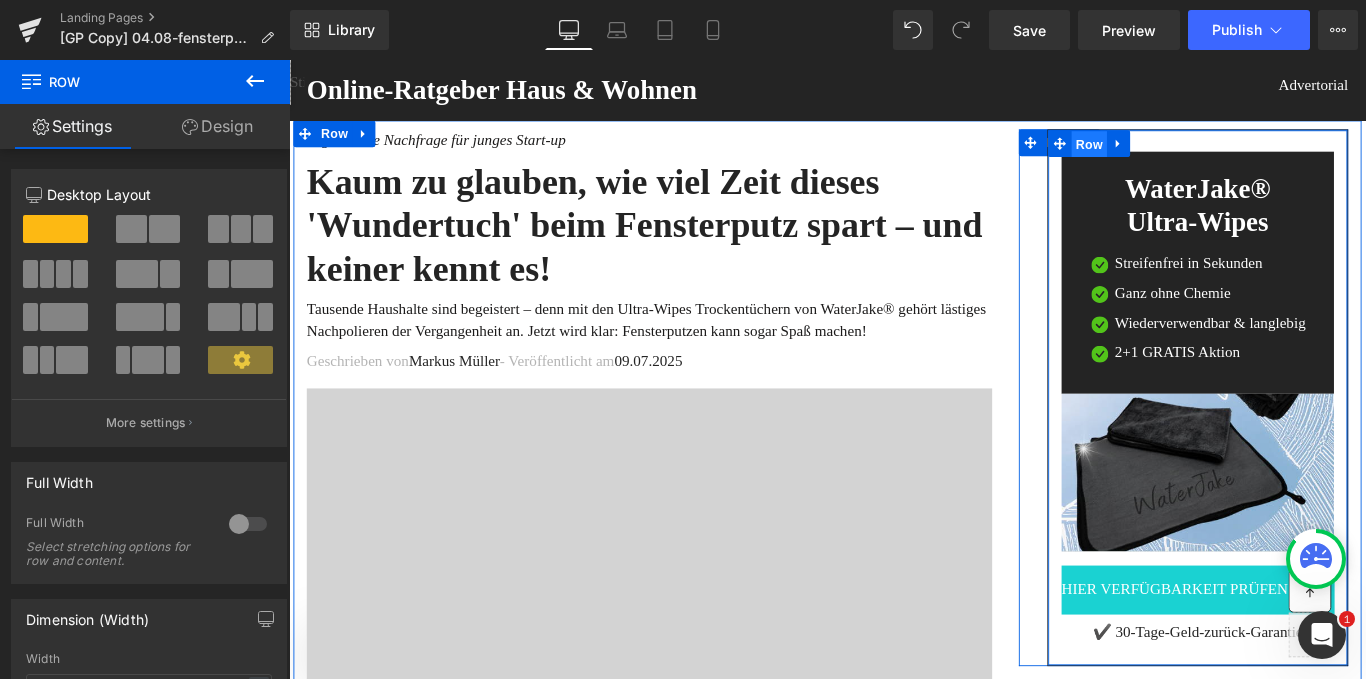 click on "Row" at bounding box center (1188, 155) 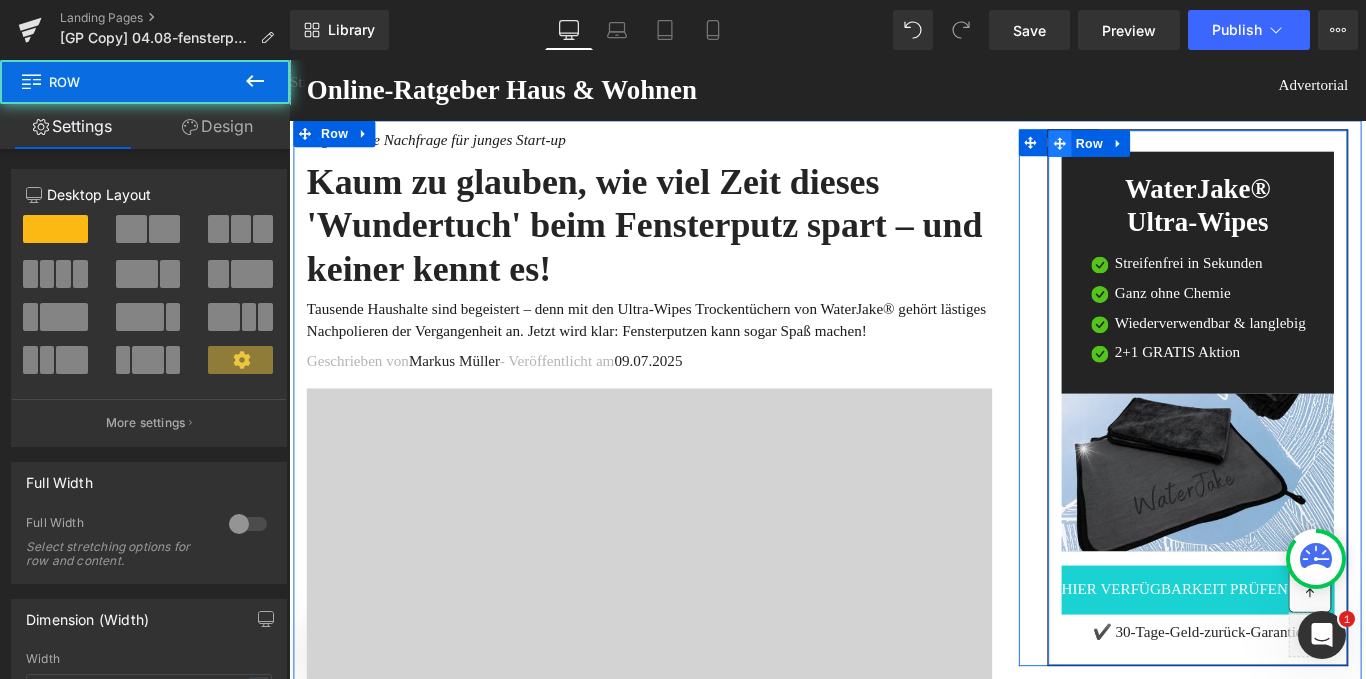 click 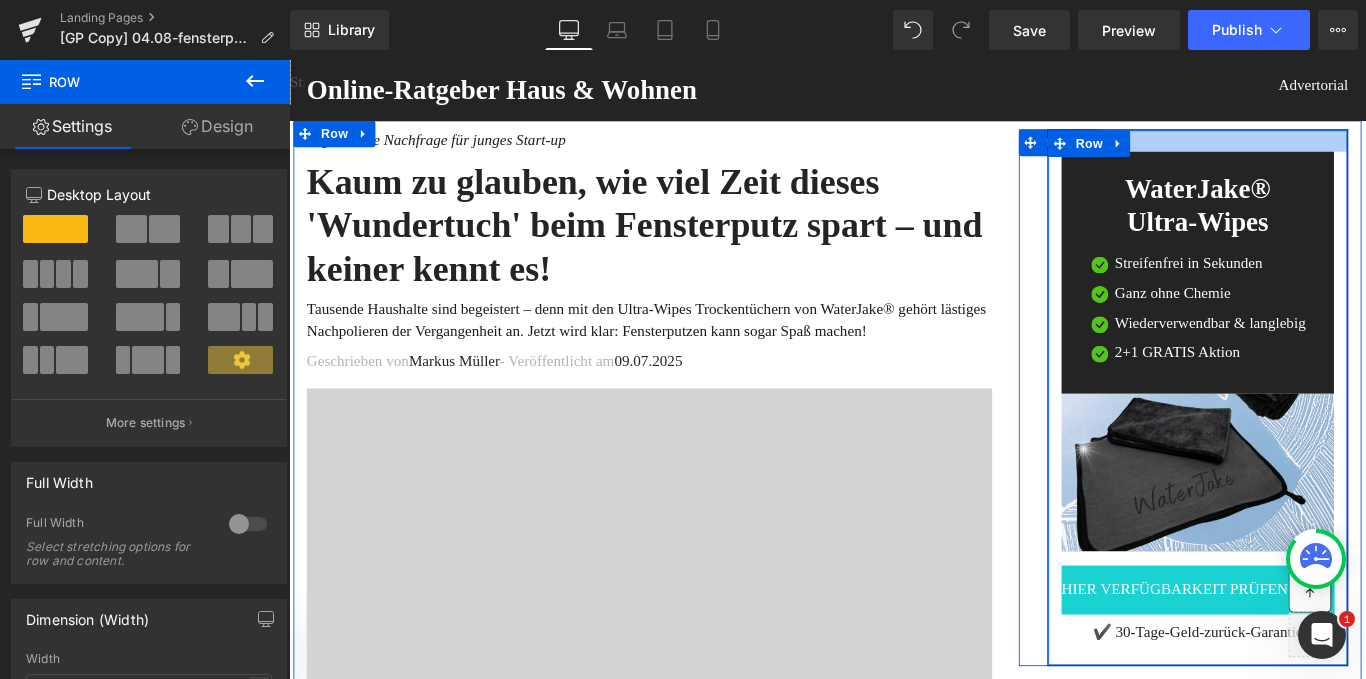 click at bounding box center (1310, 151) 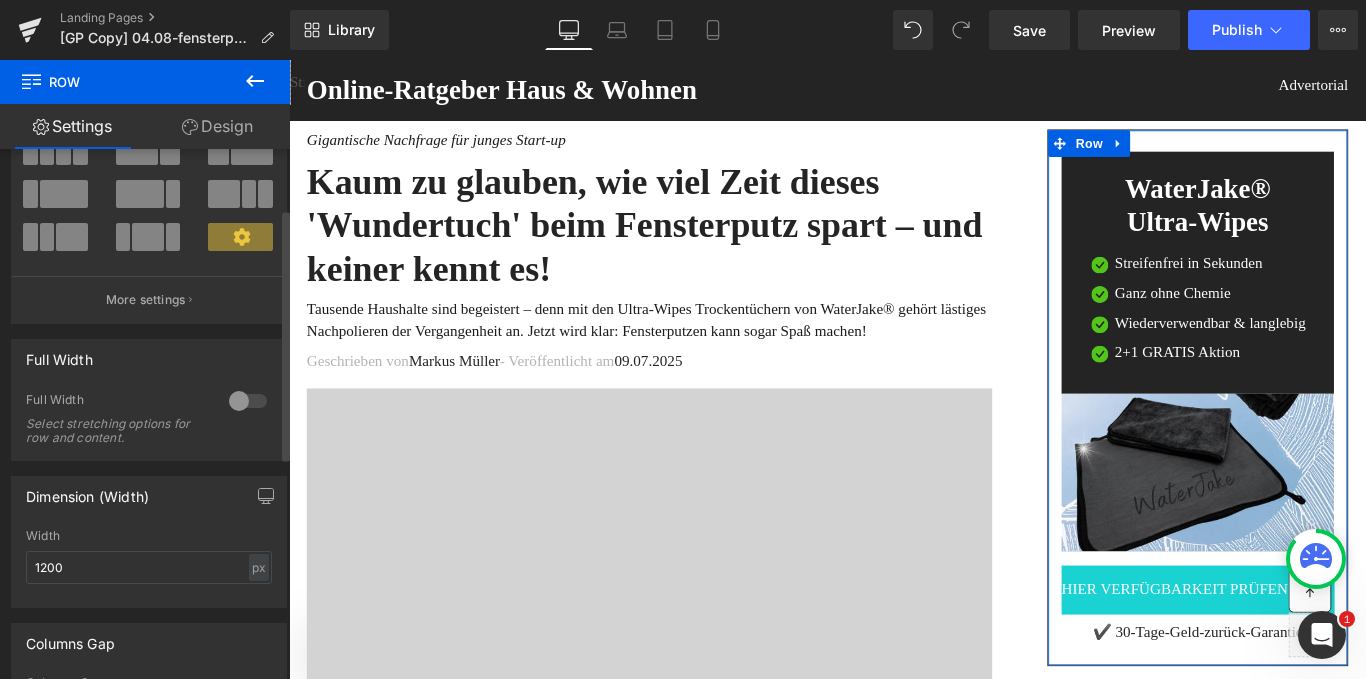 scroll, scrollTop: 121, scrollLeft: 0, axis: vertical 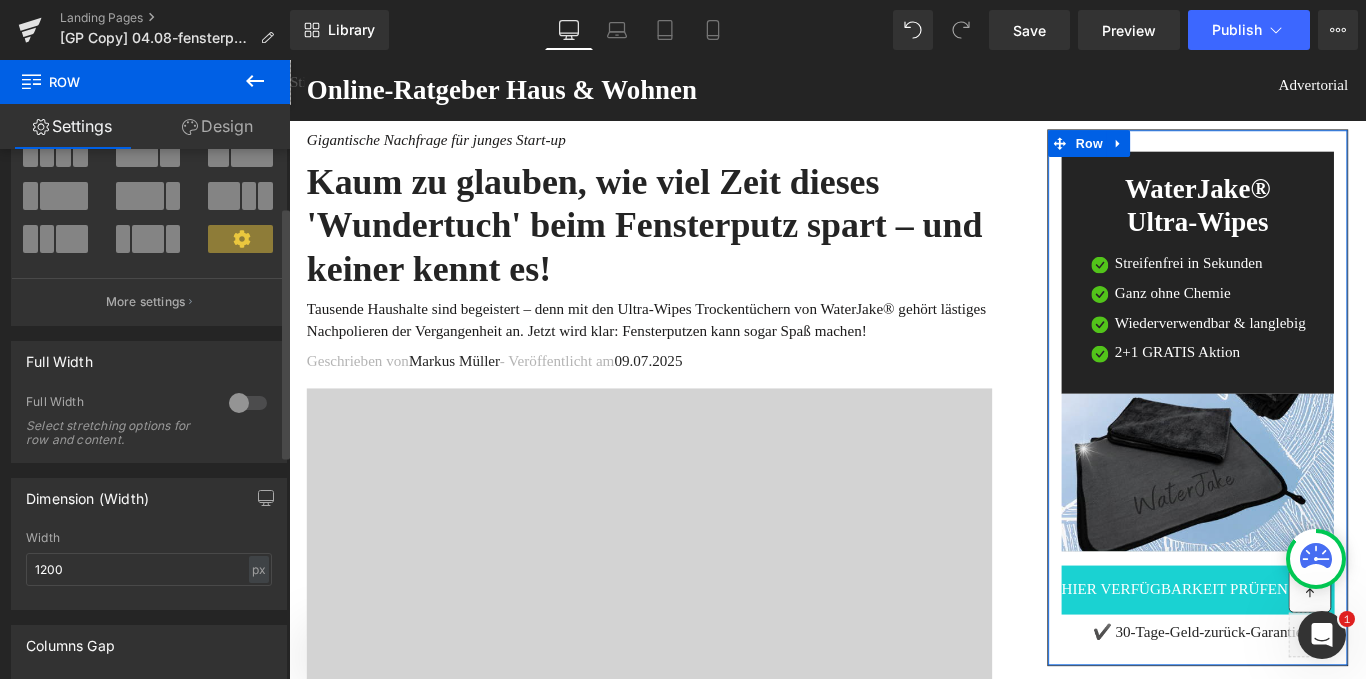 click at bounding box center (248, 403) 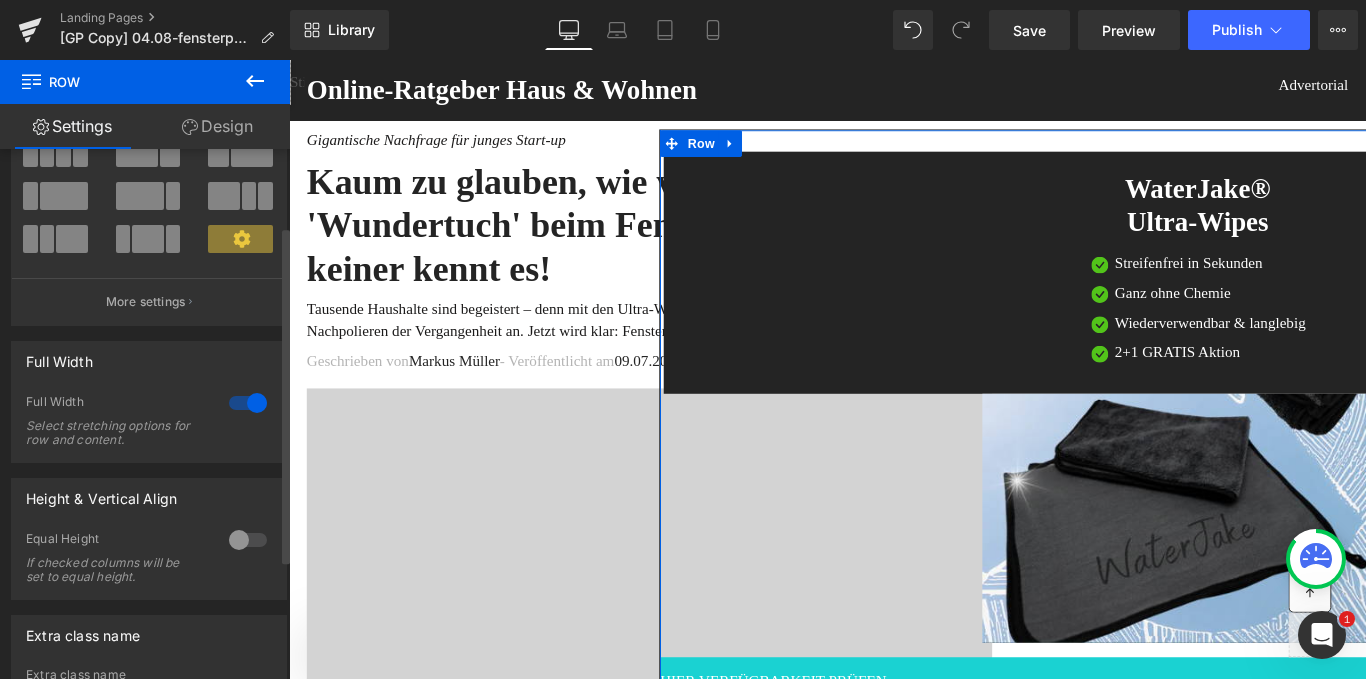 click at bounding box center (248, 403) 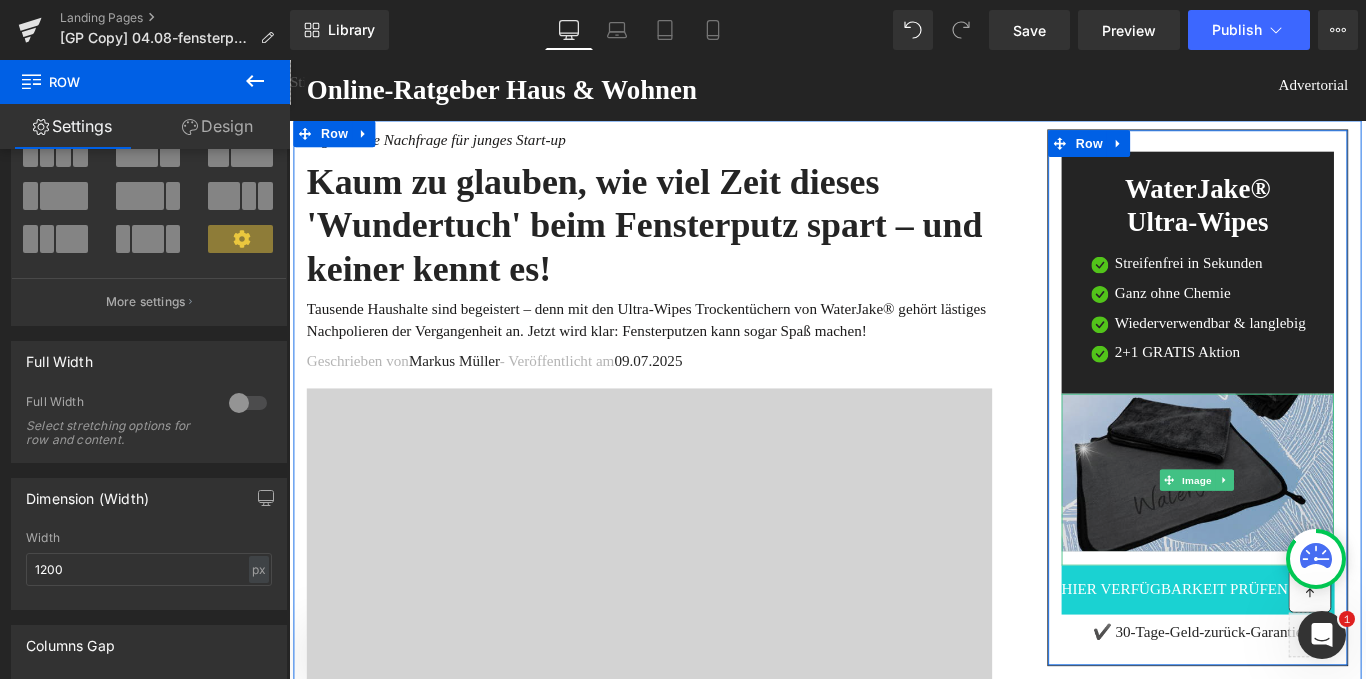 click at bounding box center [1310, 531] 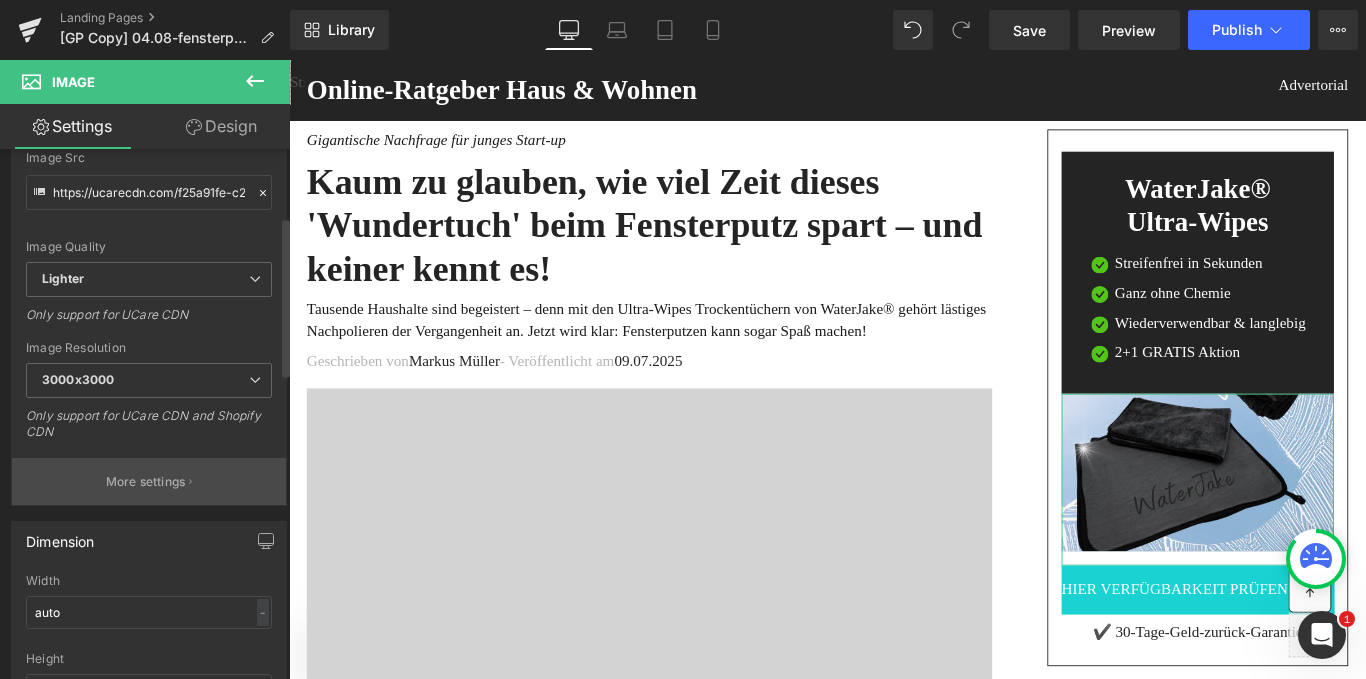 scroll, scrollTop: 255, scrollLeft: 0, axis: vertical 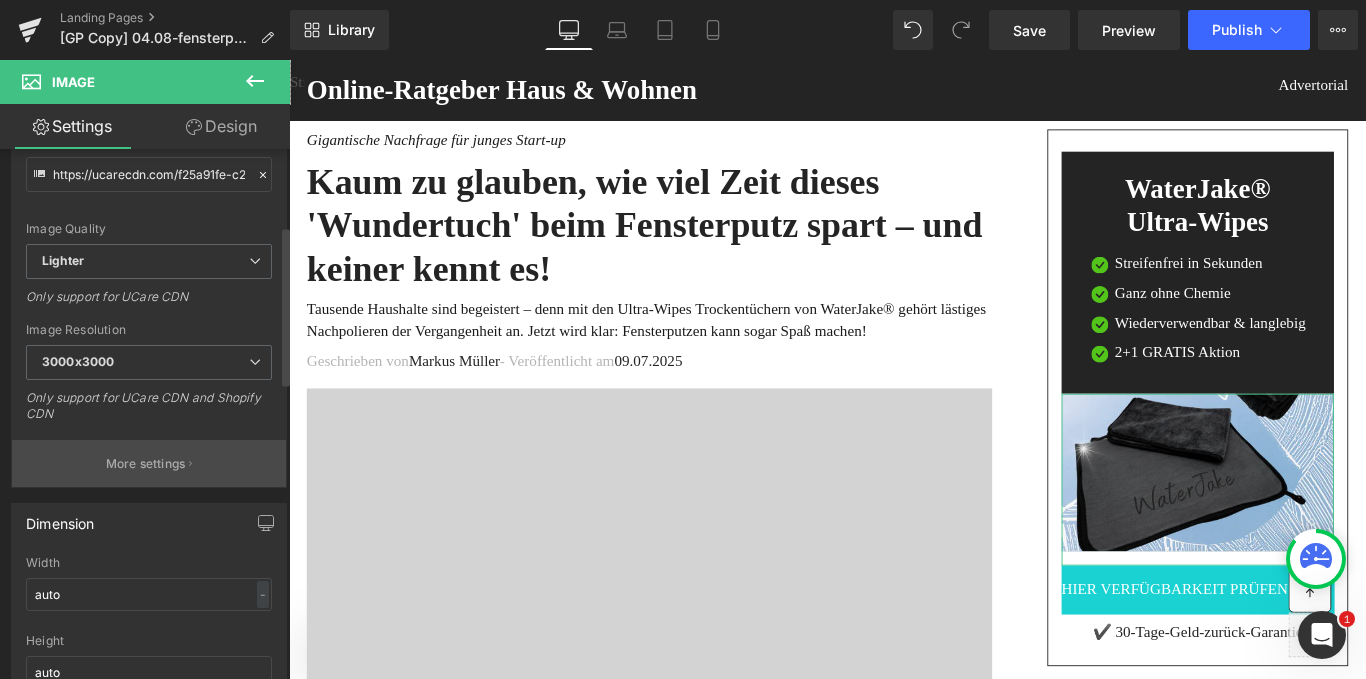 click on "More settings" at bounding box center [149, 463] 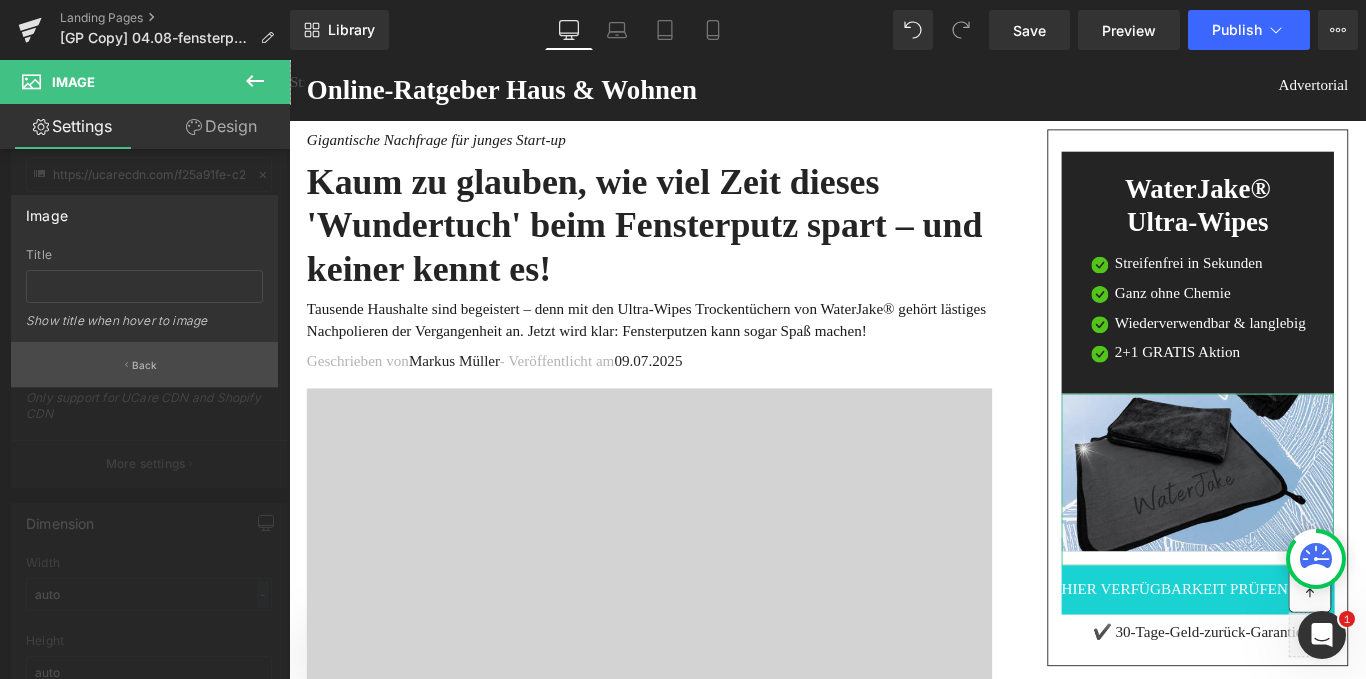 click on "Back" at bounding box center [144, 364] 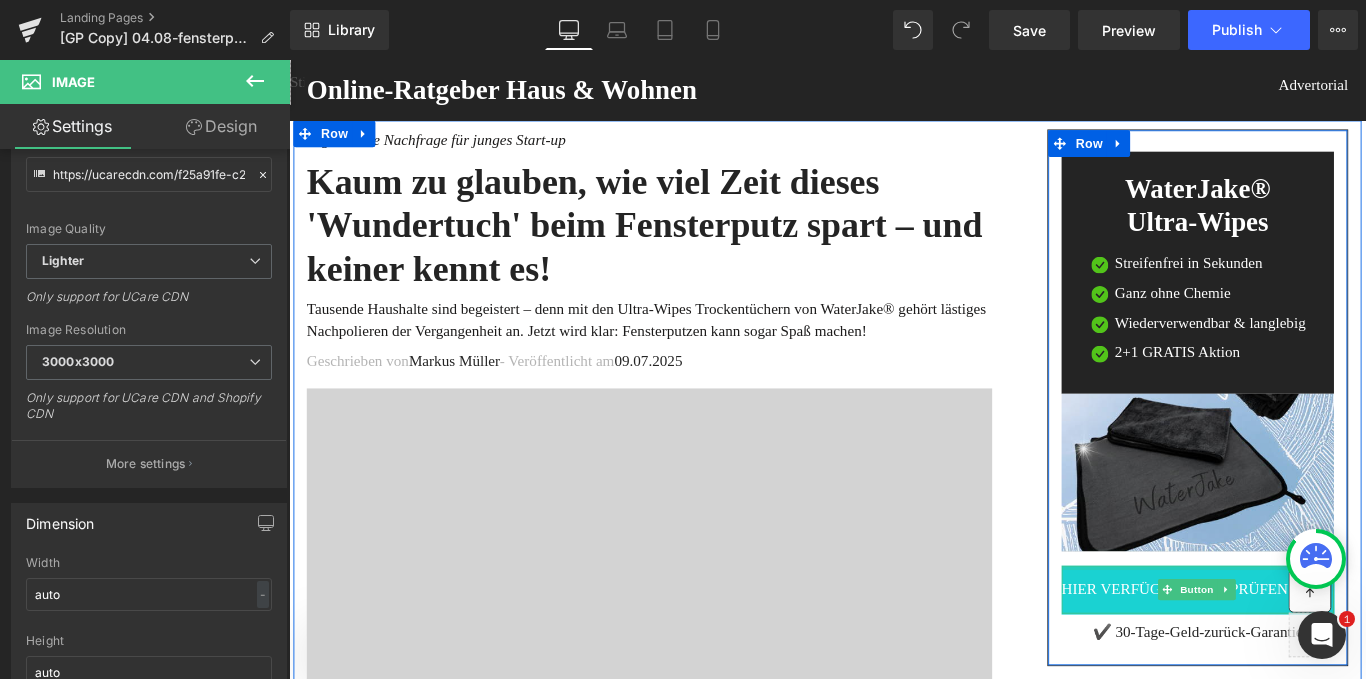 click at bounding box center (1310, 630) 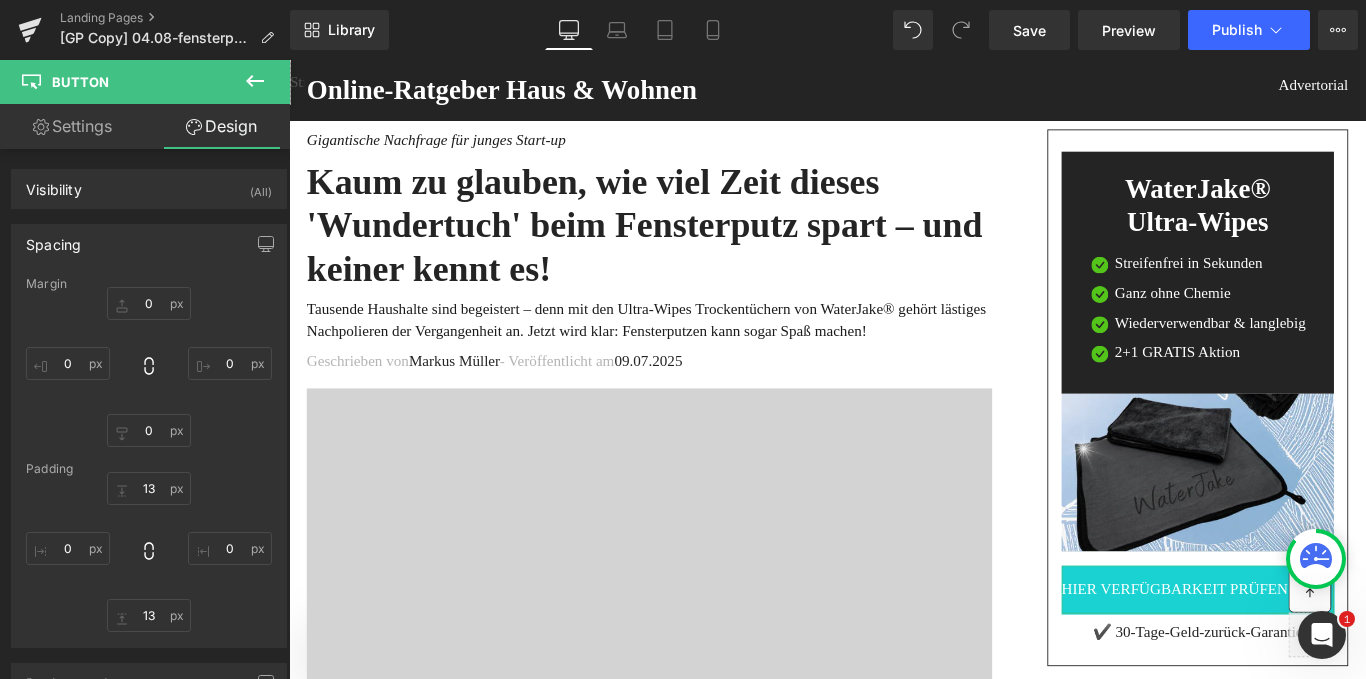 click on "Settings" at bounding box center [72, 126] 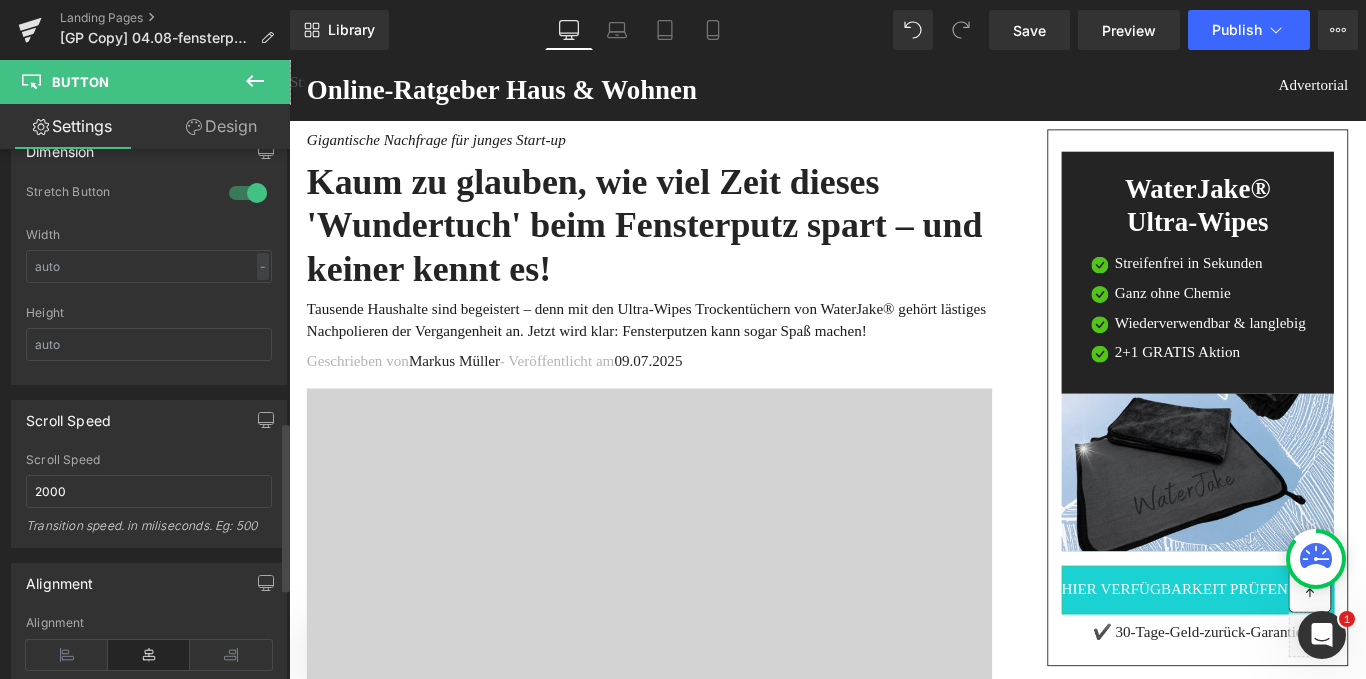 scroll, scrollTop: 846, scrollLeft: 0, axis: vertical 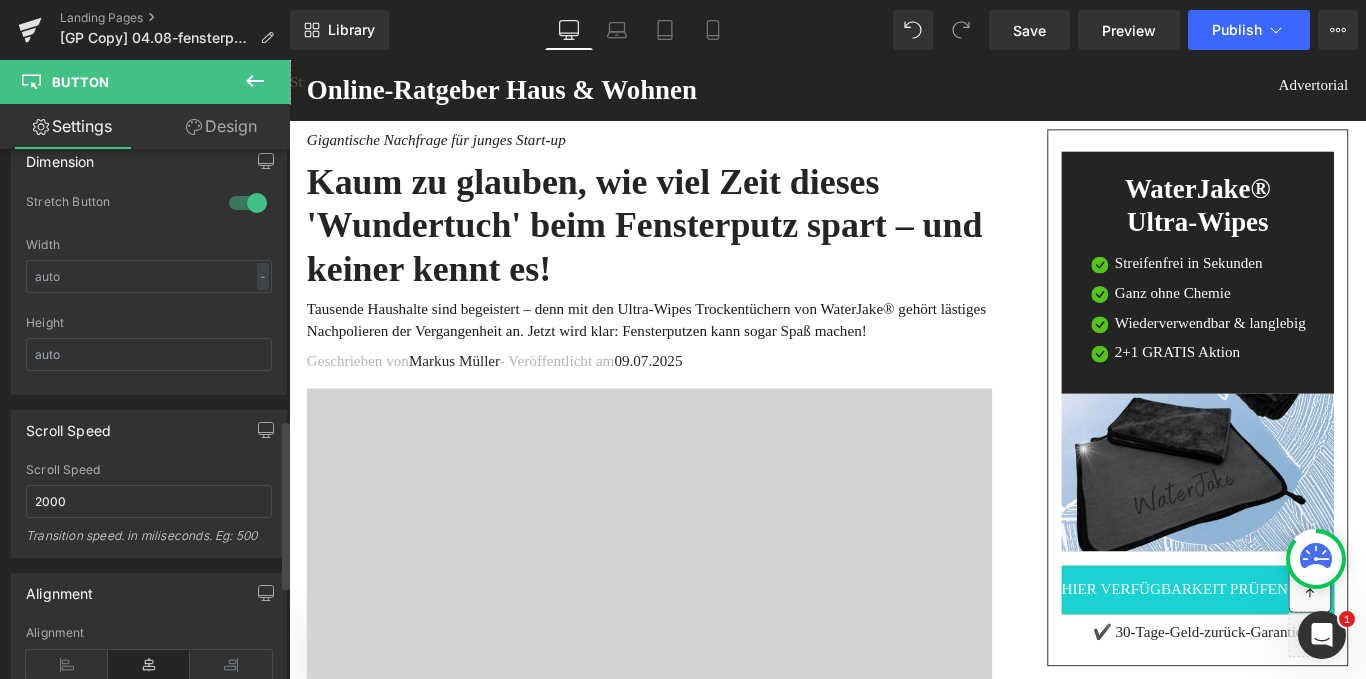 click on "Width - % px" at bounding box center (149, 277) 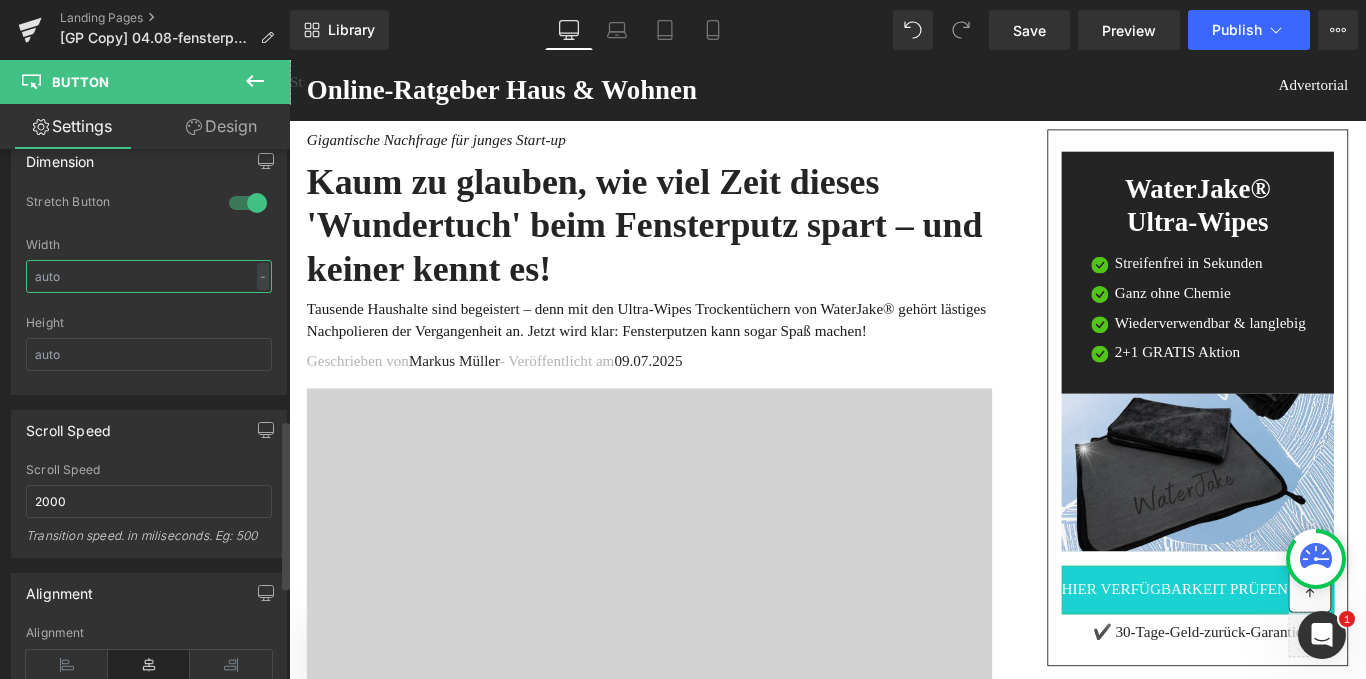 click at bounding box center (149, 276) 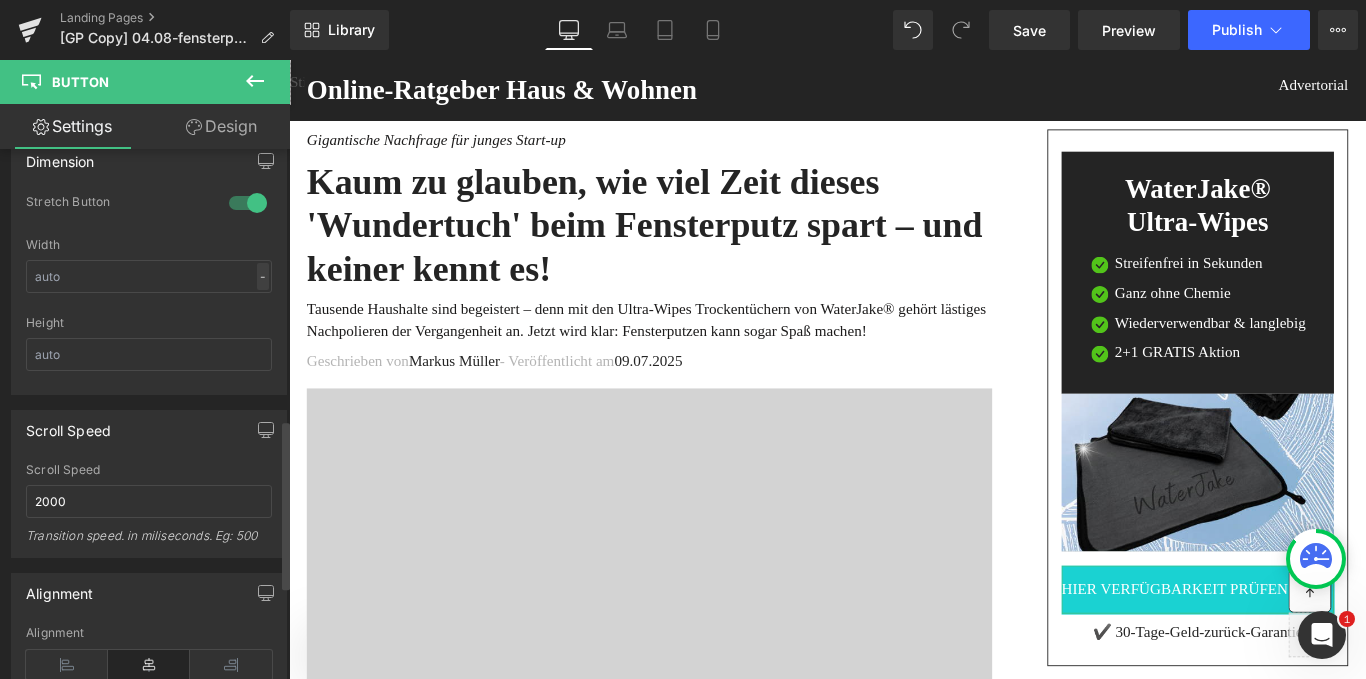click on "-" at bounding box center [263, 276] 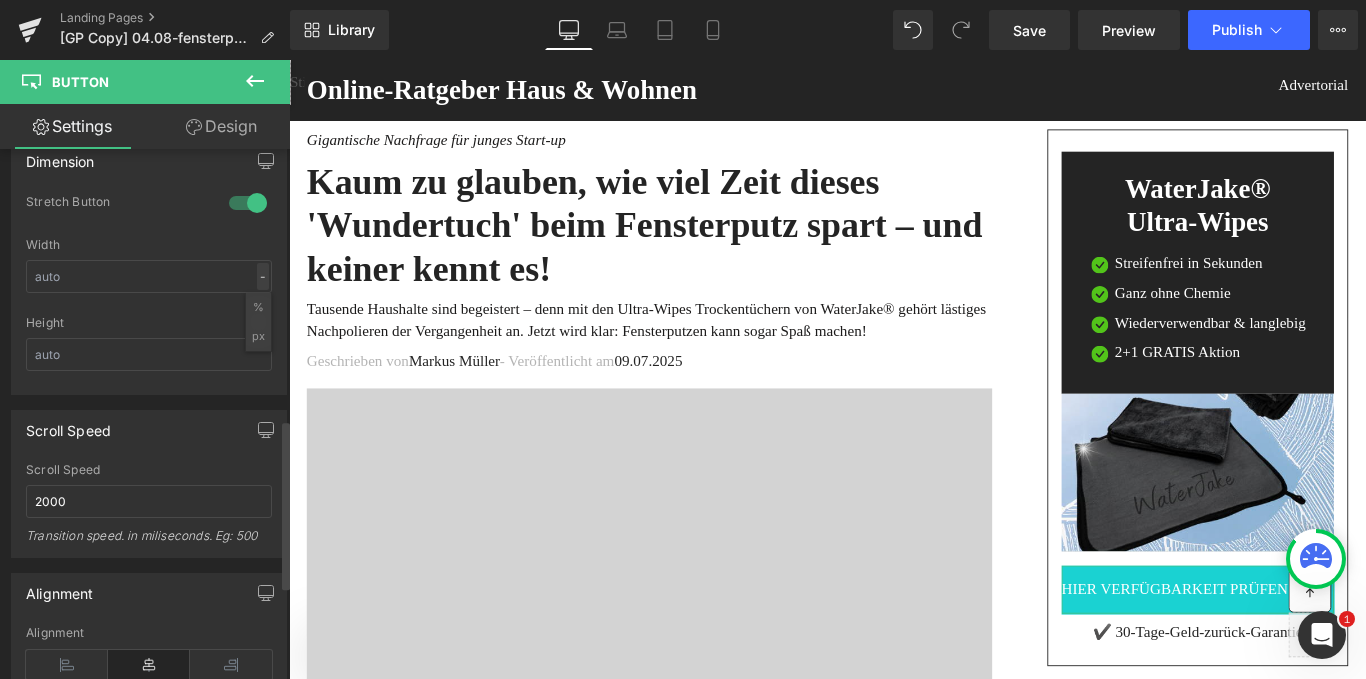 click on "-" at bounding box center (263, 276) 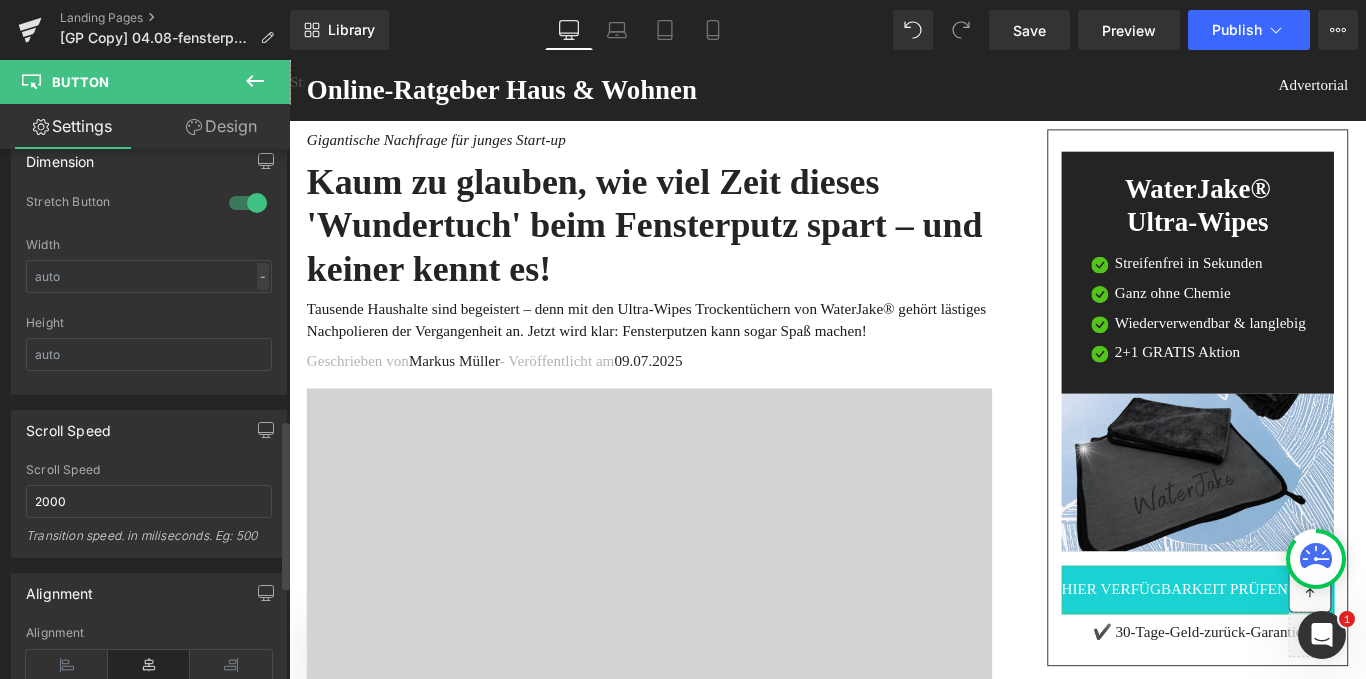 click on "-" at bounding box center (263, 276) 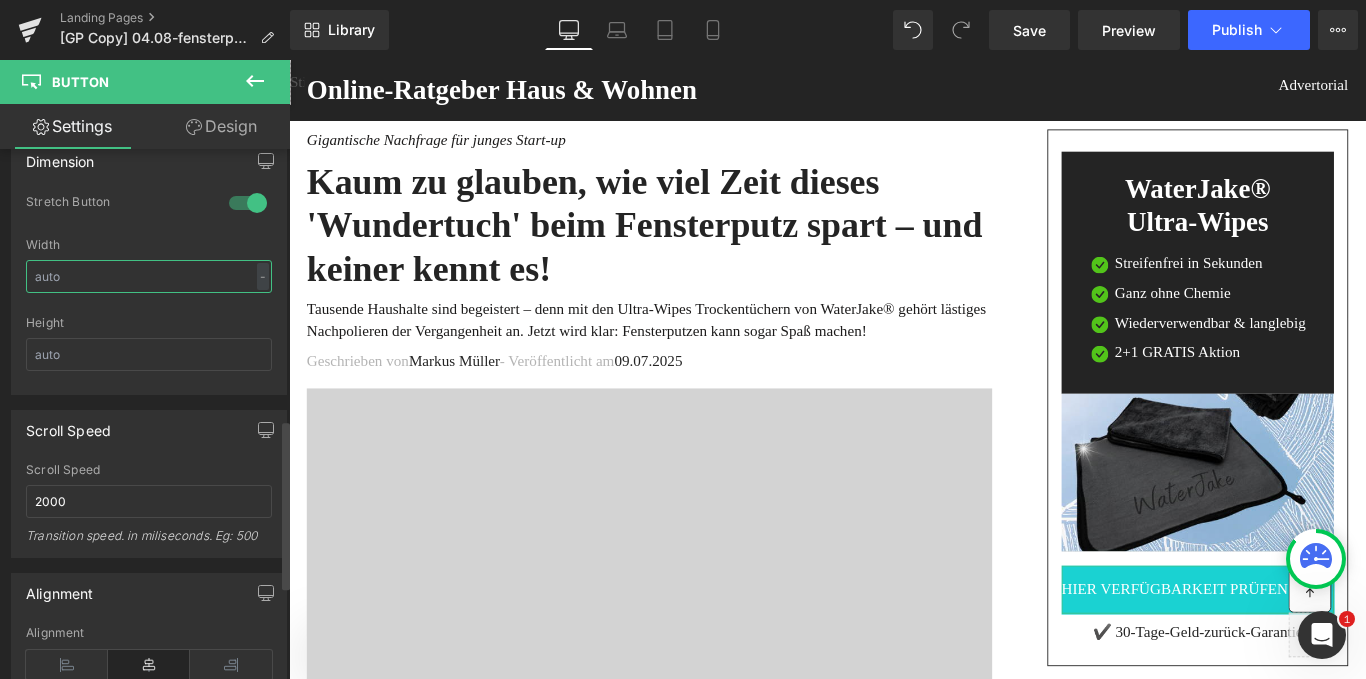 click at bounding box center (149, 276) 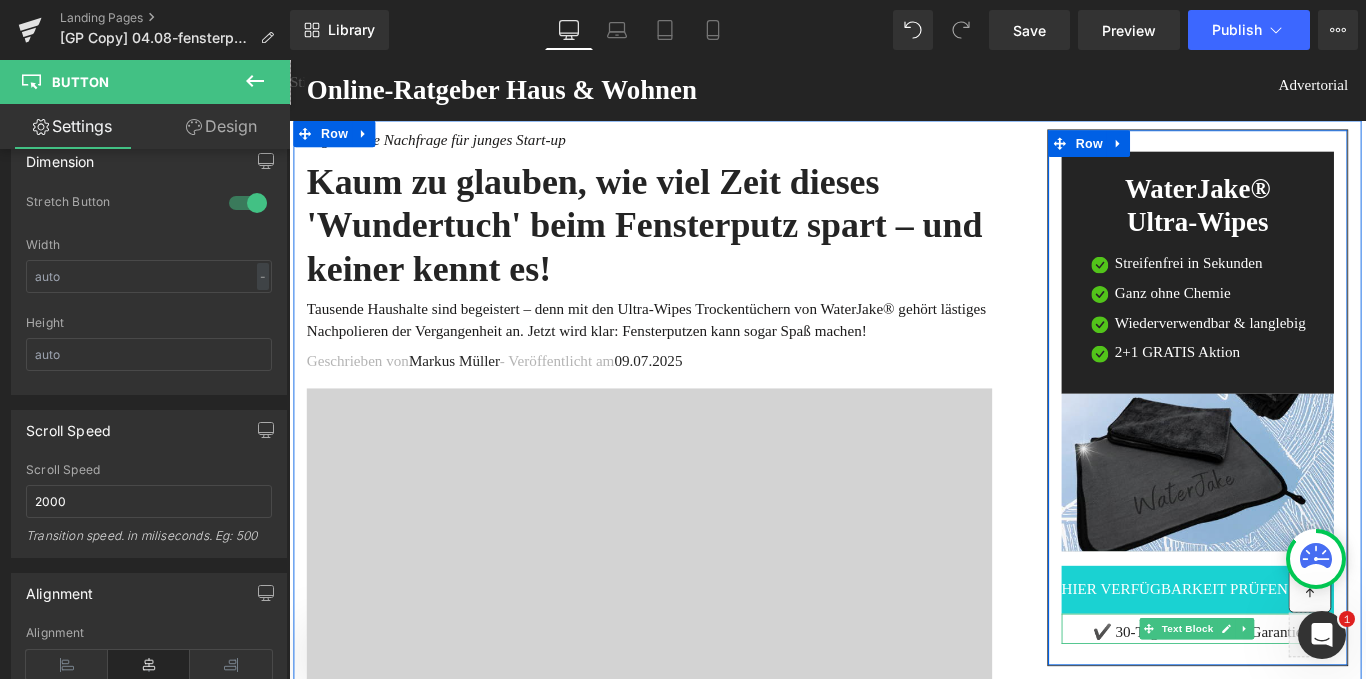 click on "✔️ 30-Tage-Geld-zurück-Garantie" at bounding box center (1310, 703) 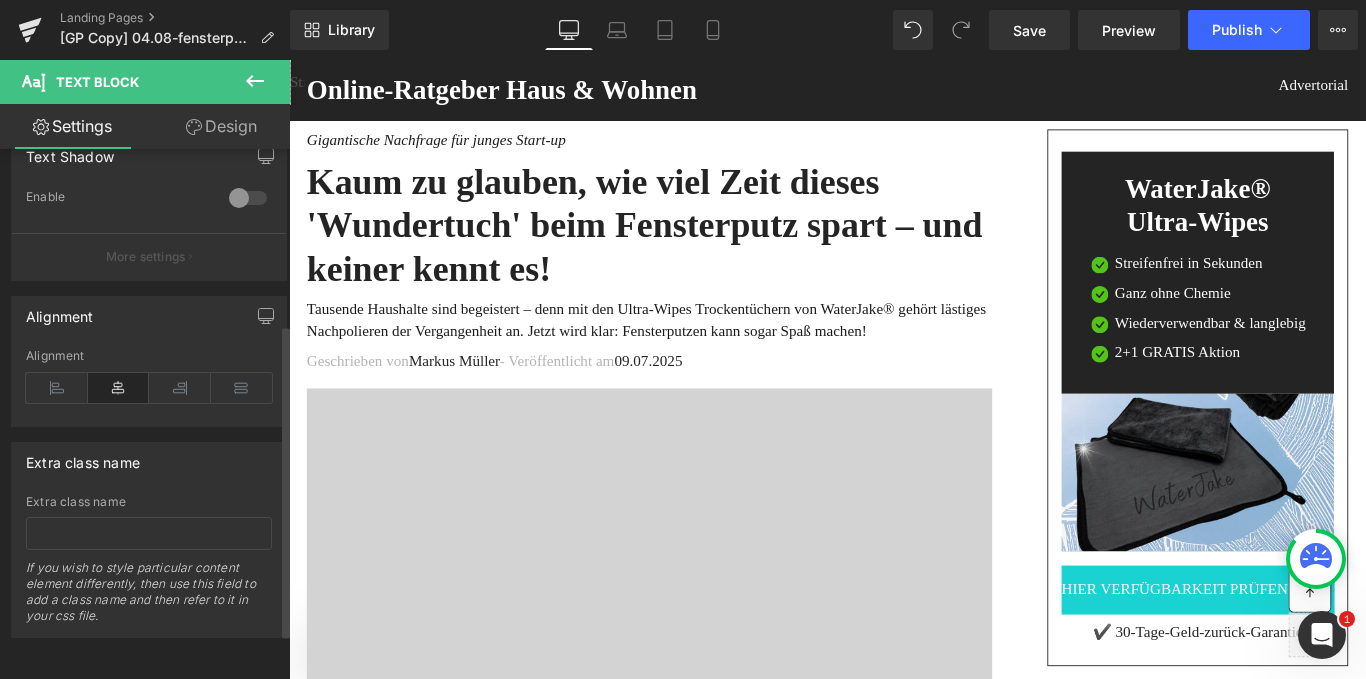 scroll, scrollTop: 0, scrollLeft: 0, axis: both 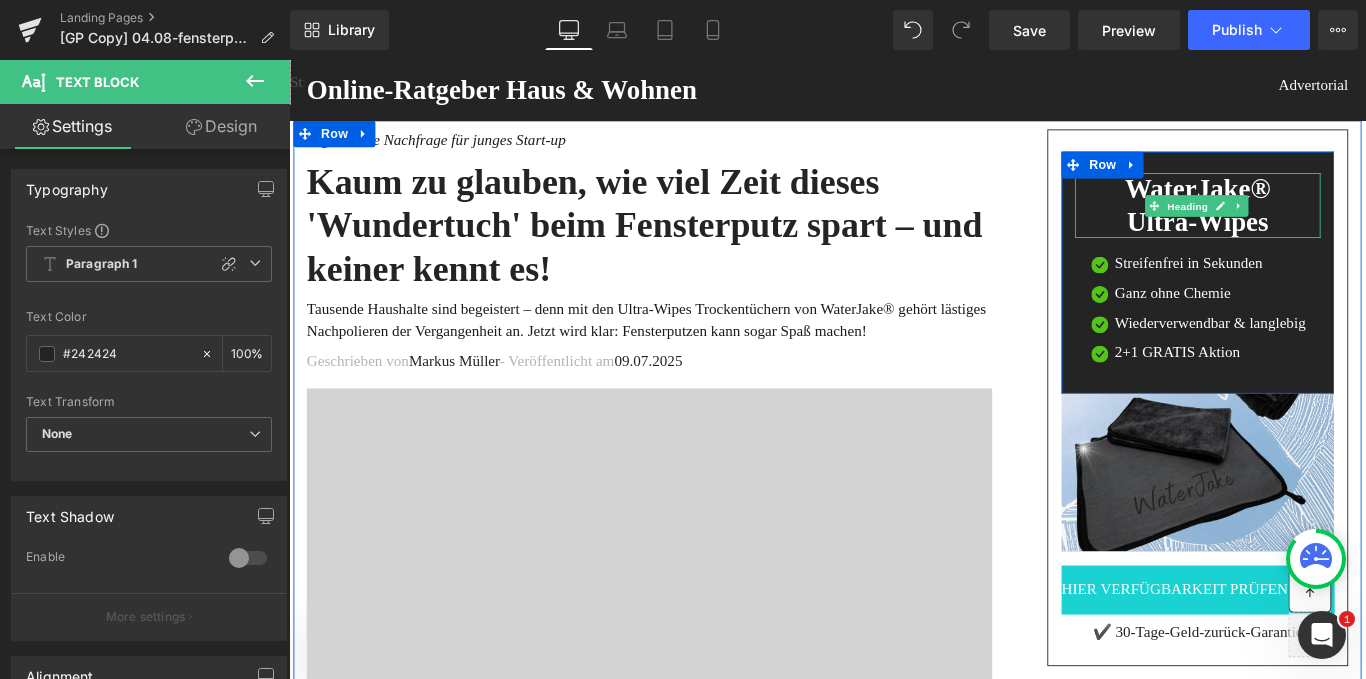 click on "WaterJake®" at bounding box center (1310, 205) 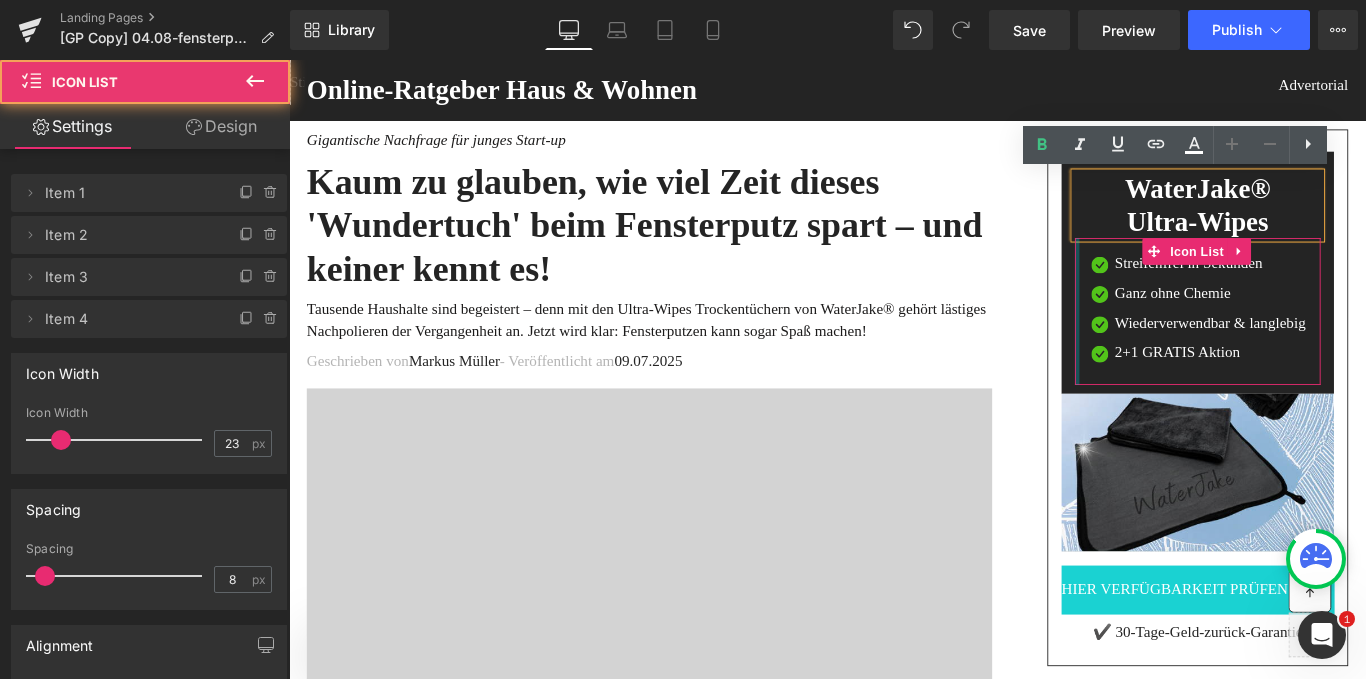 click at bounding box center [1174, 342] 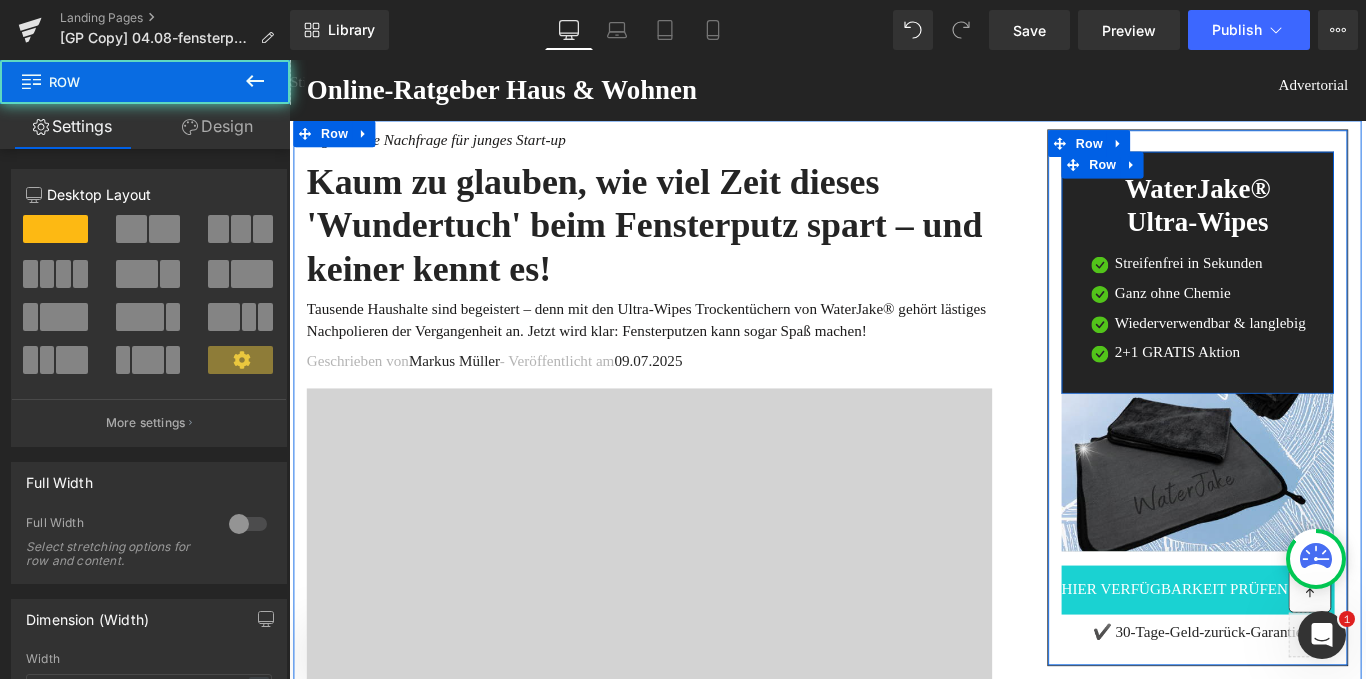 click on "WaterJake®  Ultra-Wipes Heading
Image
Streifenfrei in Sekunden
Text Block
Image
Ganz ohne Chemie Text Block
Image
Wiederverwendbar & langlebig Text Block
Image" at bounding box center [1310, 306] 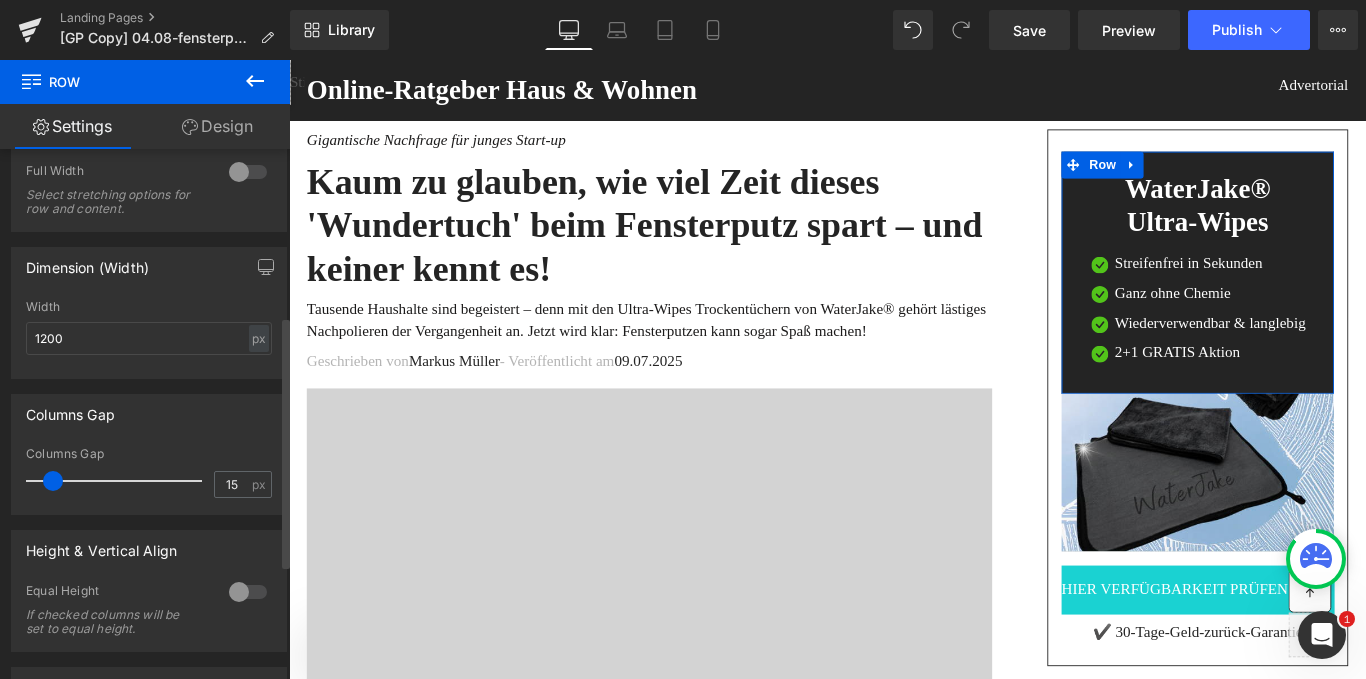 scroll, scrollTop: 351, scrollLeft: 0, axis: vertical 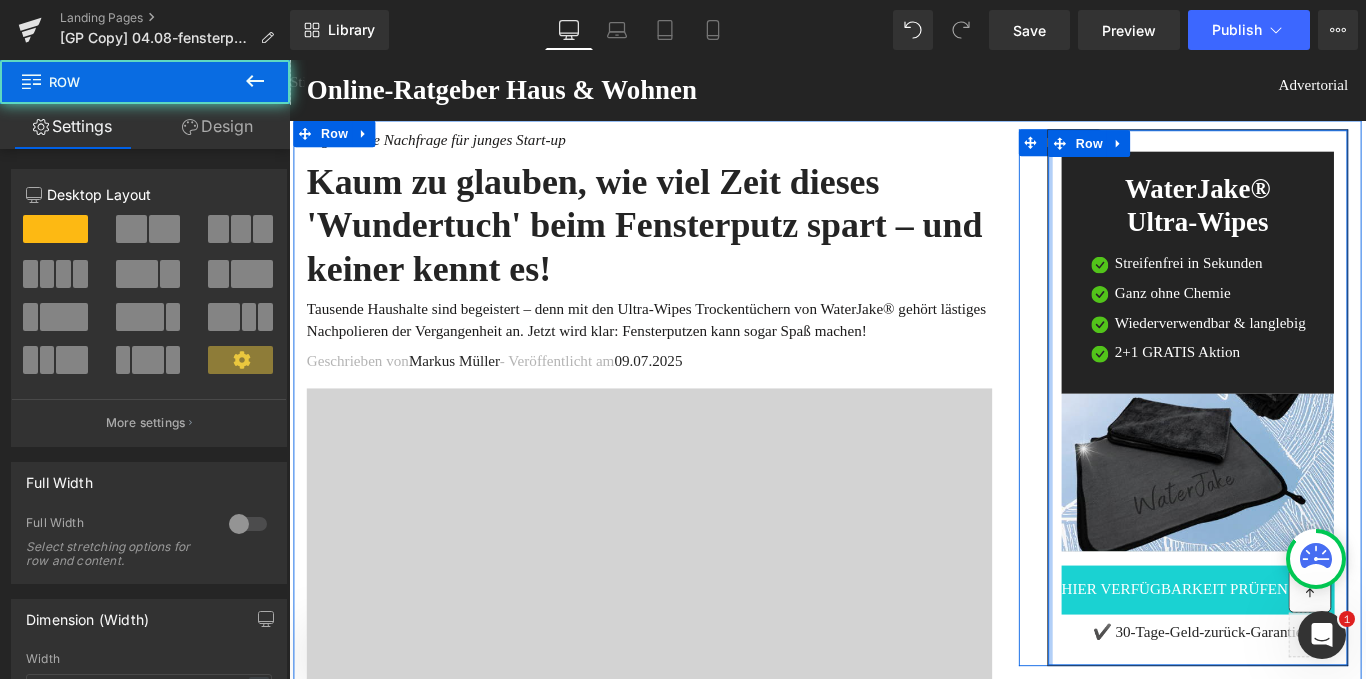 click at bounding box center [1144, 439] 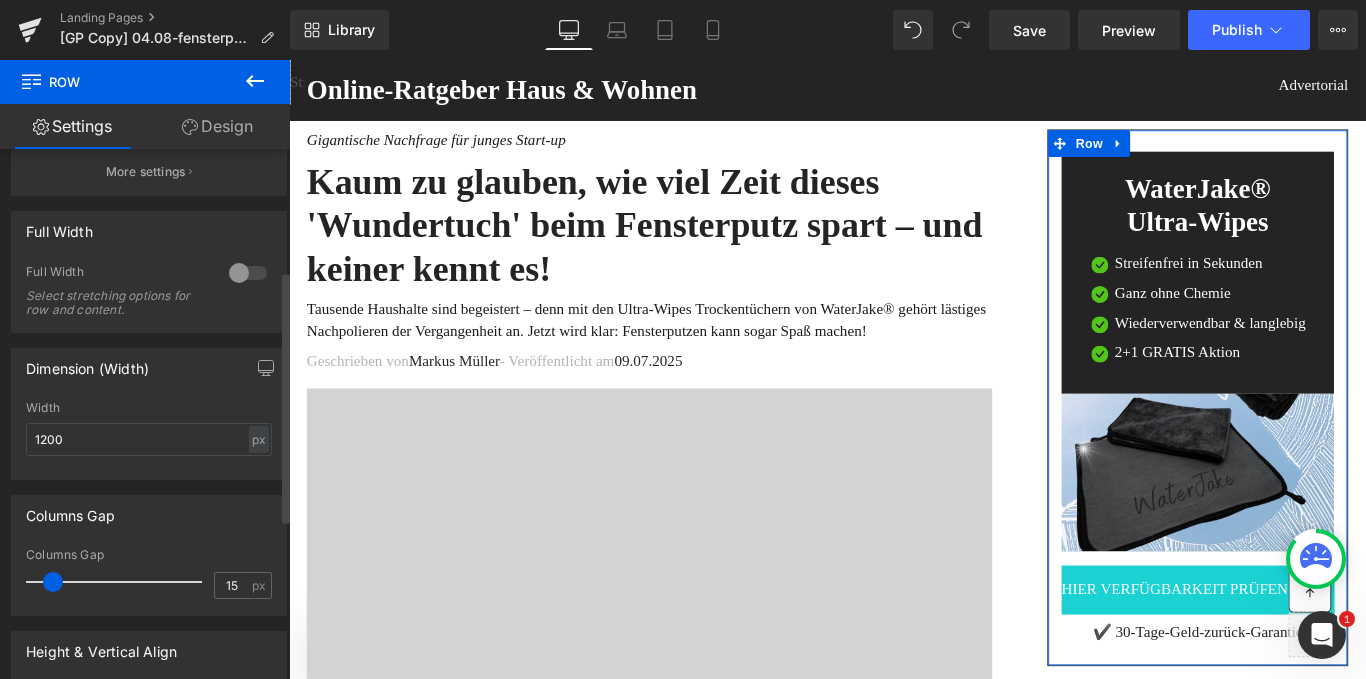 scroll, scrollTop: 255, scrollLeft: 0, axis: vertical 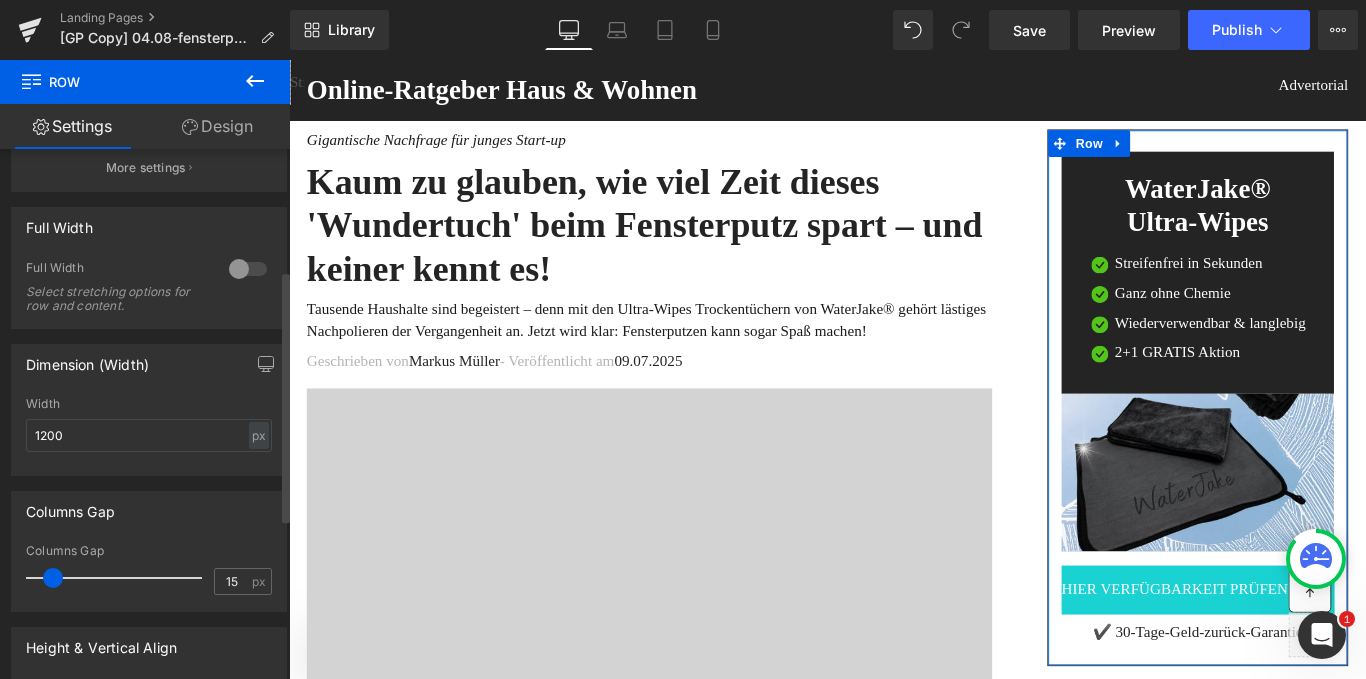 click at bounding box center (248, 269) 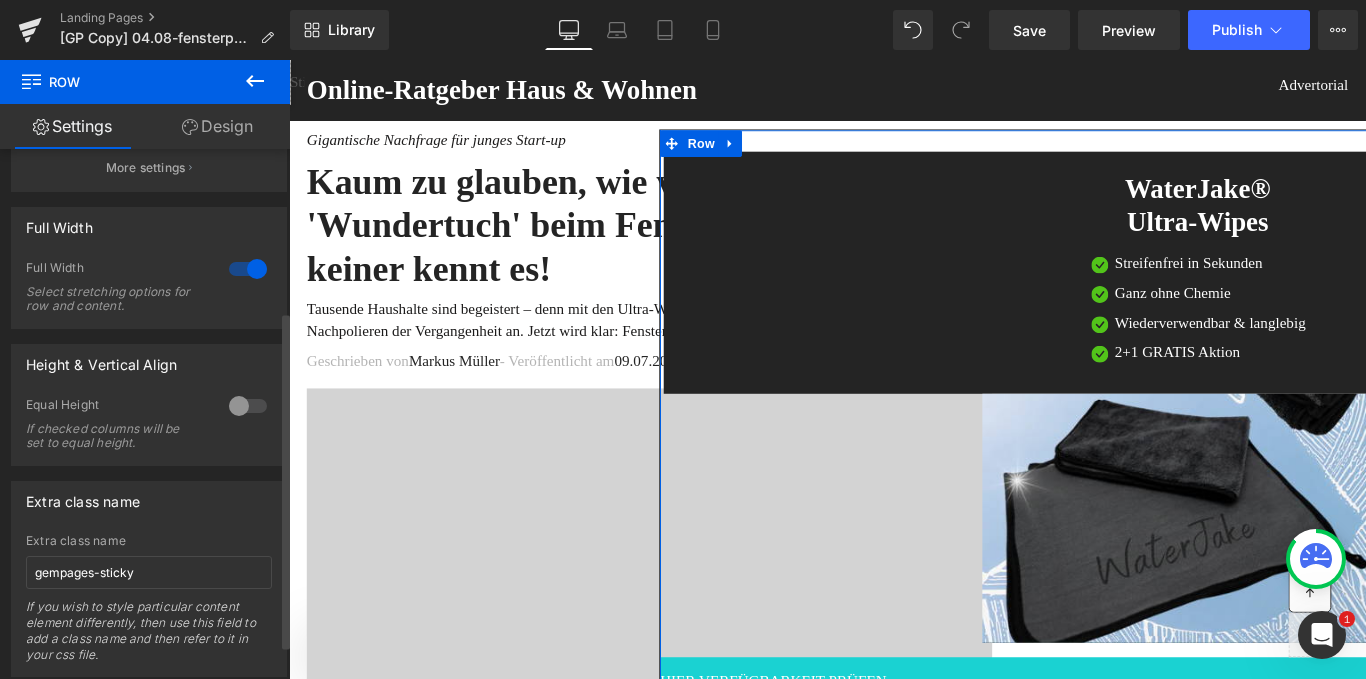 click at bounding box center (248, 269) 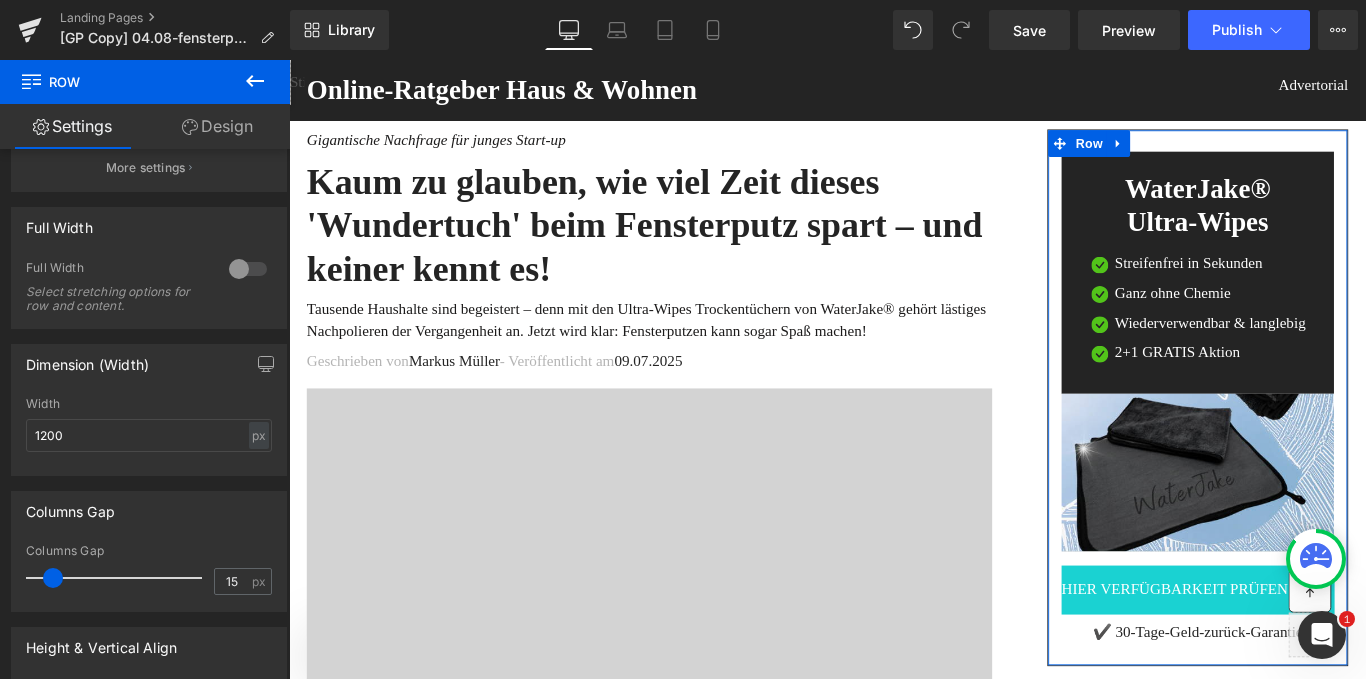 click on "Design" at bounding box center (217, 126) 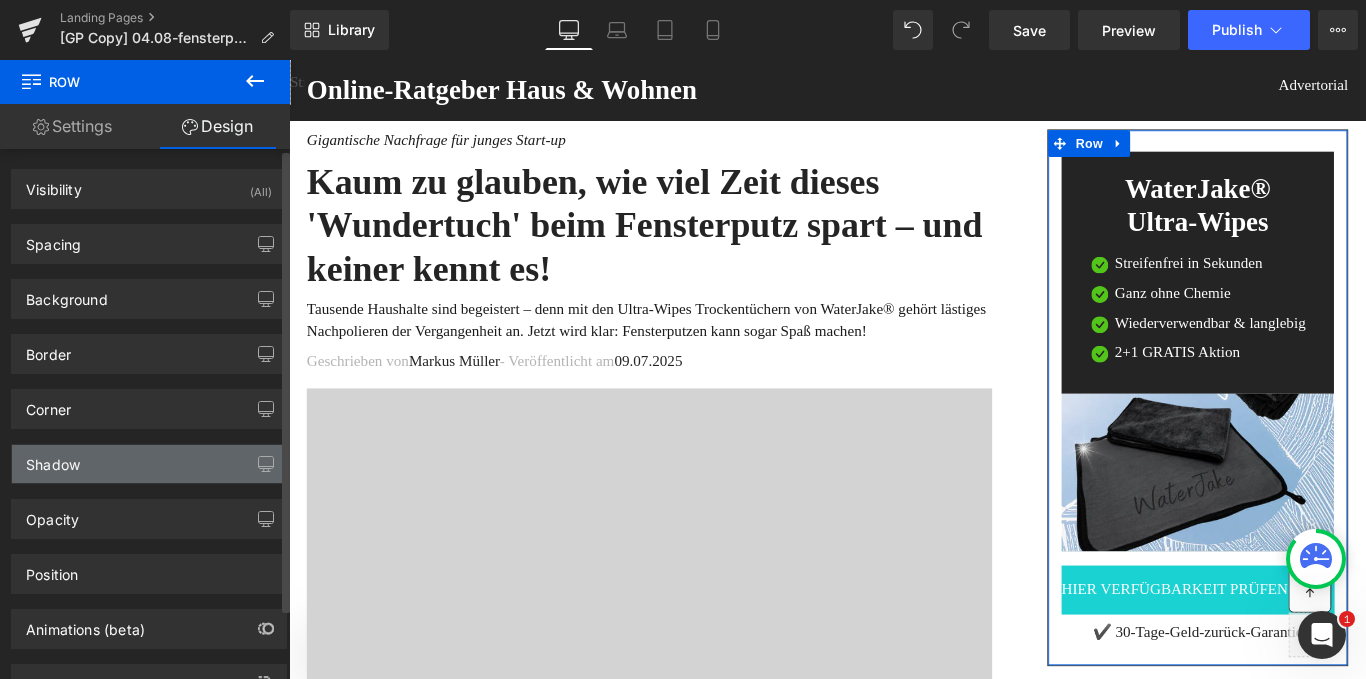 scroll, scrollTop: 81, scrollLeft: 0, axis: vertical 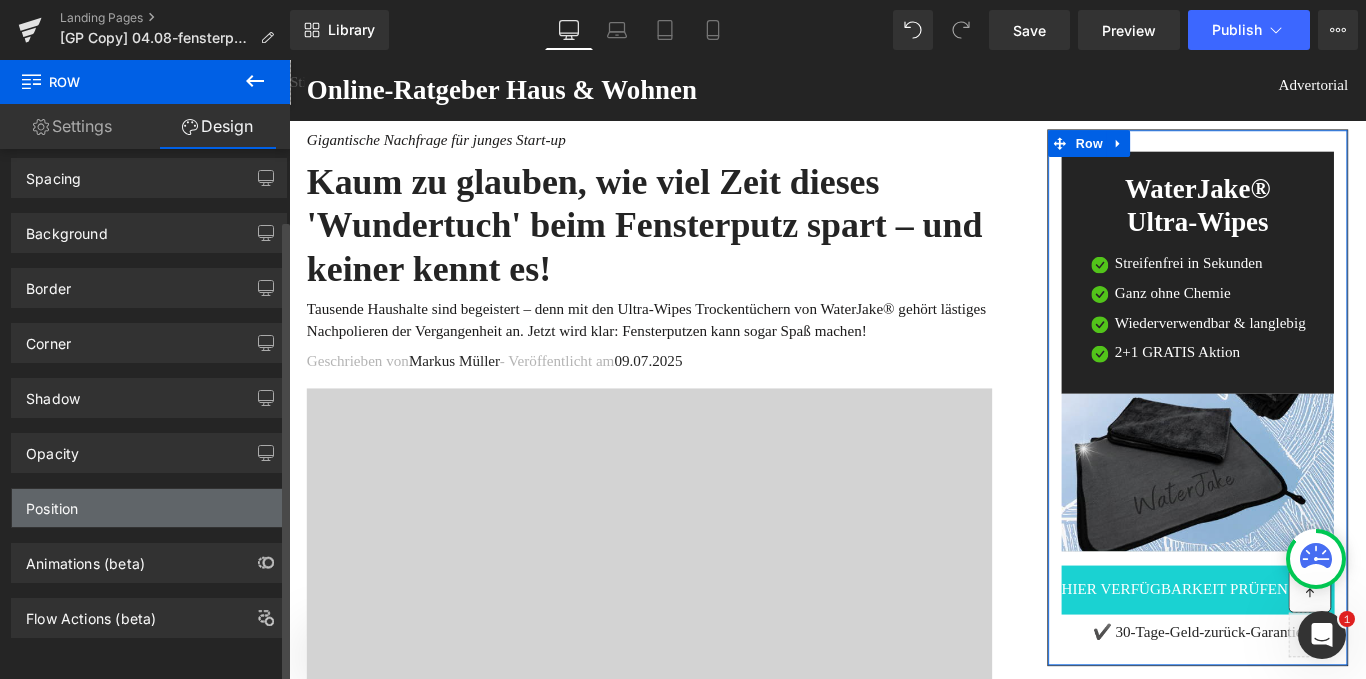 click on "Position" at bounding box center (149, 508) 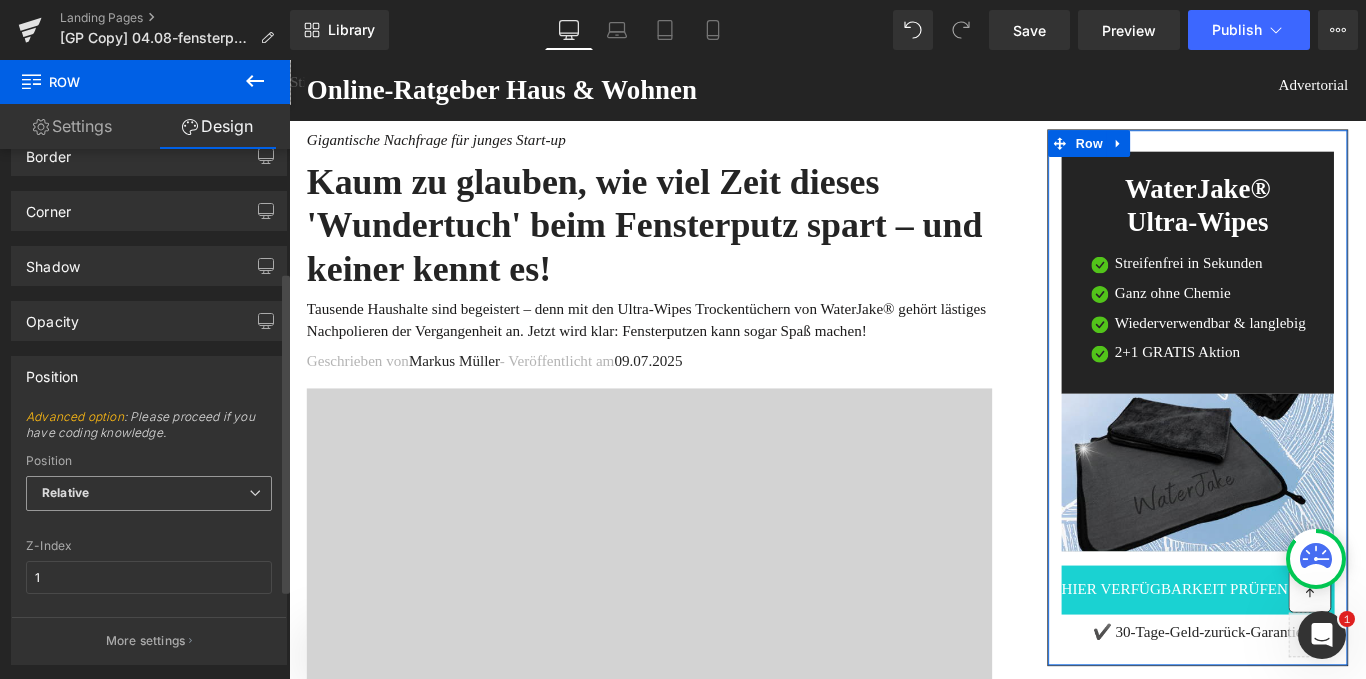 scroll, scrollTop: 212, scrollLeft: 0, axis: vertical 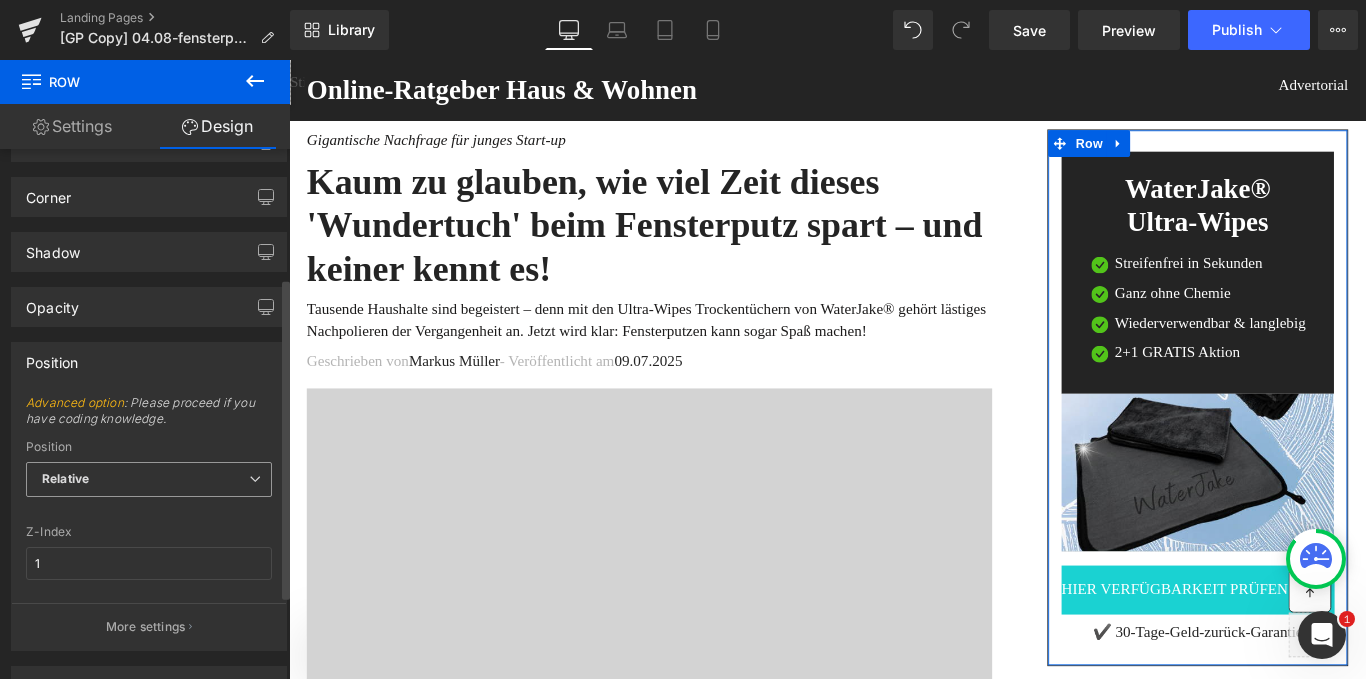 click on "Relative" at bounding box center [149, 479] 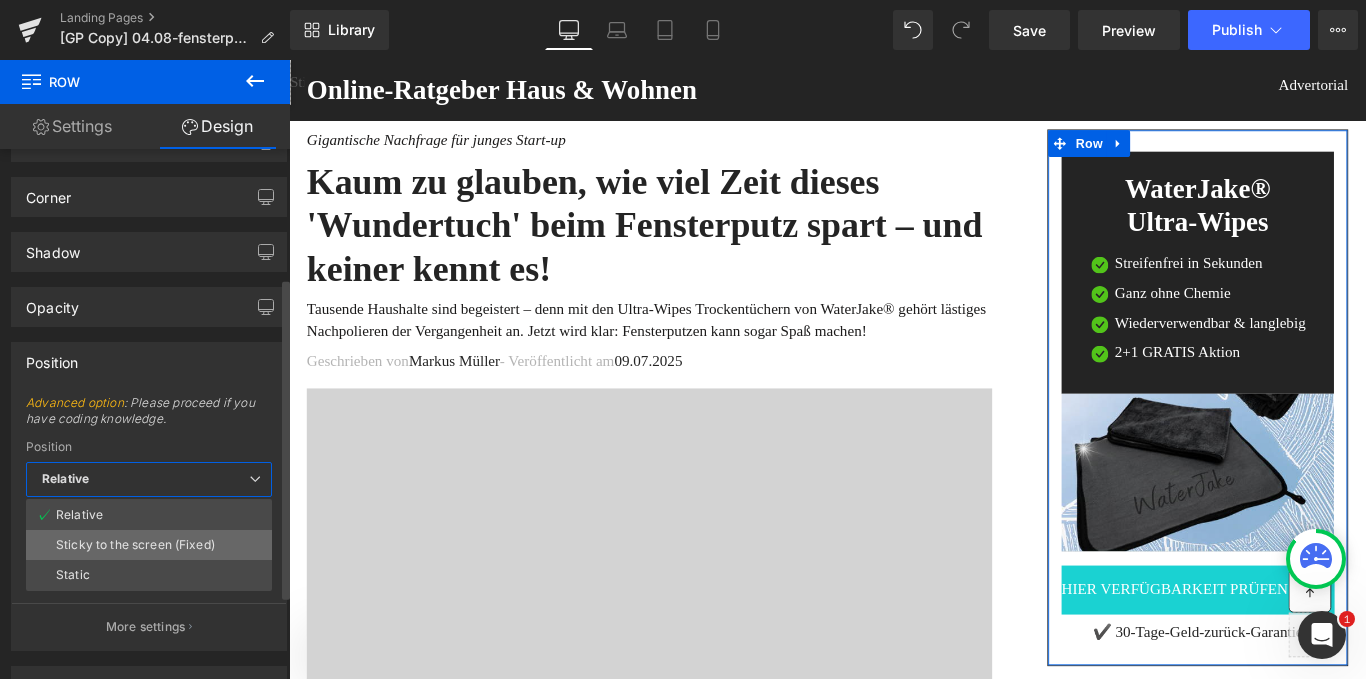 click on "Sticky to the screen (Fixed)" at bounding box center [135, 545] 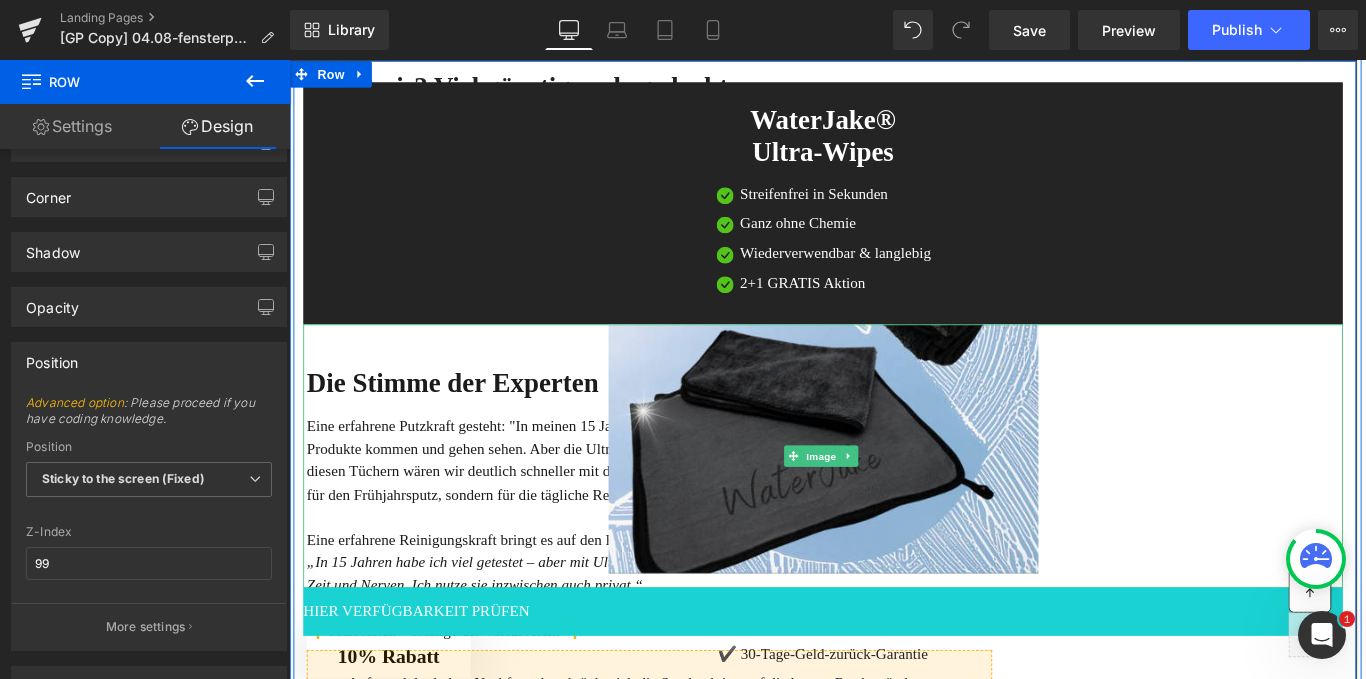 scroll, scrollTop: 2149, scrollLeft: 0, axis: vertical 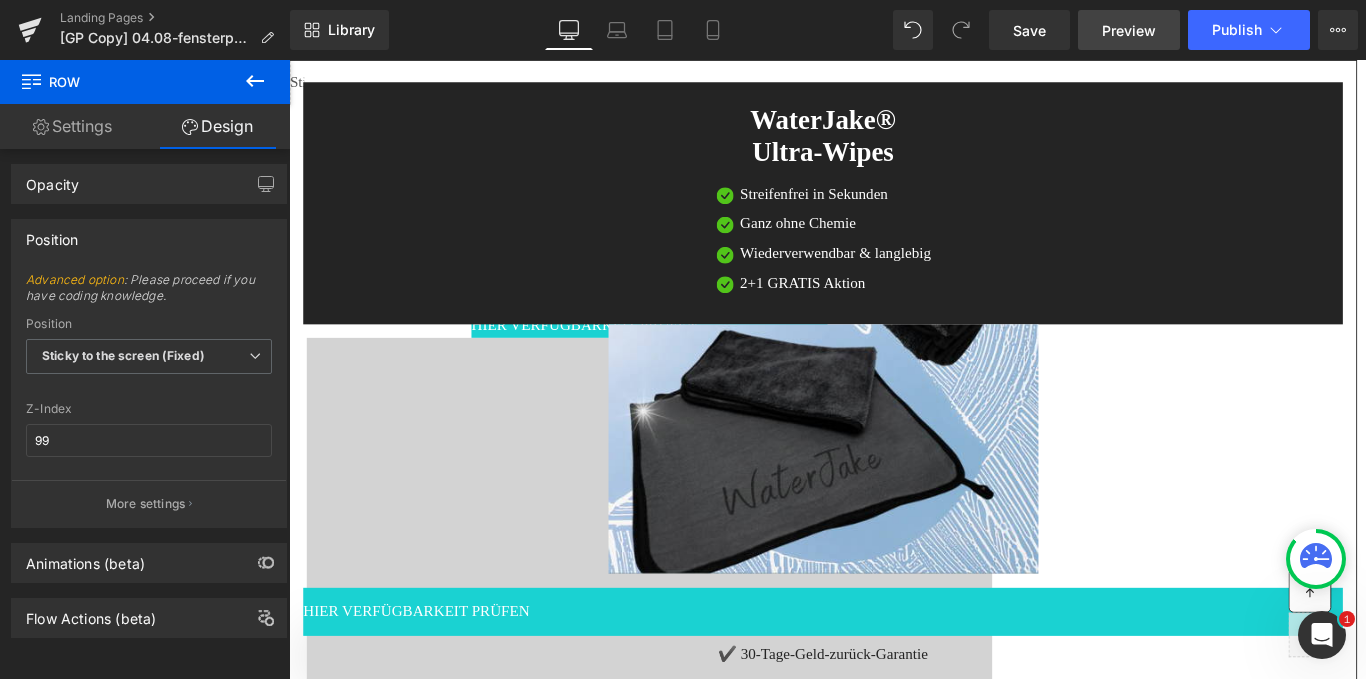 click on "Preview" at bounding box center [1129, 30] 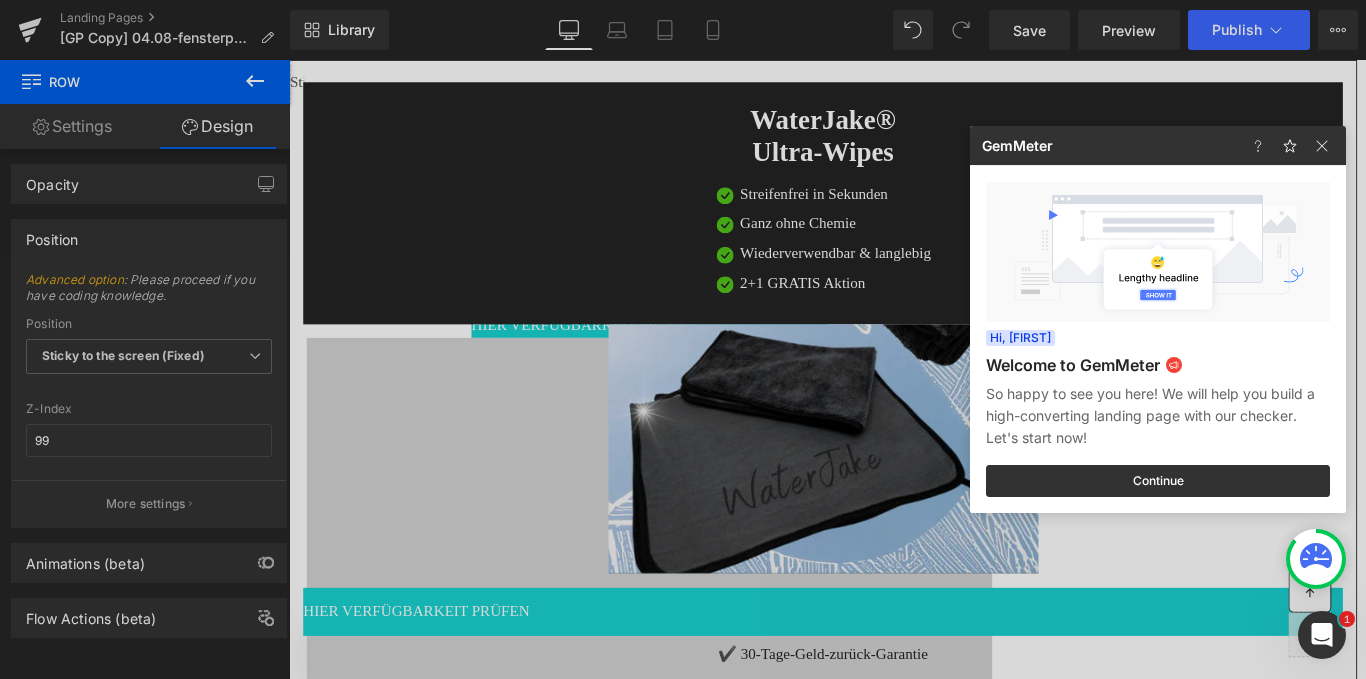click at bounding box center (683, 339) 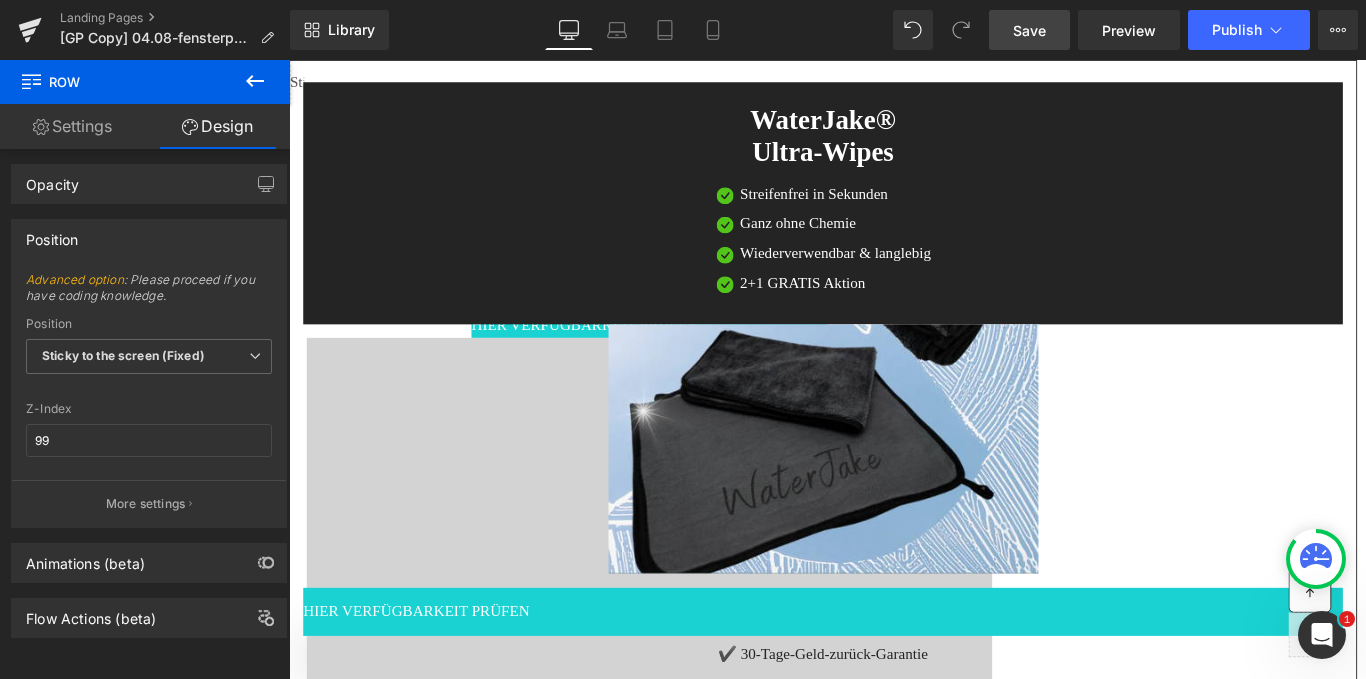 click on "Save" at bounding box center [1029, 30] 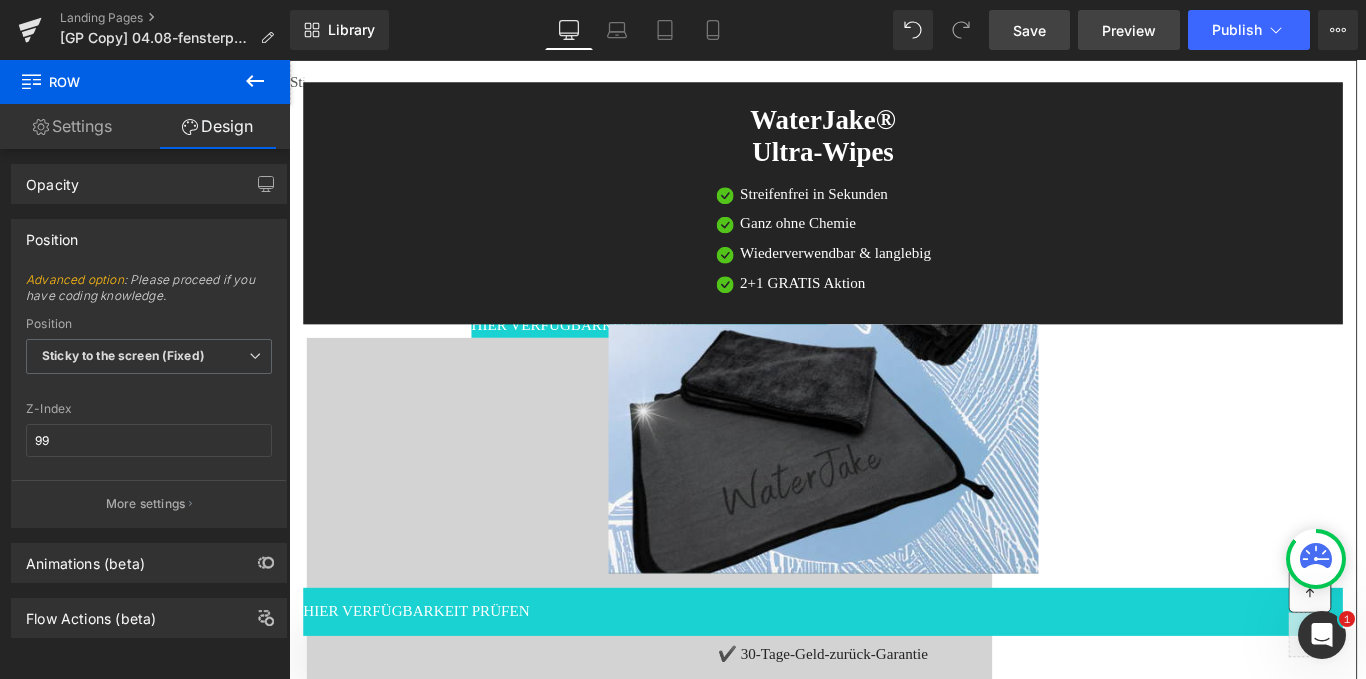 click on "Preview" at bounding box center (1129, 30) 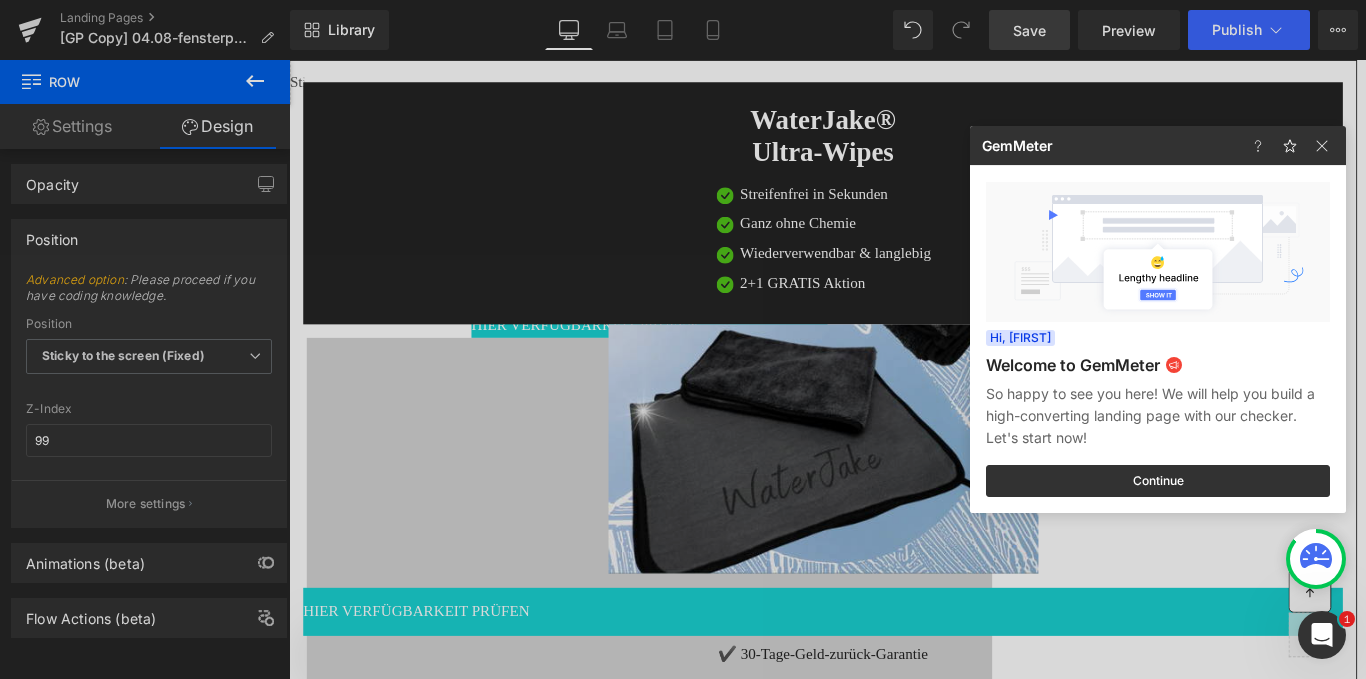 click at bounding box center (683, 339) 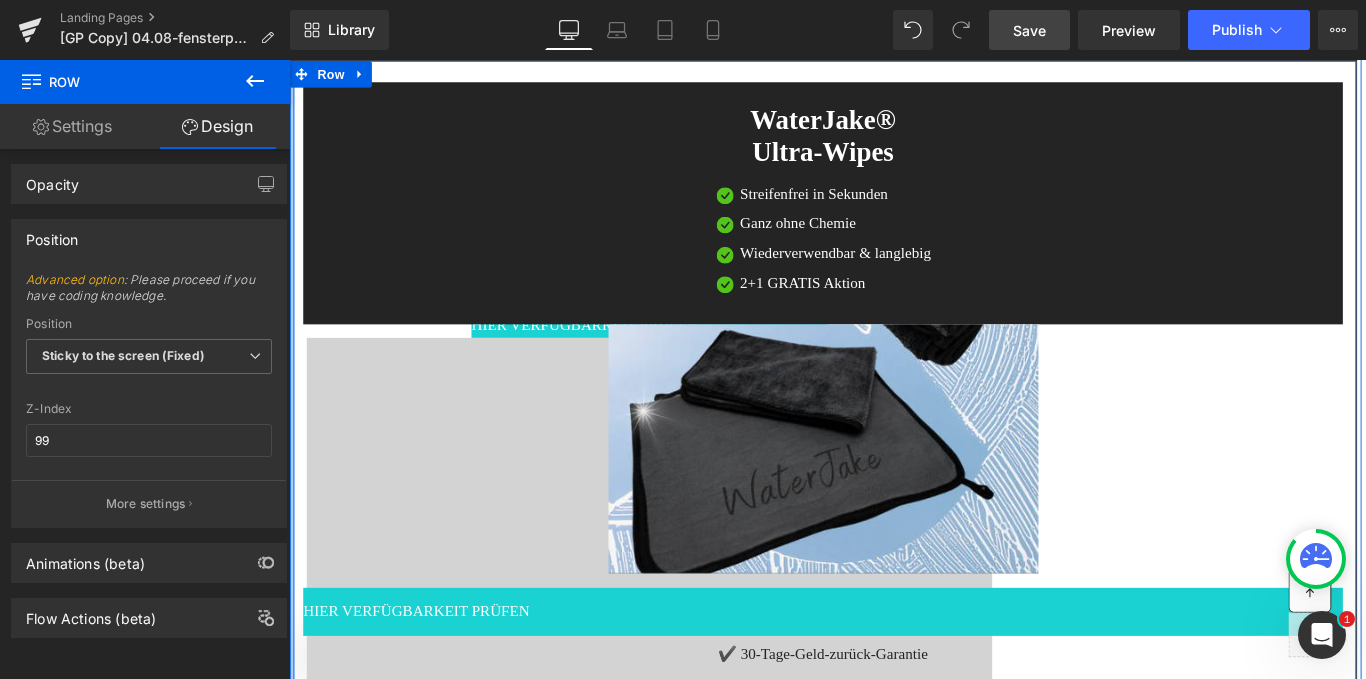 click at bounding box center [292, 412] 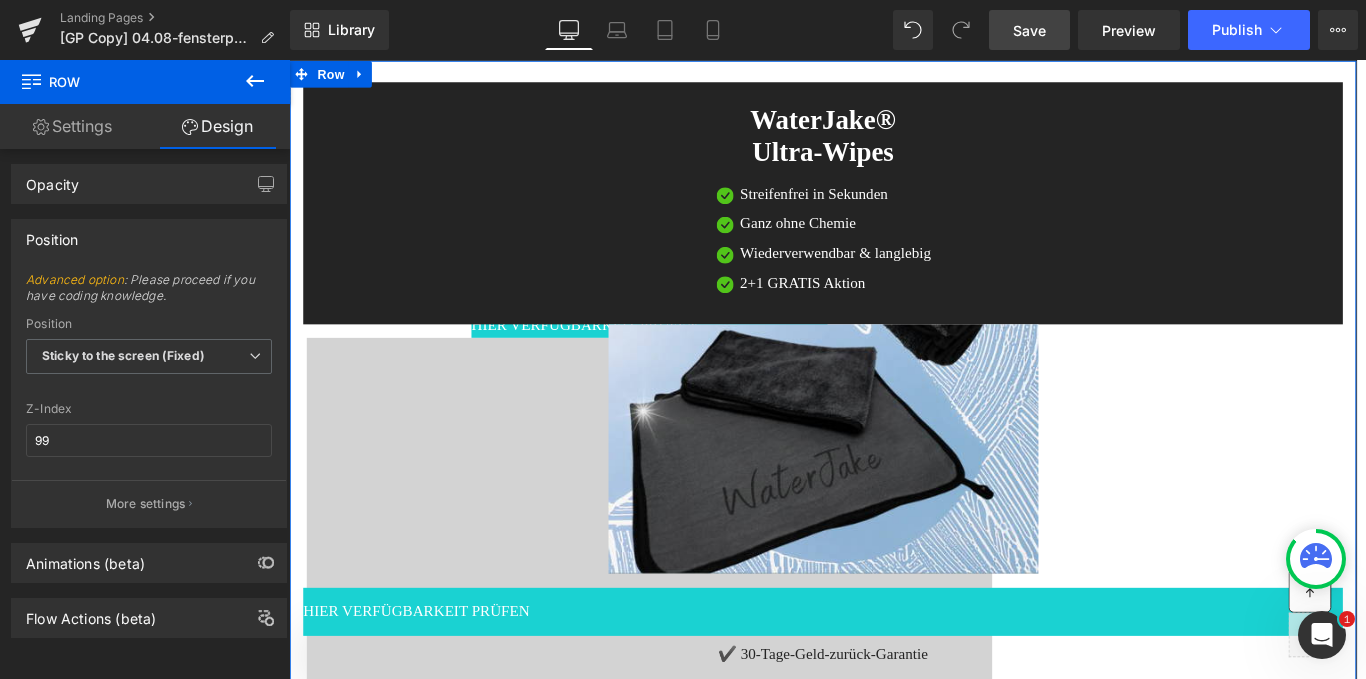 click on "Settings" at bounding box center [72, 126] 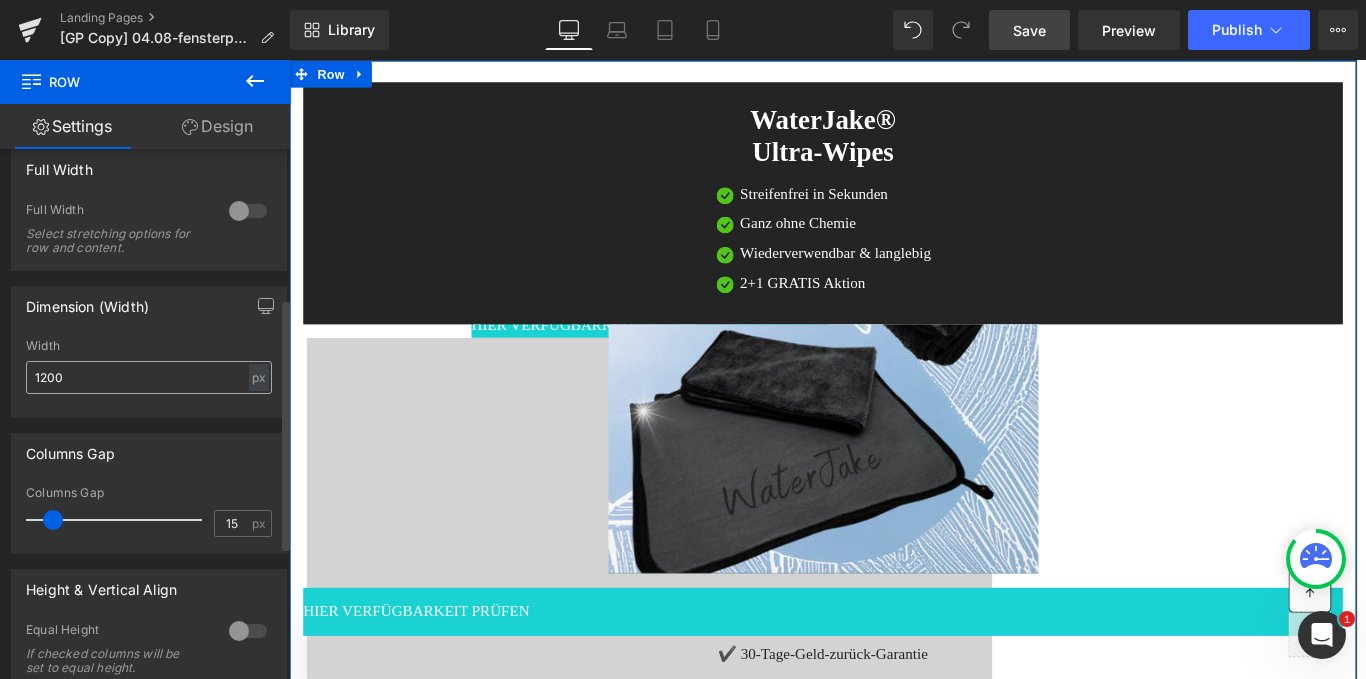 scroll, scrollTop: 314, scrollLeft: 0, axis: vertical 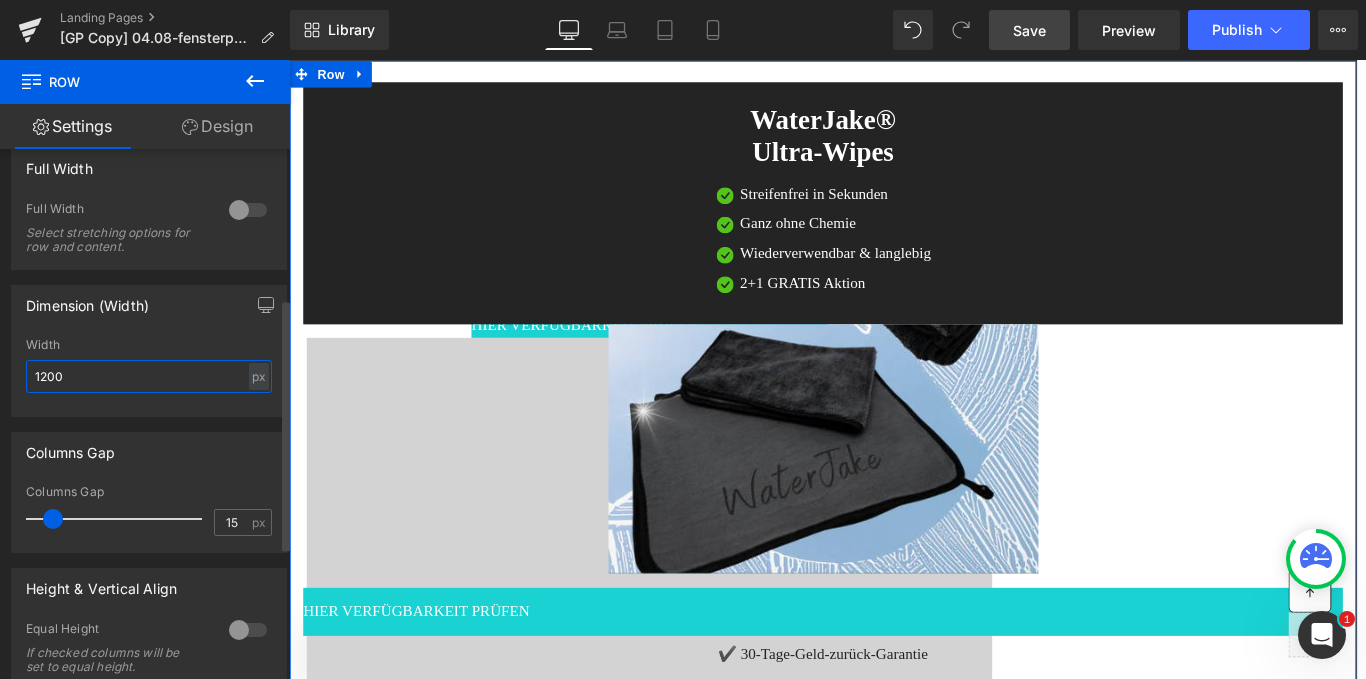 click on "1200" at bounding box center (149, 376) 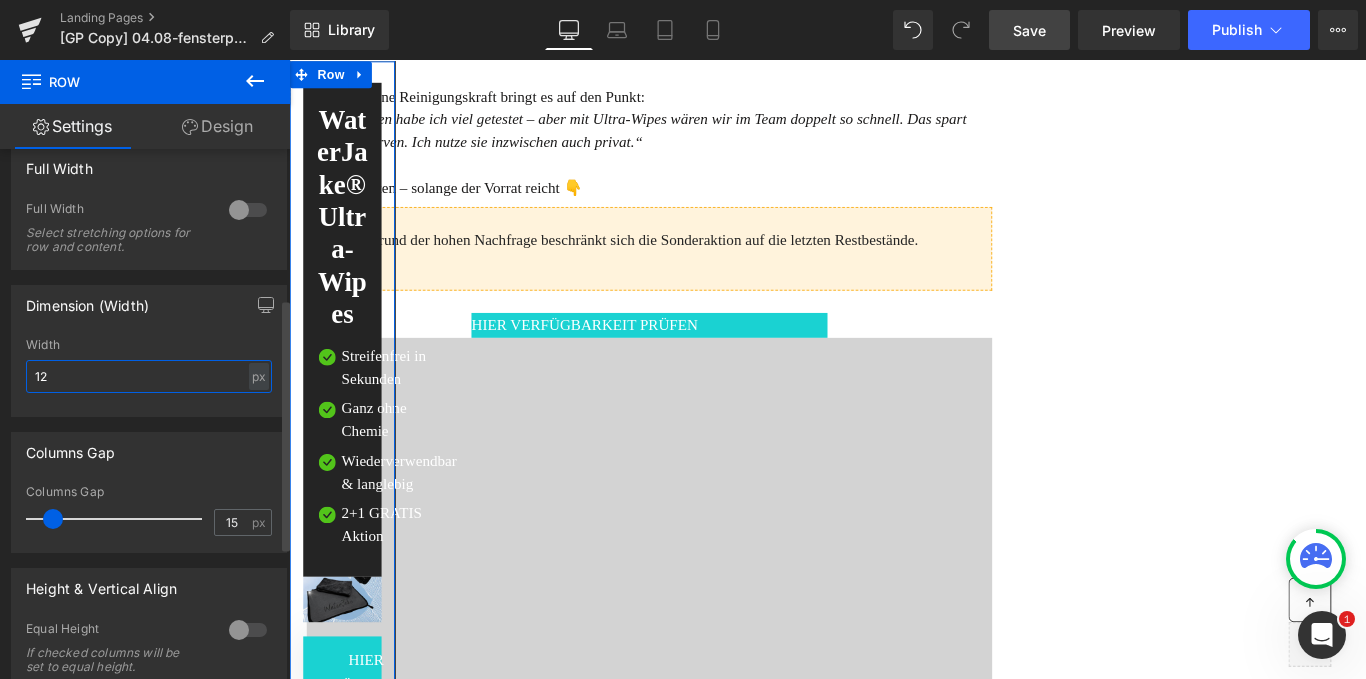 type on "1" 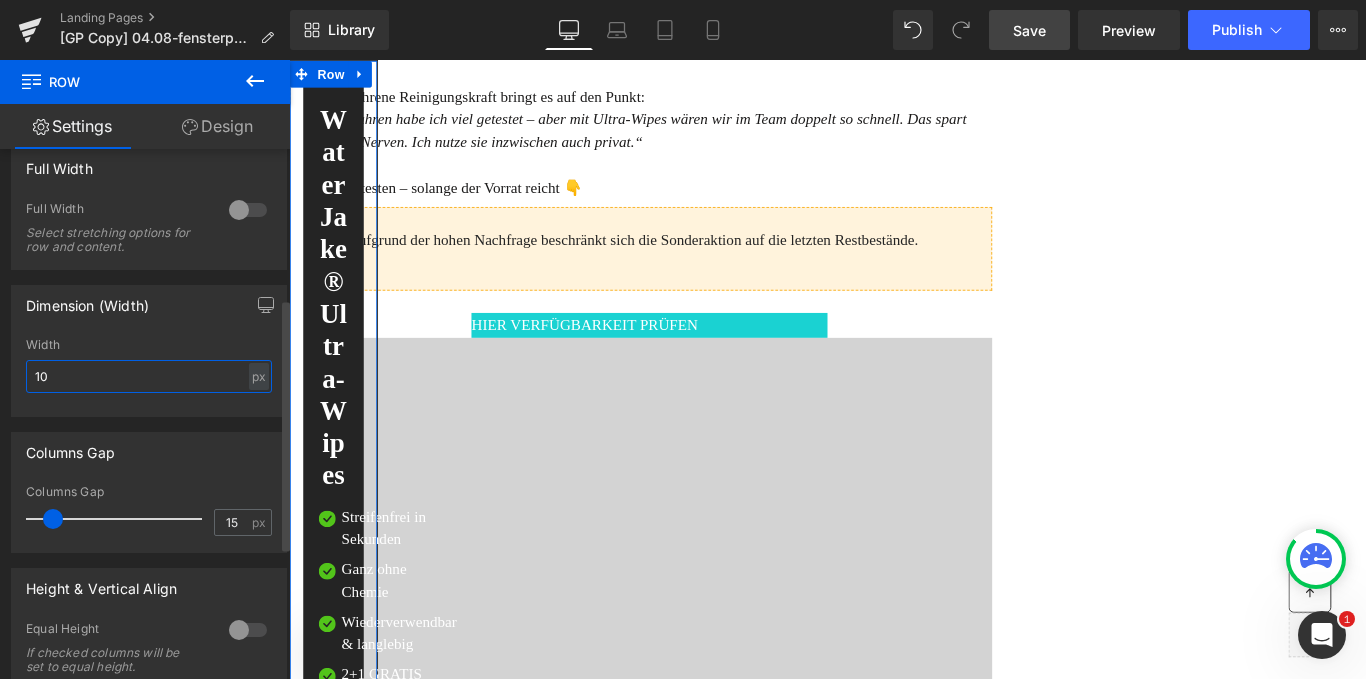 type on "1" 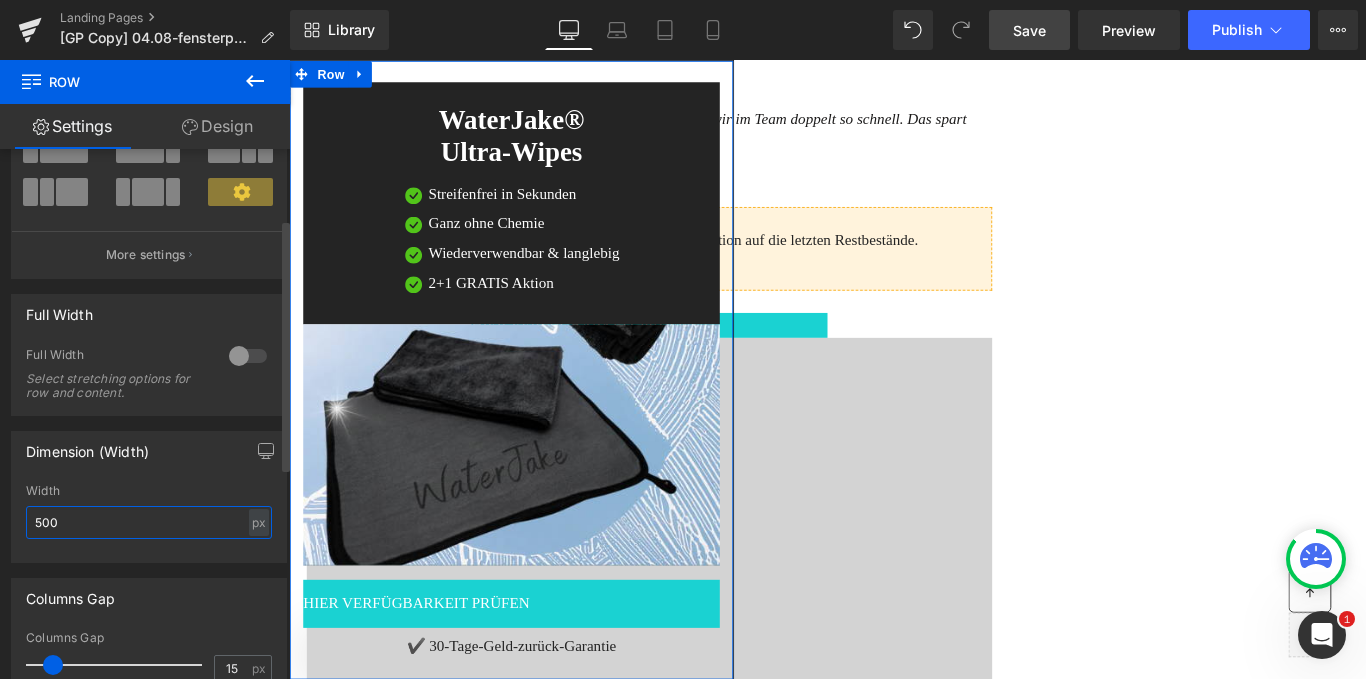 scroll, scrollTop: 0, scrollLeft: 0, axis: both 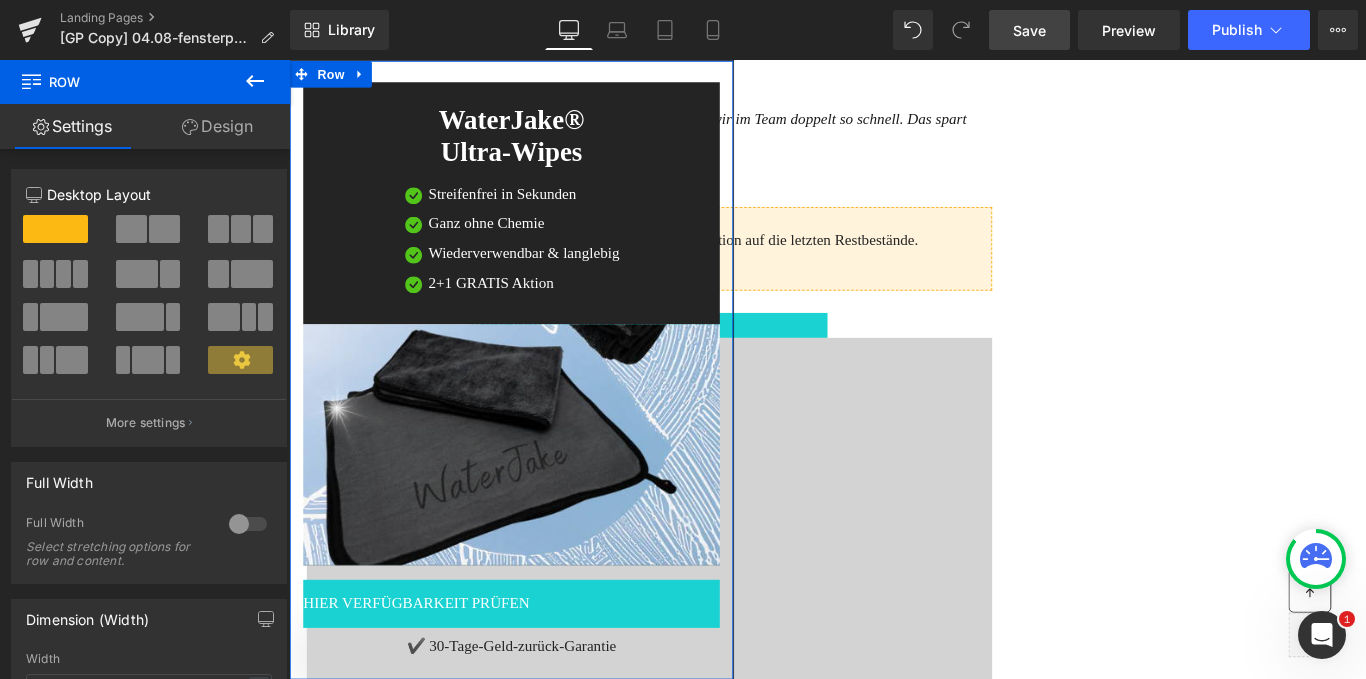 click on "Design" at bounding box center (217, 126) 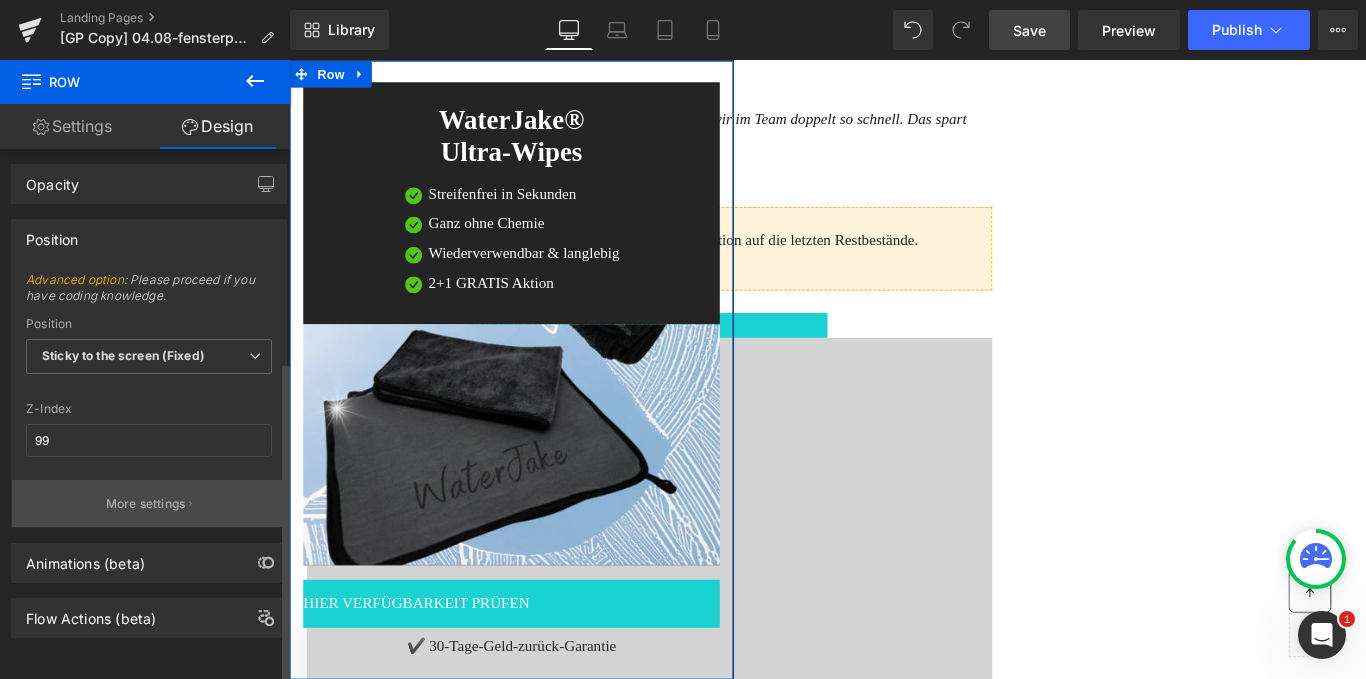 click on "More settings" at bounding box center (146, 504) 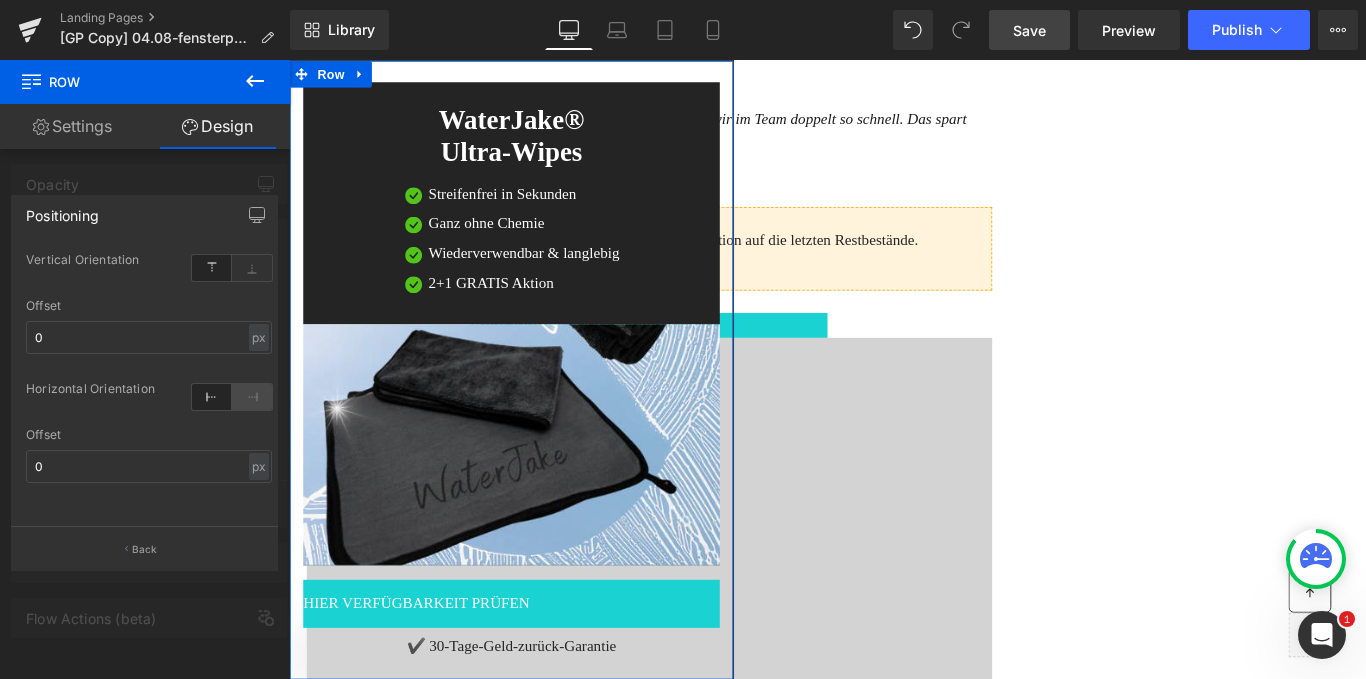 click at bounding box center (252, 397) 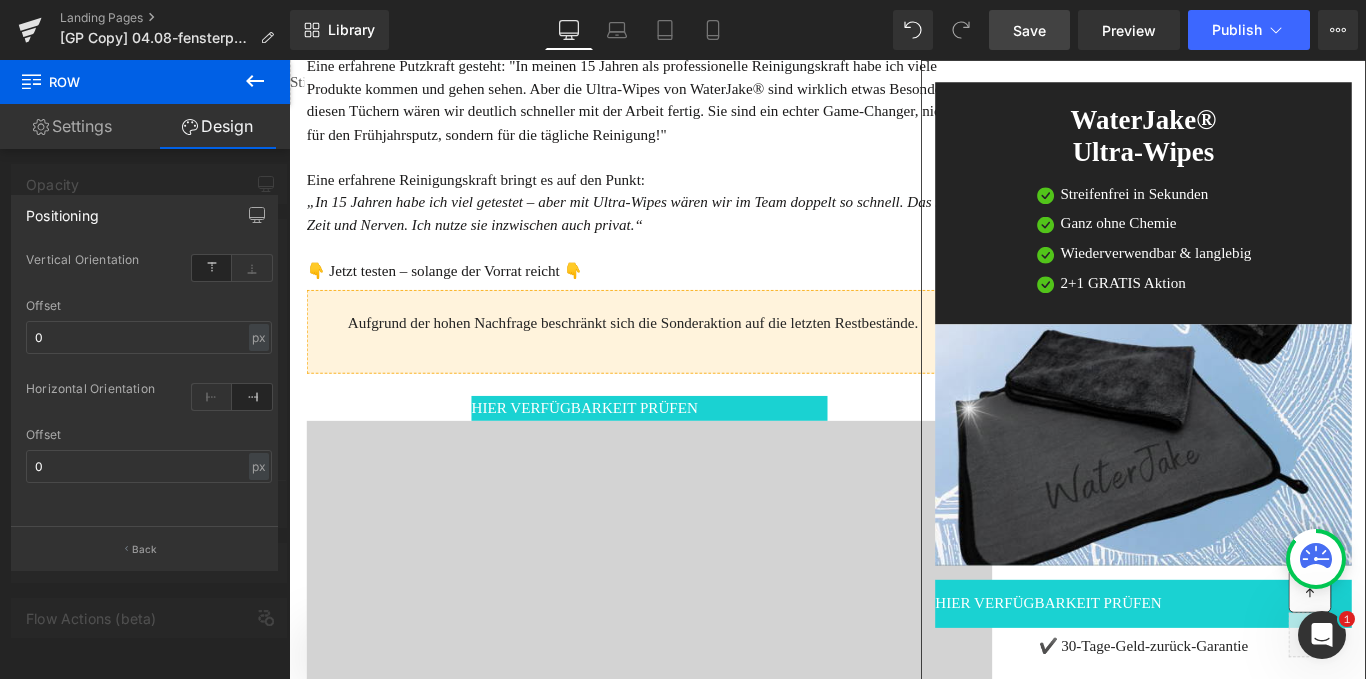 scroll, scrollTop: 2367, scrollLeft: 0, axis: vertical 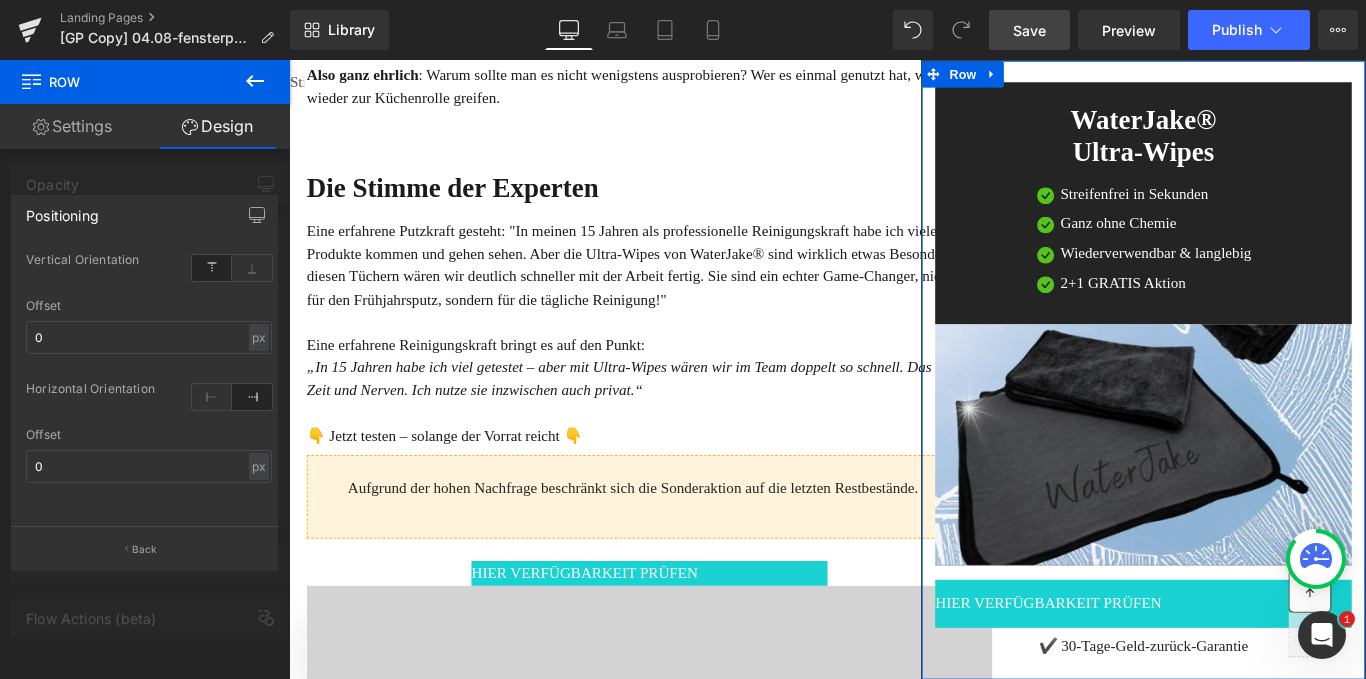 click on "Settings" at bounding box center [72, 126] 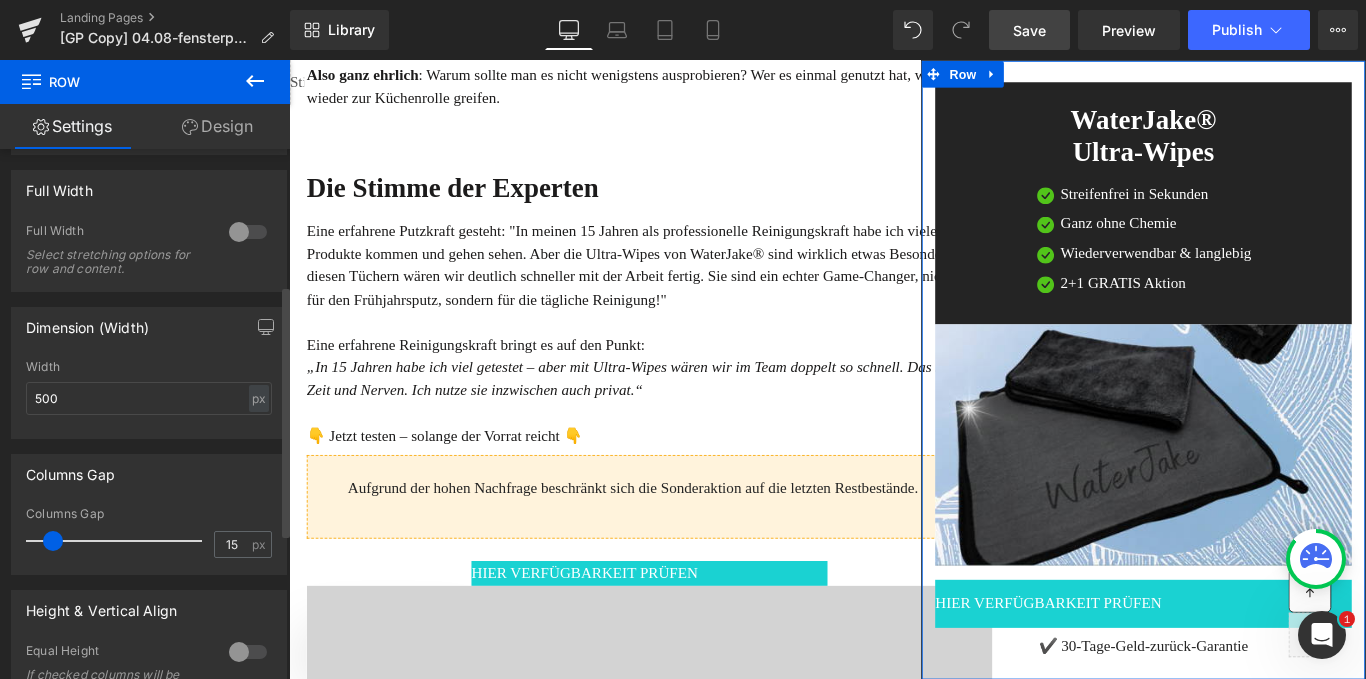 scroll, scrollTop: 281, scrollLeft: 0, axis: vertical 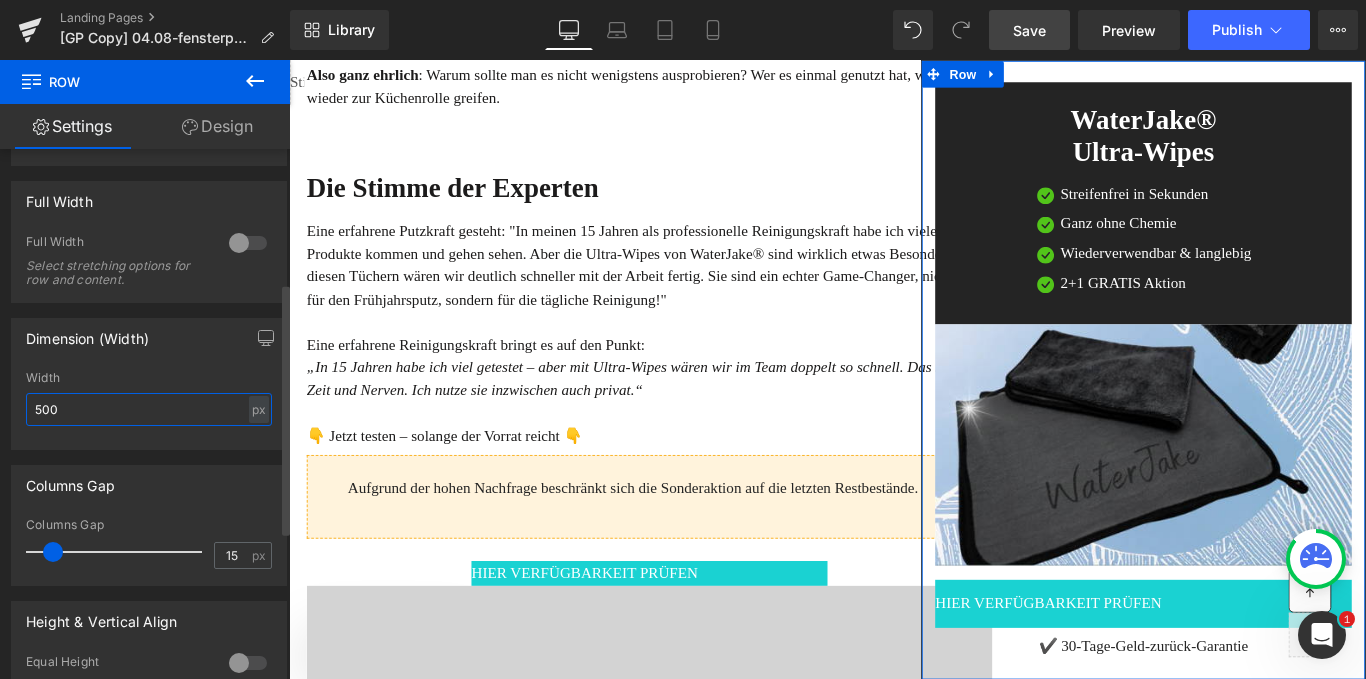 click on "500" at bounding box center [149, 409] 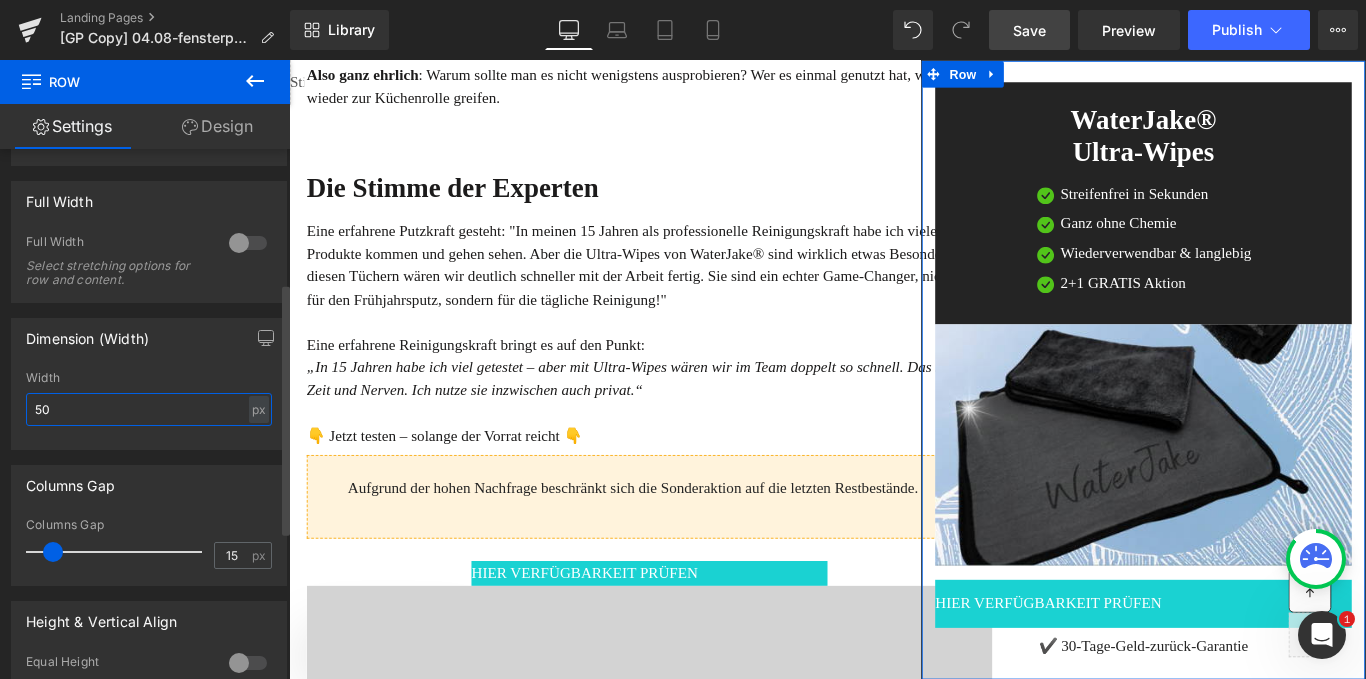 type on "5" 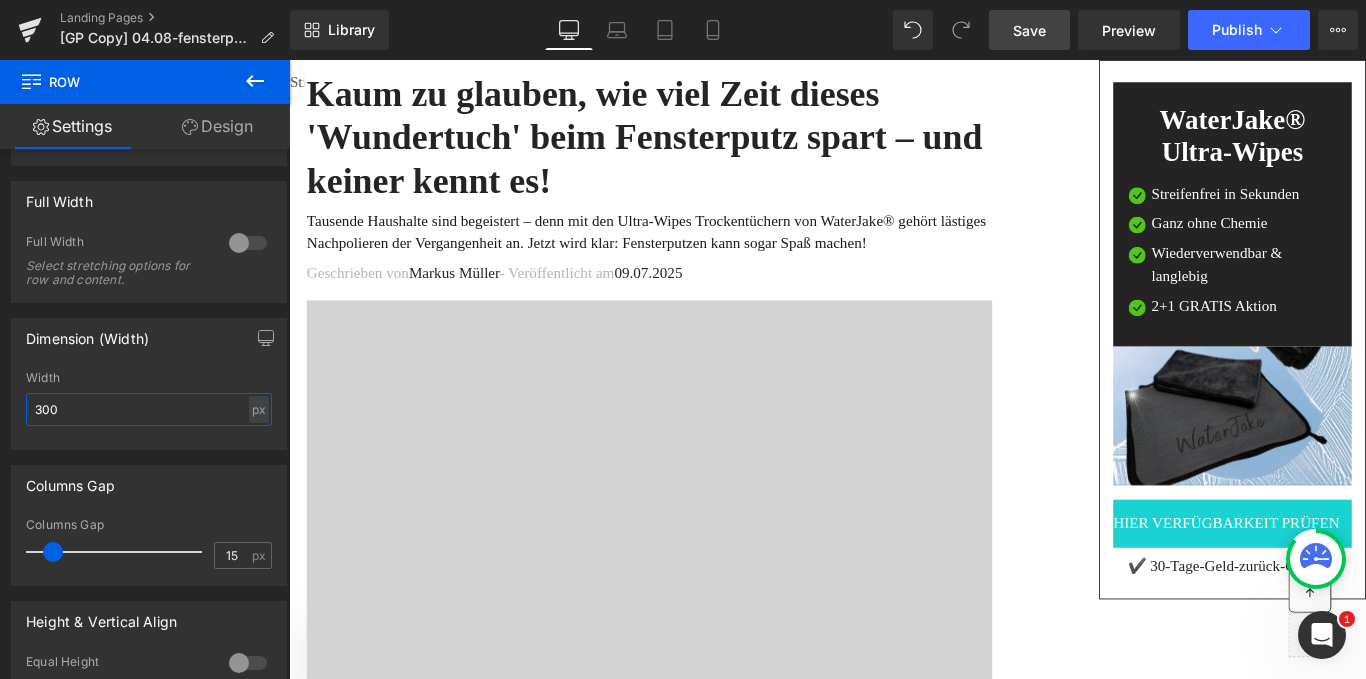 scroll, scrollTop: 0, scrollLeft: 0, axis: both 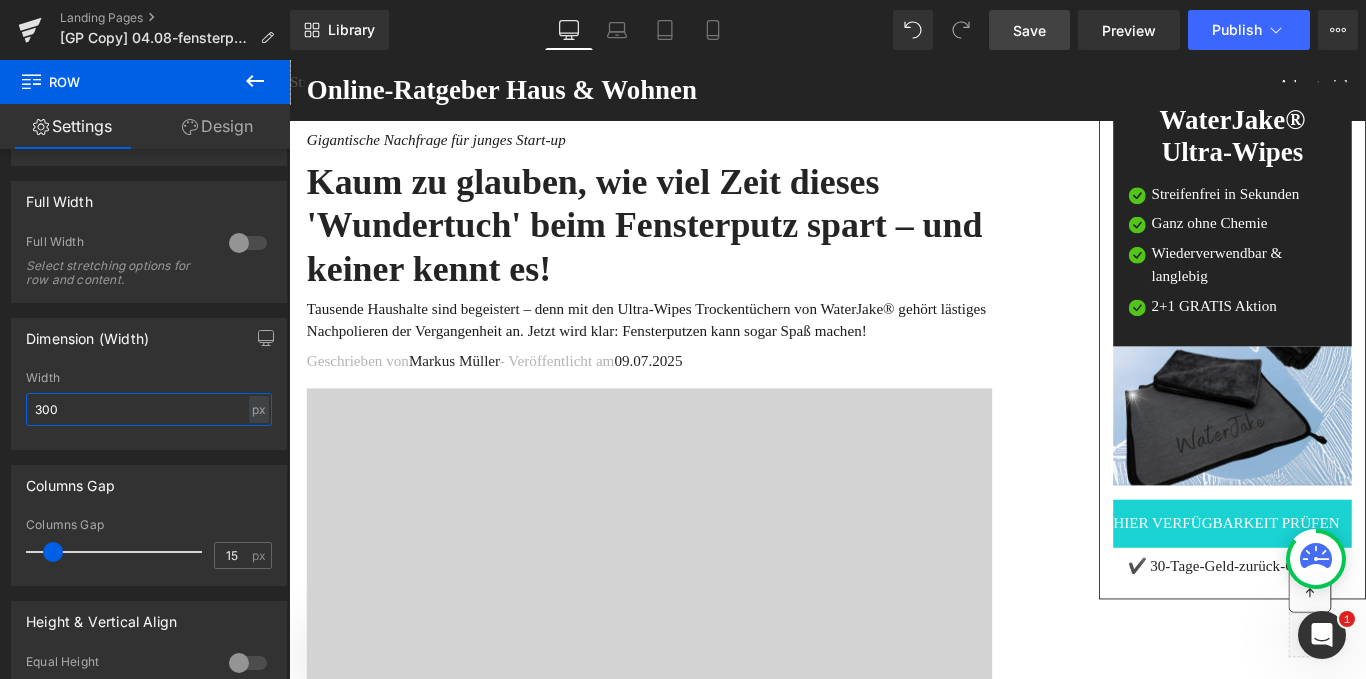 type on "300" 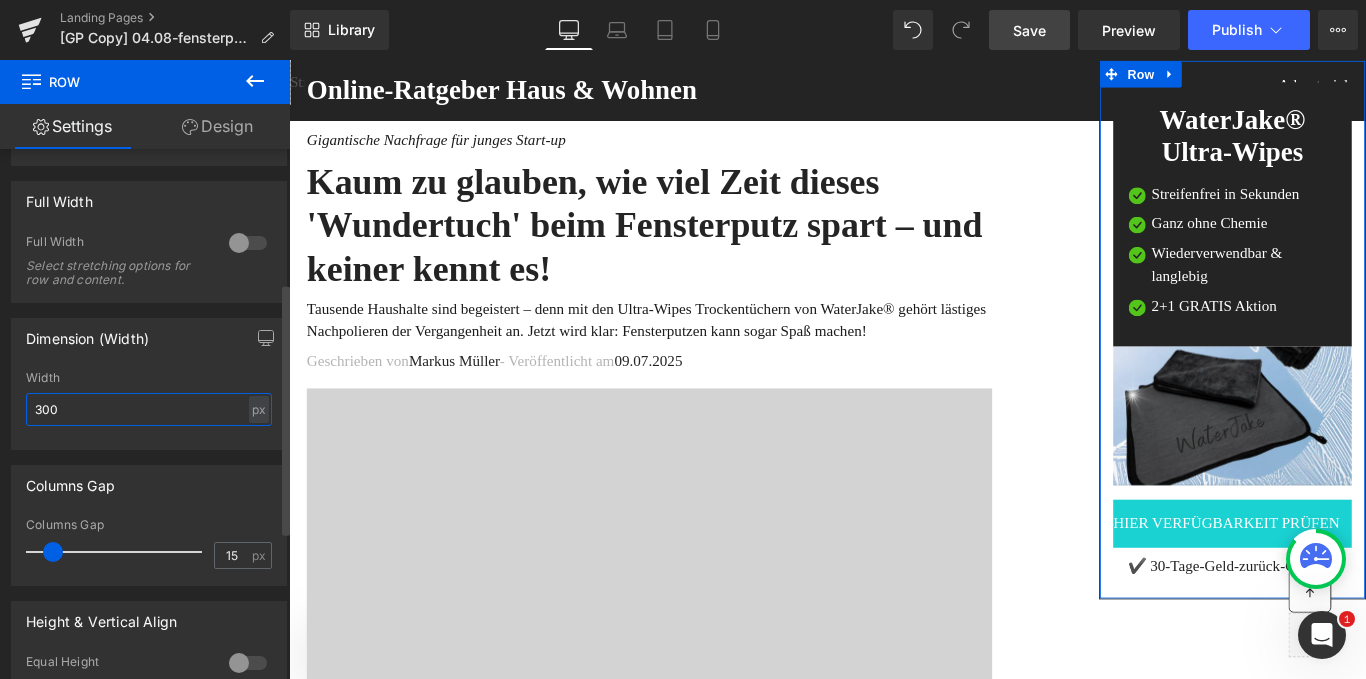 scroll, scrollTop: 0, scrollLeft: 0, axis: both 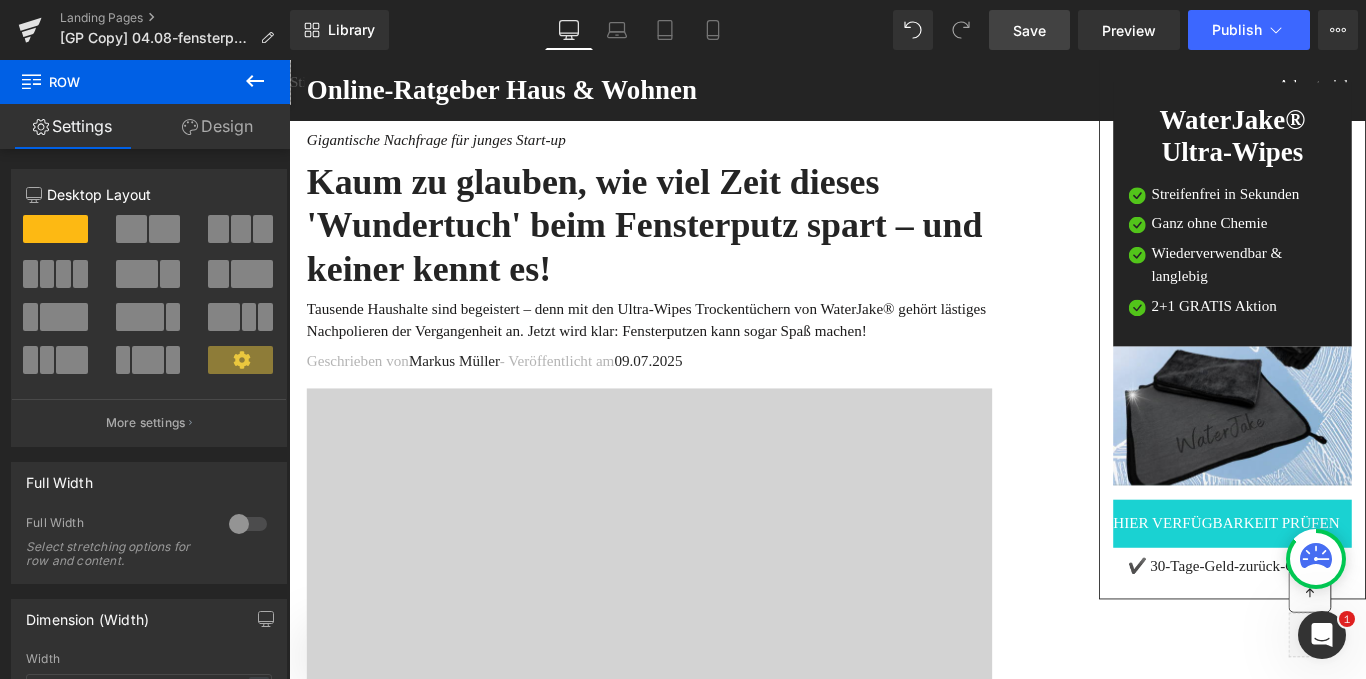 click 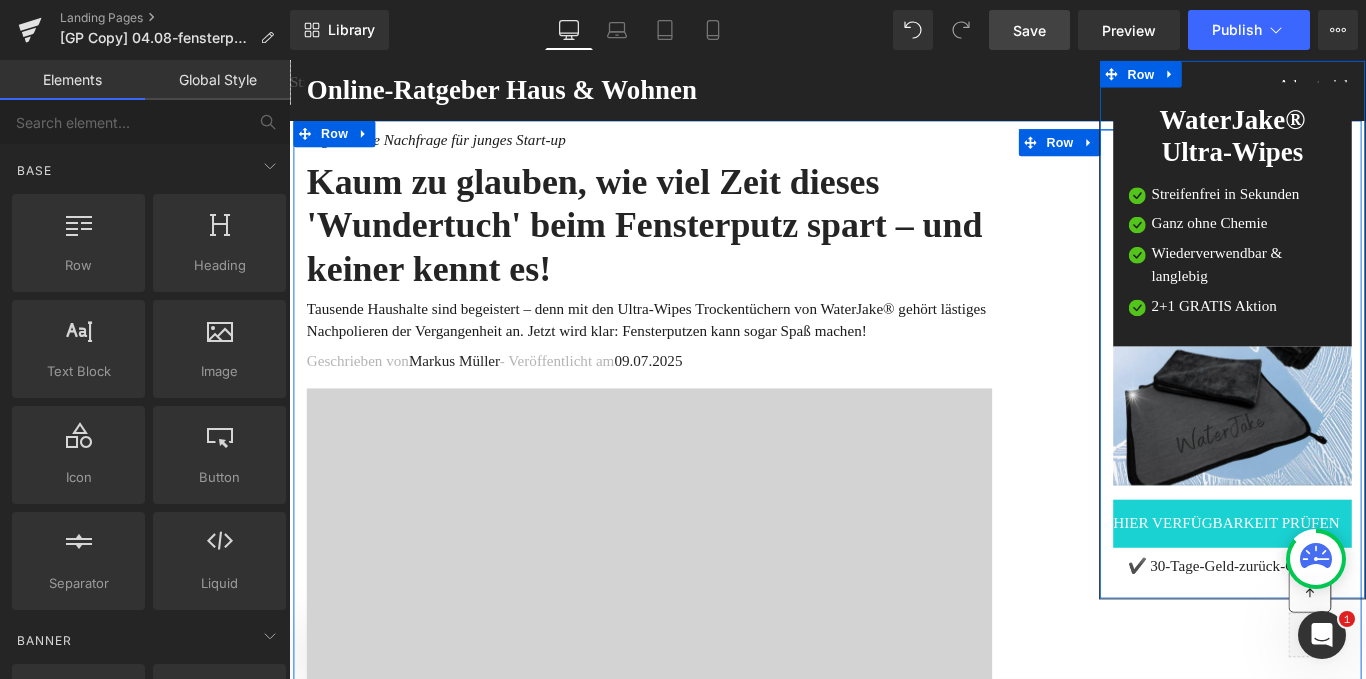 click on "WaterJake®  Ultra-Wipes Heading
Image
Streifenfrei in Sekunden
Text Block
Image
Ganz ohne Chemie Text Block
Image
Wiederverwendbar & langlebig Text Block
Image" at bounding box center (1349, 363) 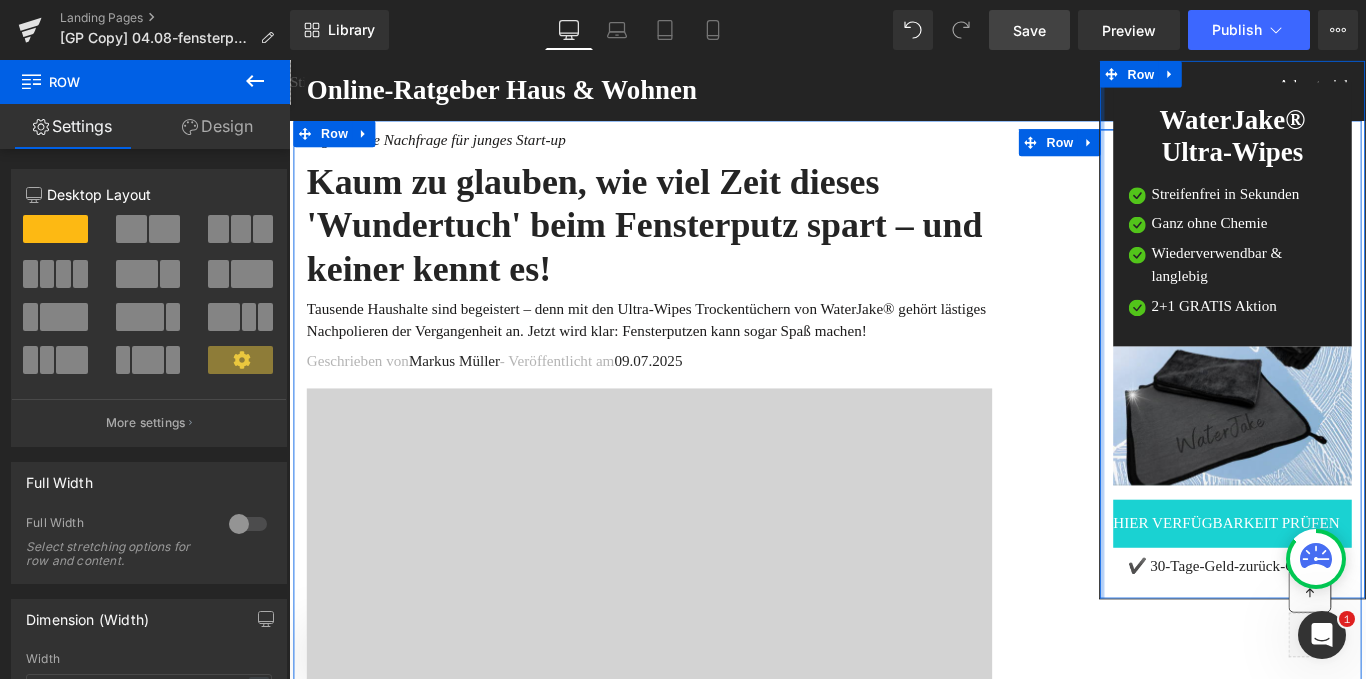 click at bounding box center [1202, 363] 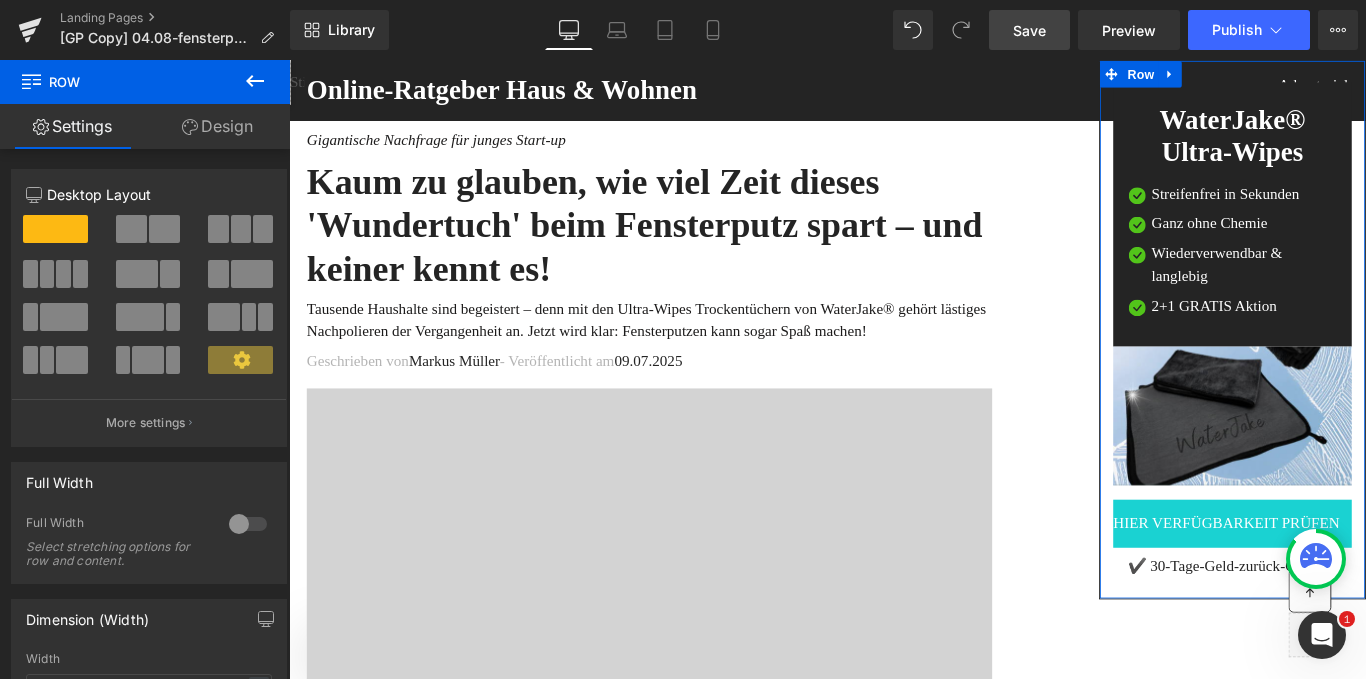 click on "Design" at bounding box center (217, 126) 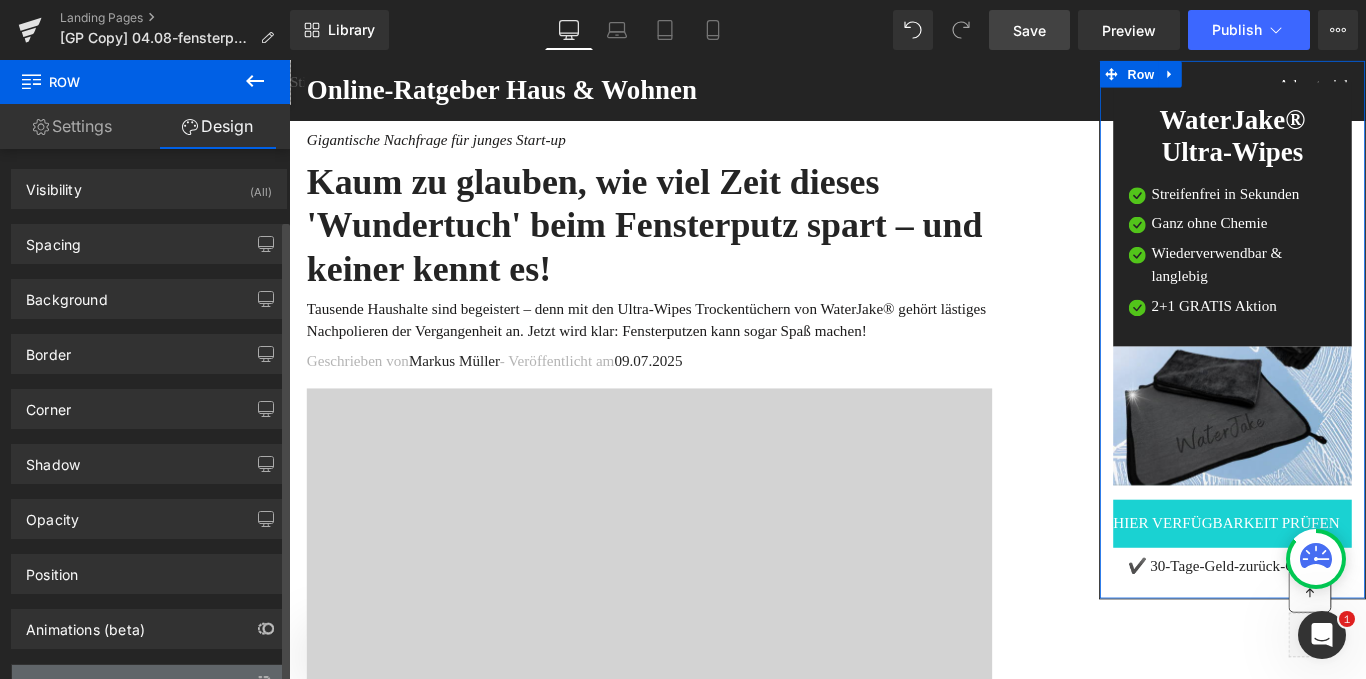 scroll, scrollTop: 81, scrollLeft: 0, axis: vertical 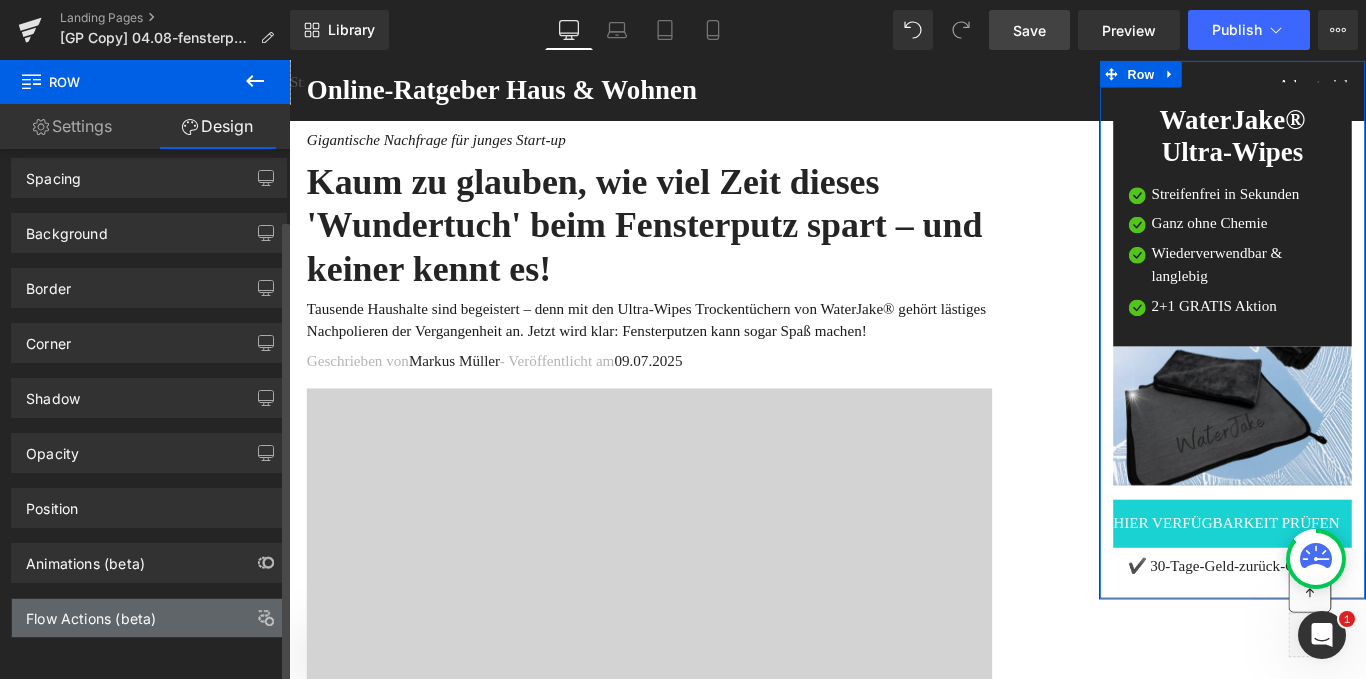click on "Flow Actions (beta)" at bounding box center (91, 613) 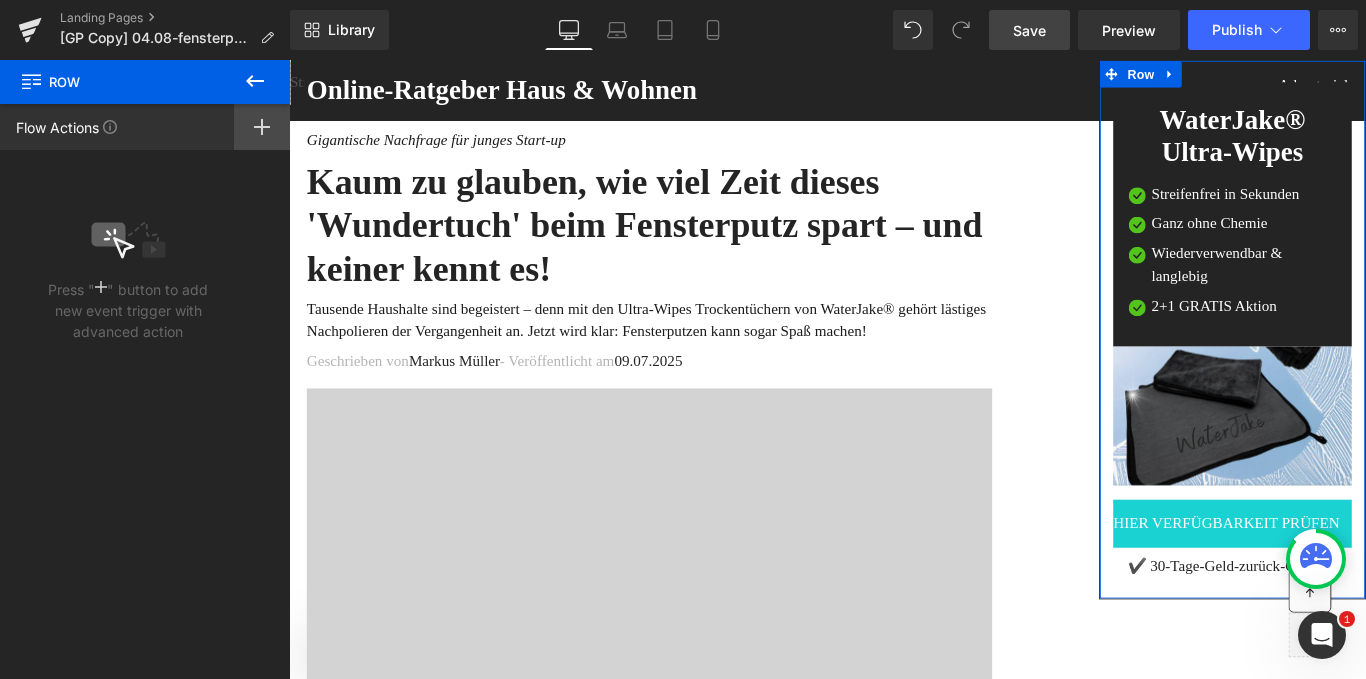 click 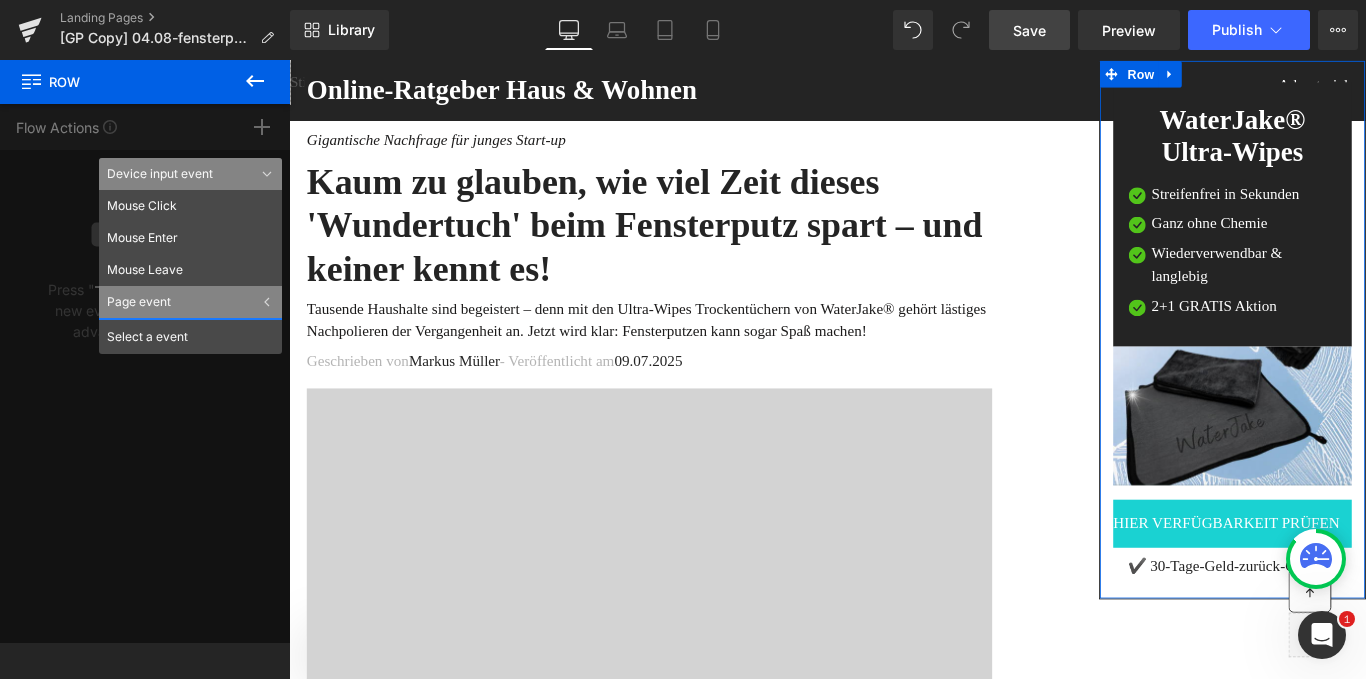 click on "Page event" at bounding box center (190, 302) 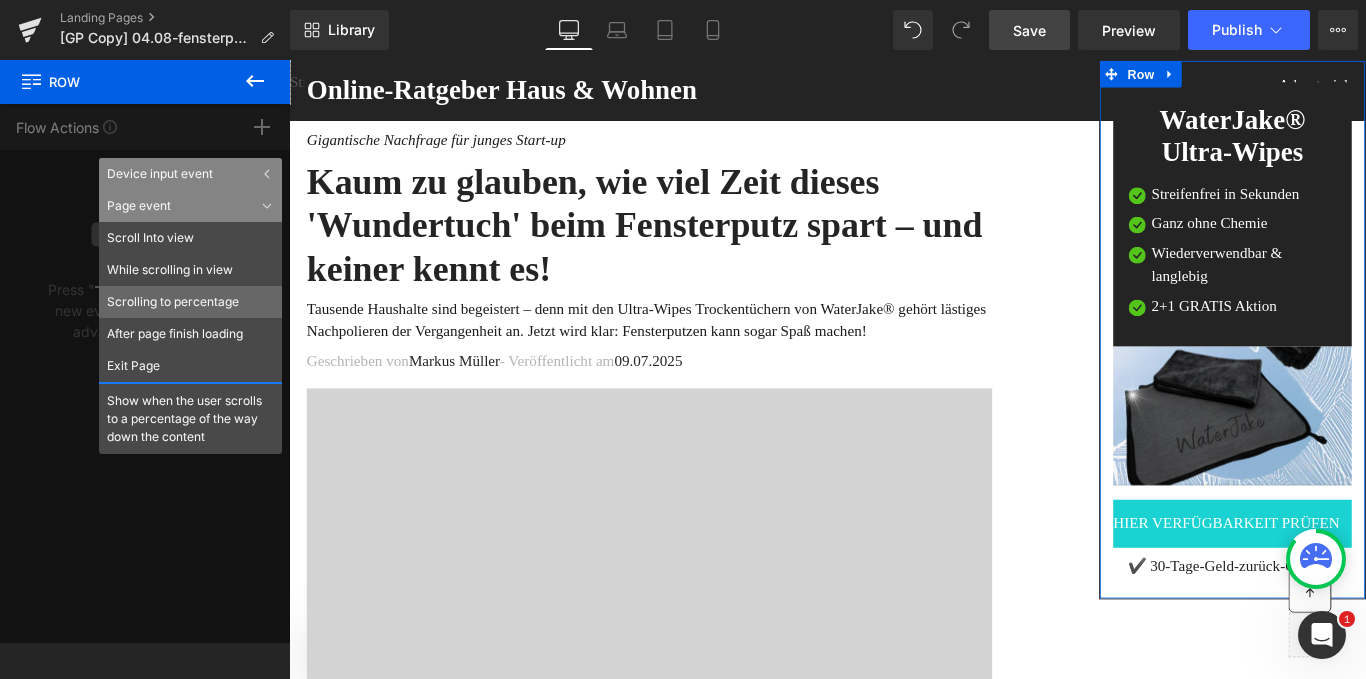 click on "Scrolling to percentage" at bounding box center [190, 302] 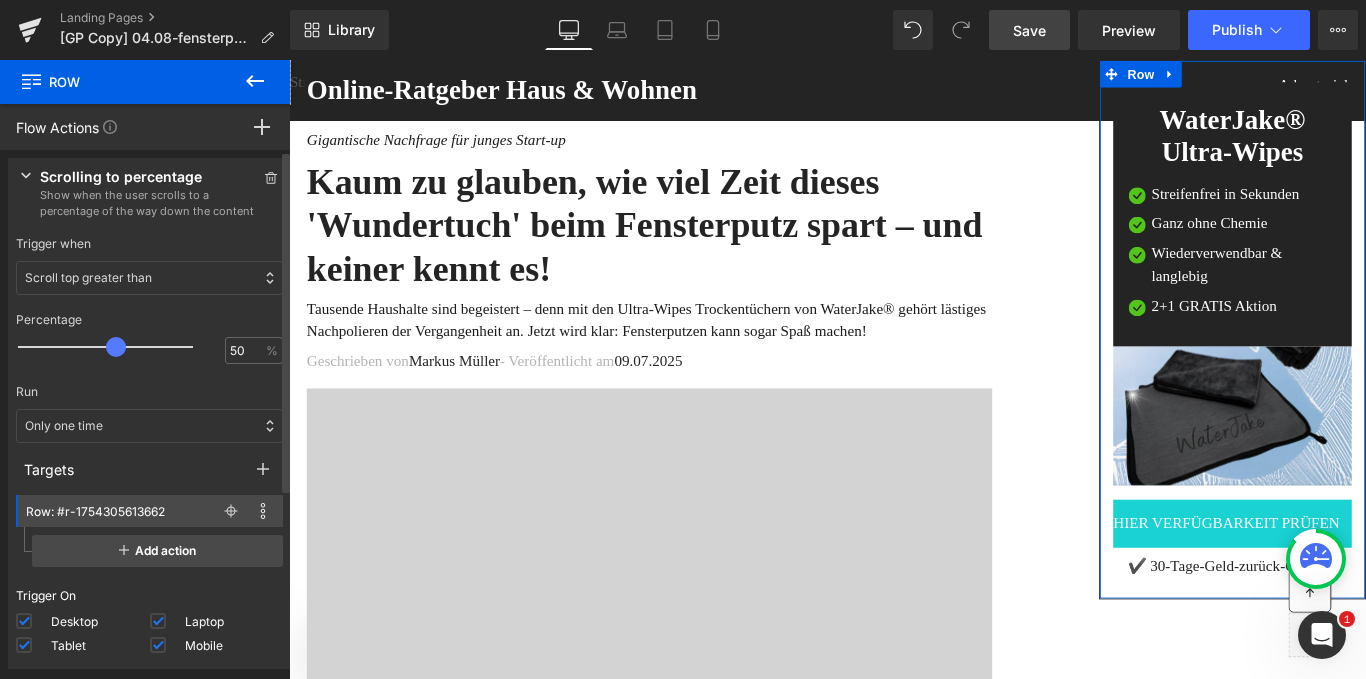 click on "Scroll top greater than" at bounding box center [149, 278] 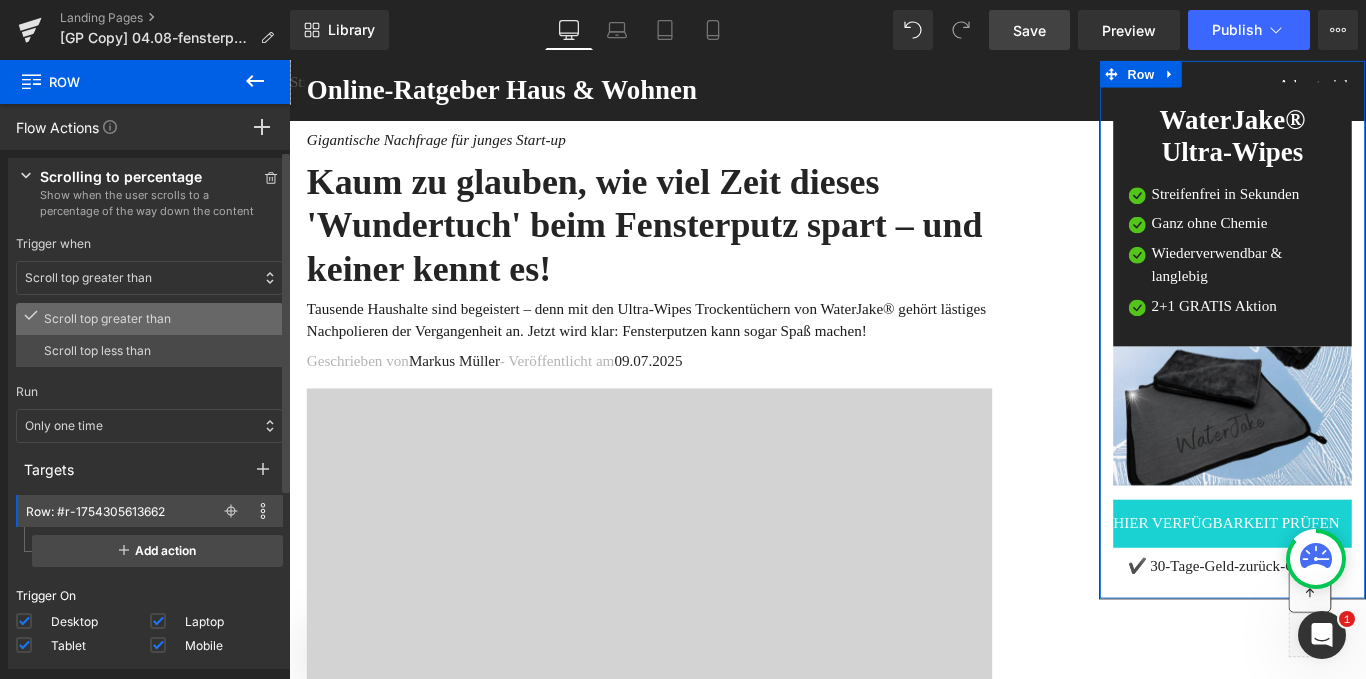 click on "Scroll top greater than" at bounding box center (159, 319) 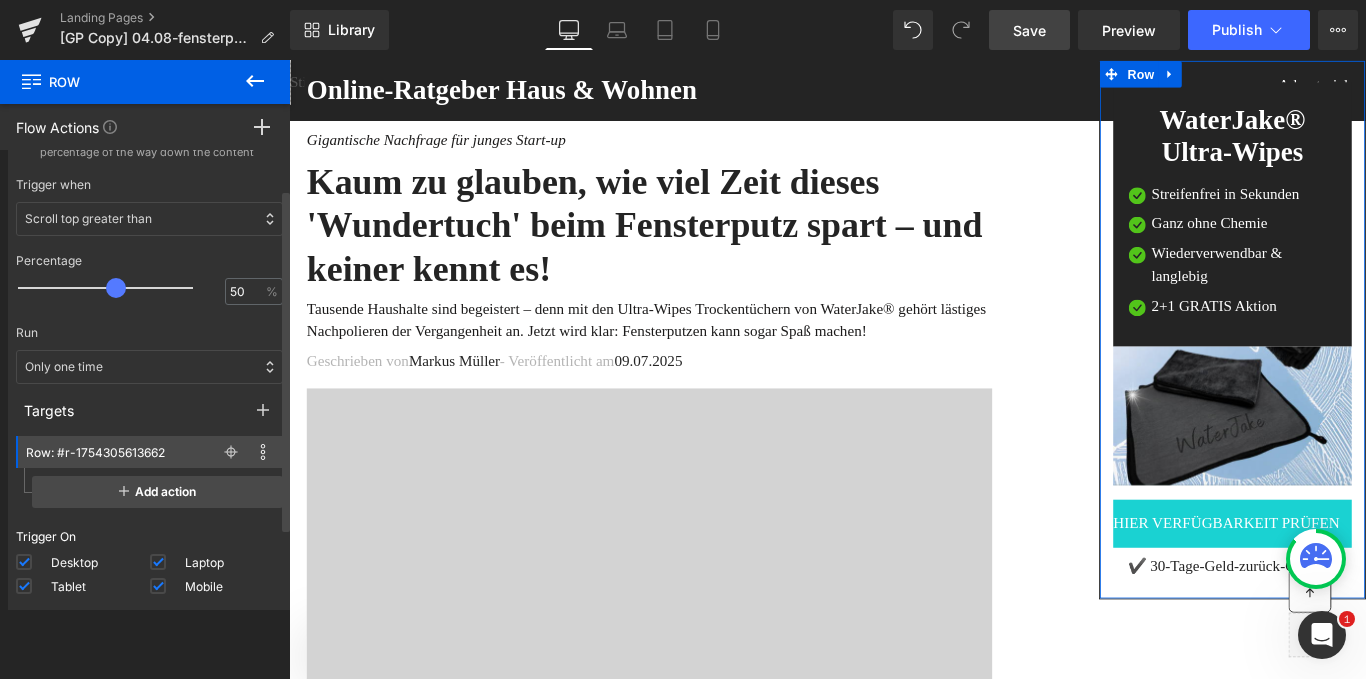 scroll, scrollTop: 64, scrollLeft: 0, axis: vertical 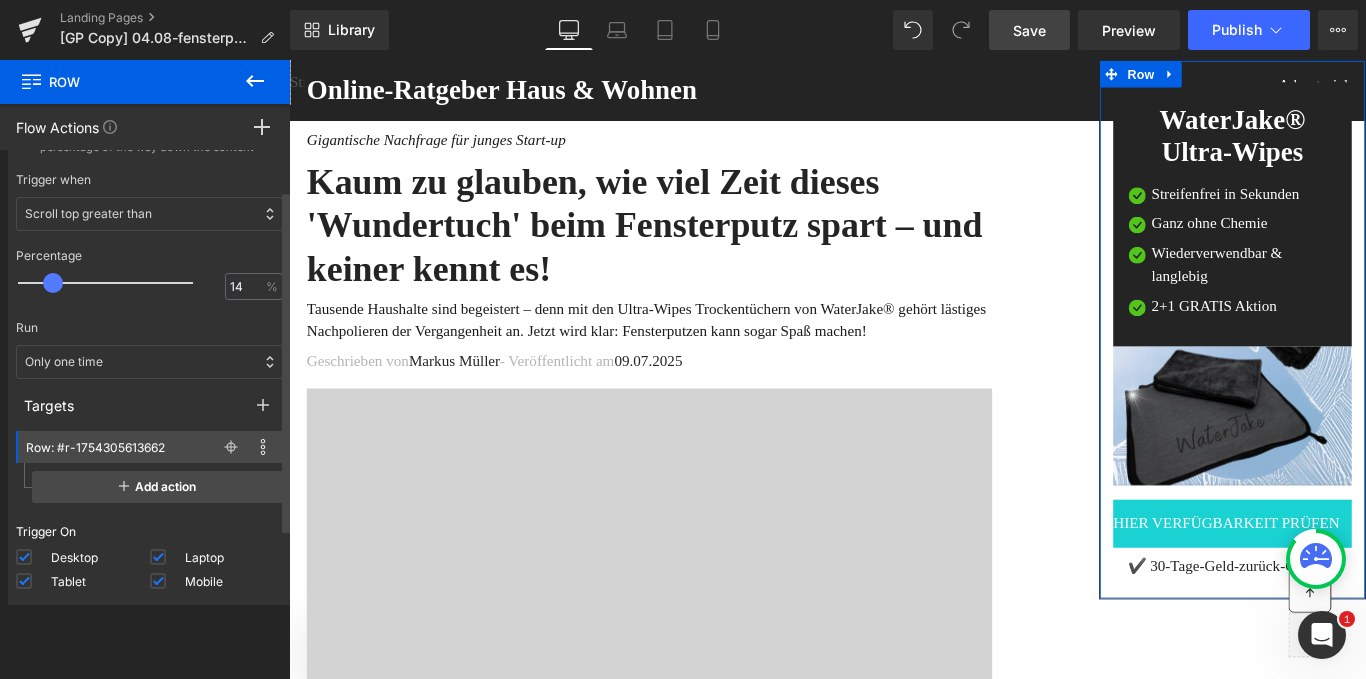 type on "15" 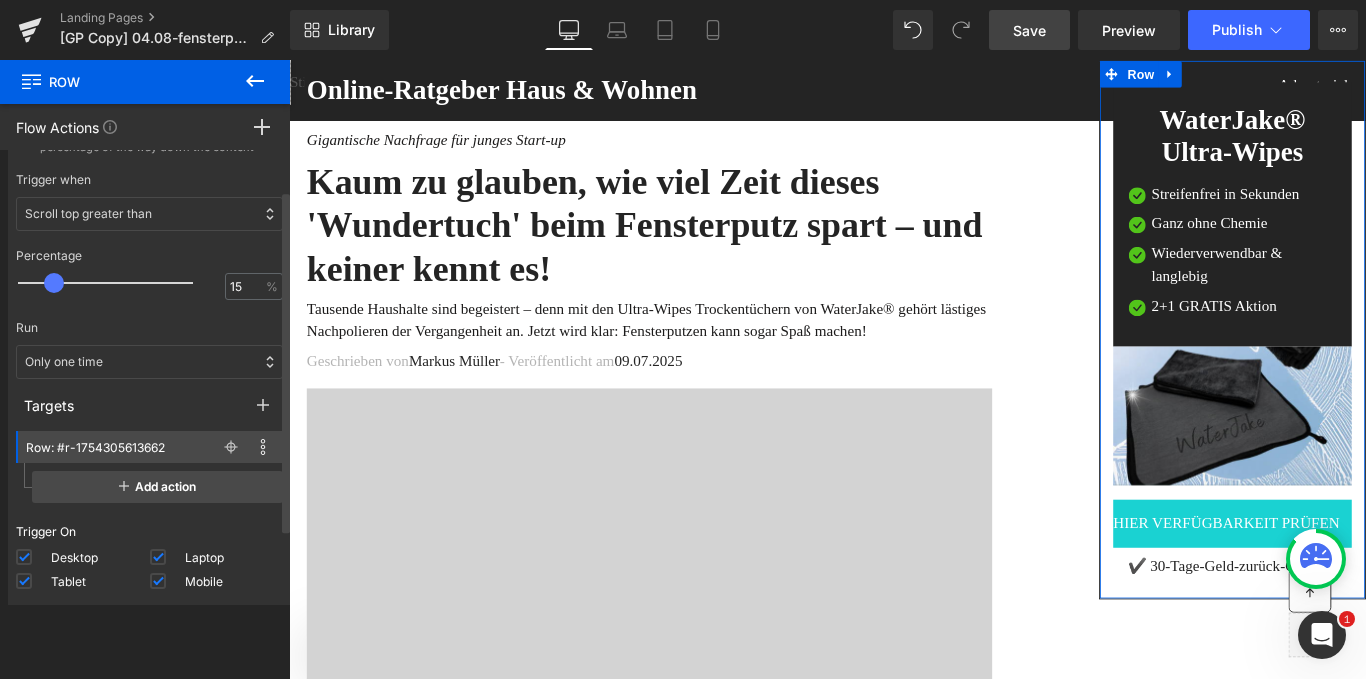 drag, startPoint x: 119, startPoint y: 283, endPoint x: 61, endPoint y: 285, distance: 58.034473 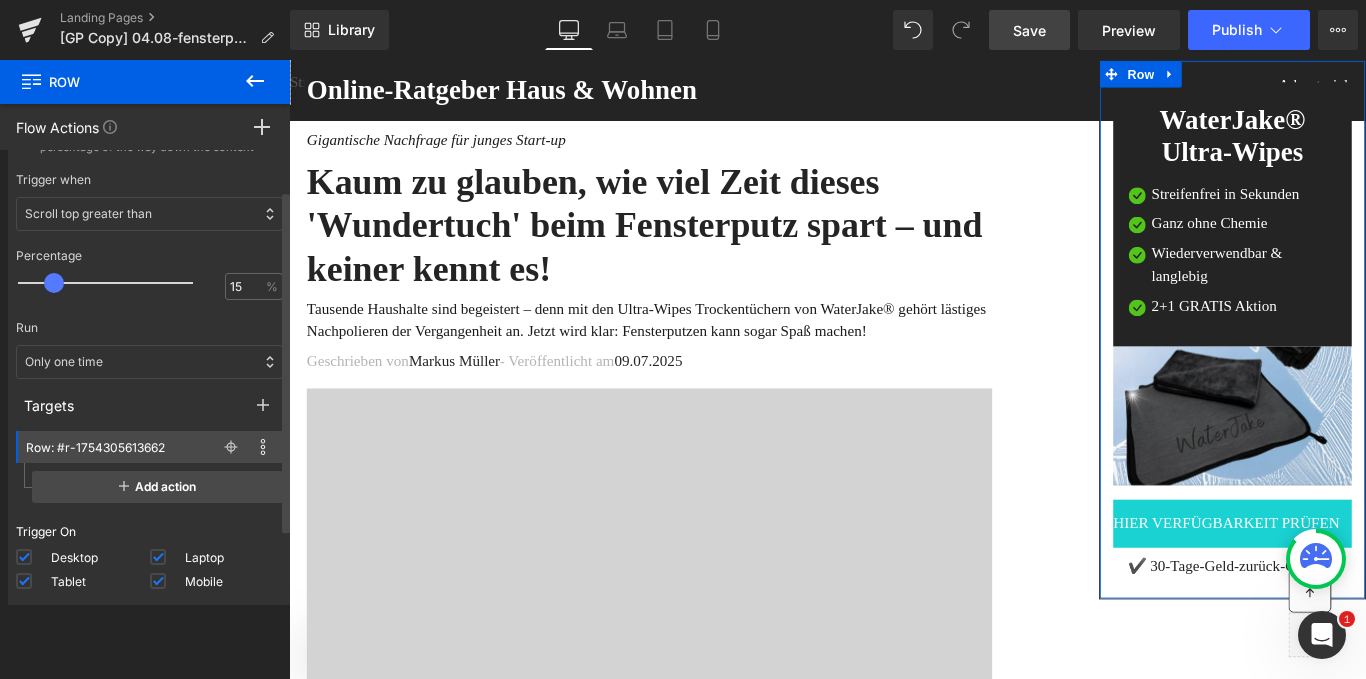 click at bounding box center [54, 283] 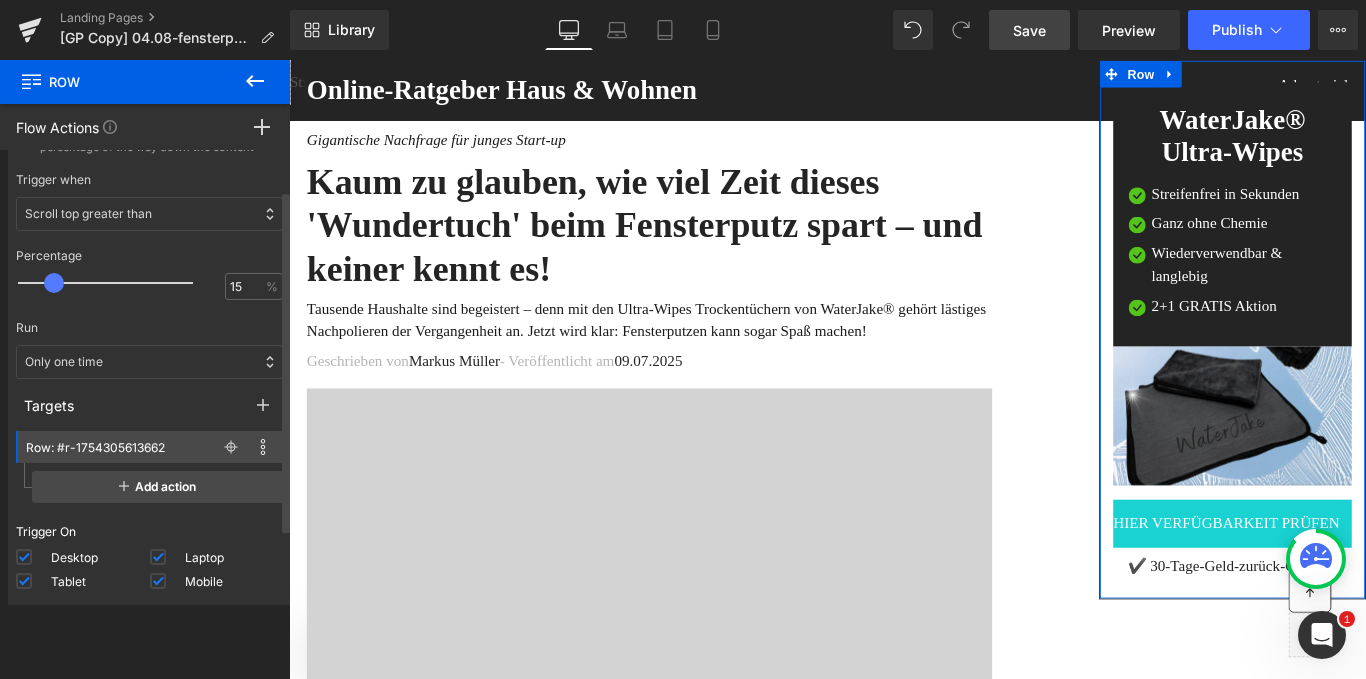 click on "Only one time" at bounding box center (149, 362) 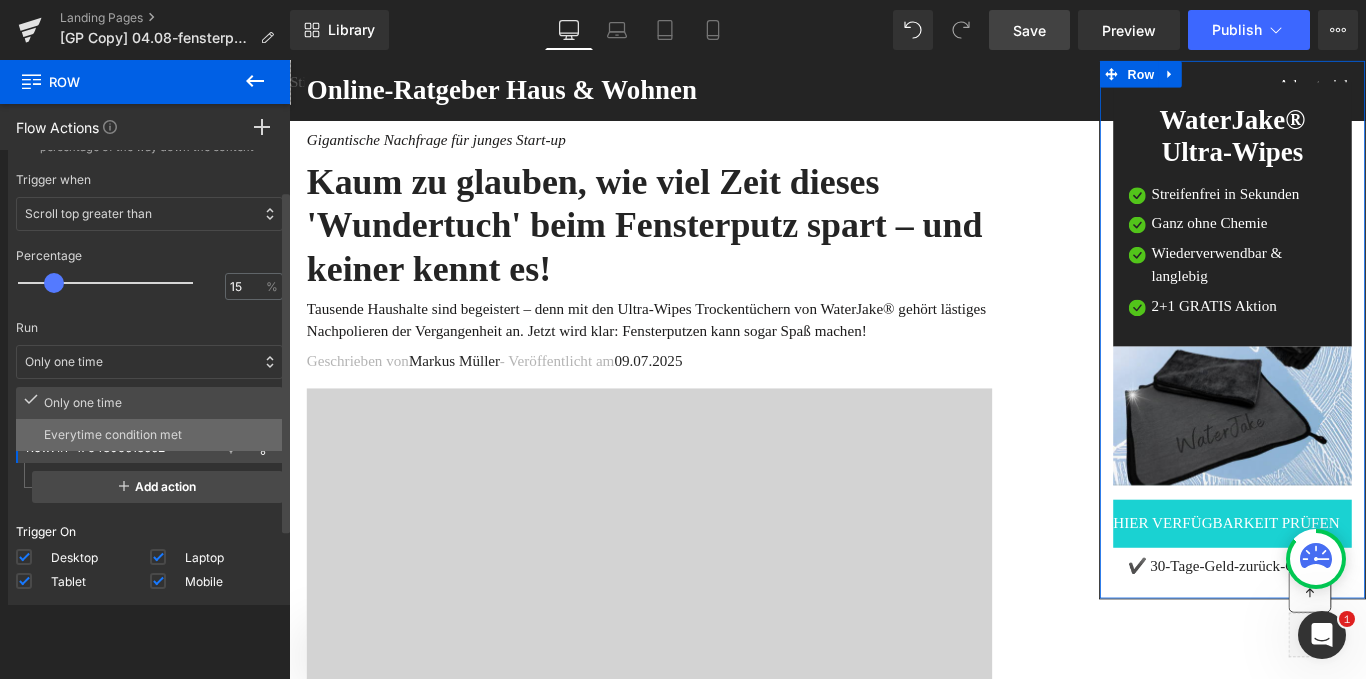 click on "Everytime condition met" at bounding box center (149, 435) 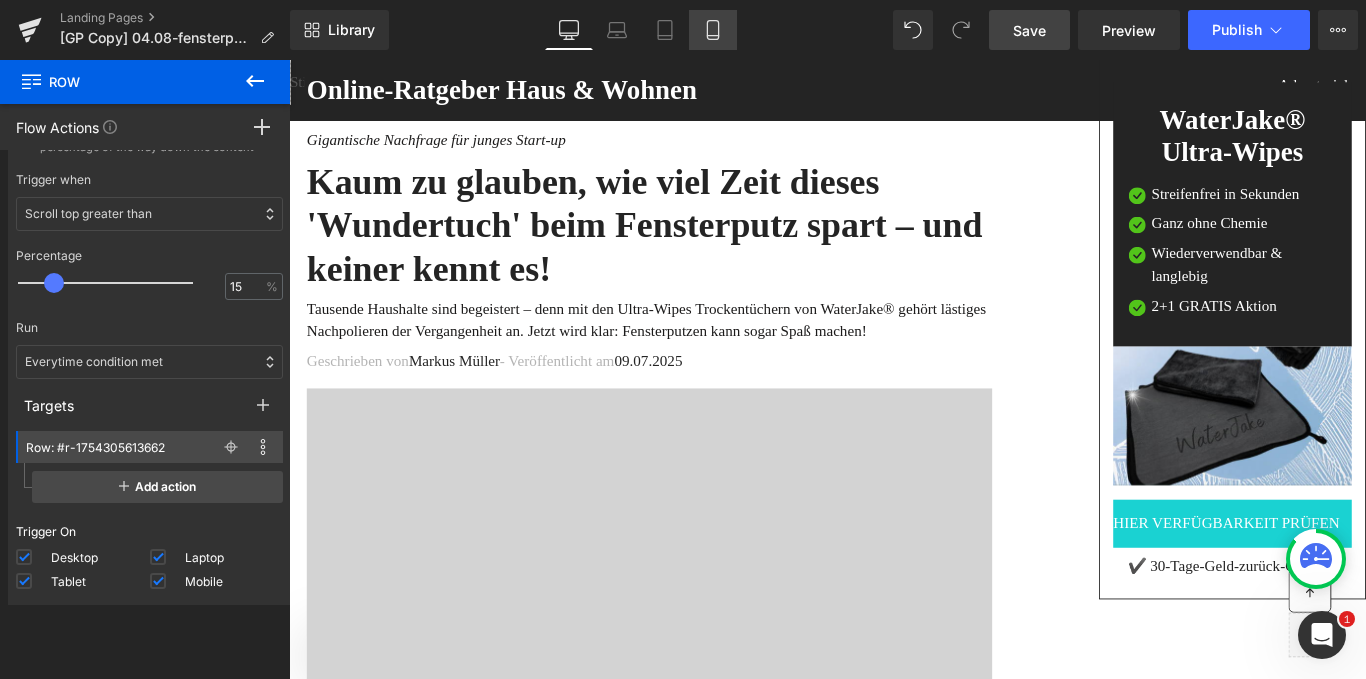 click 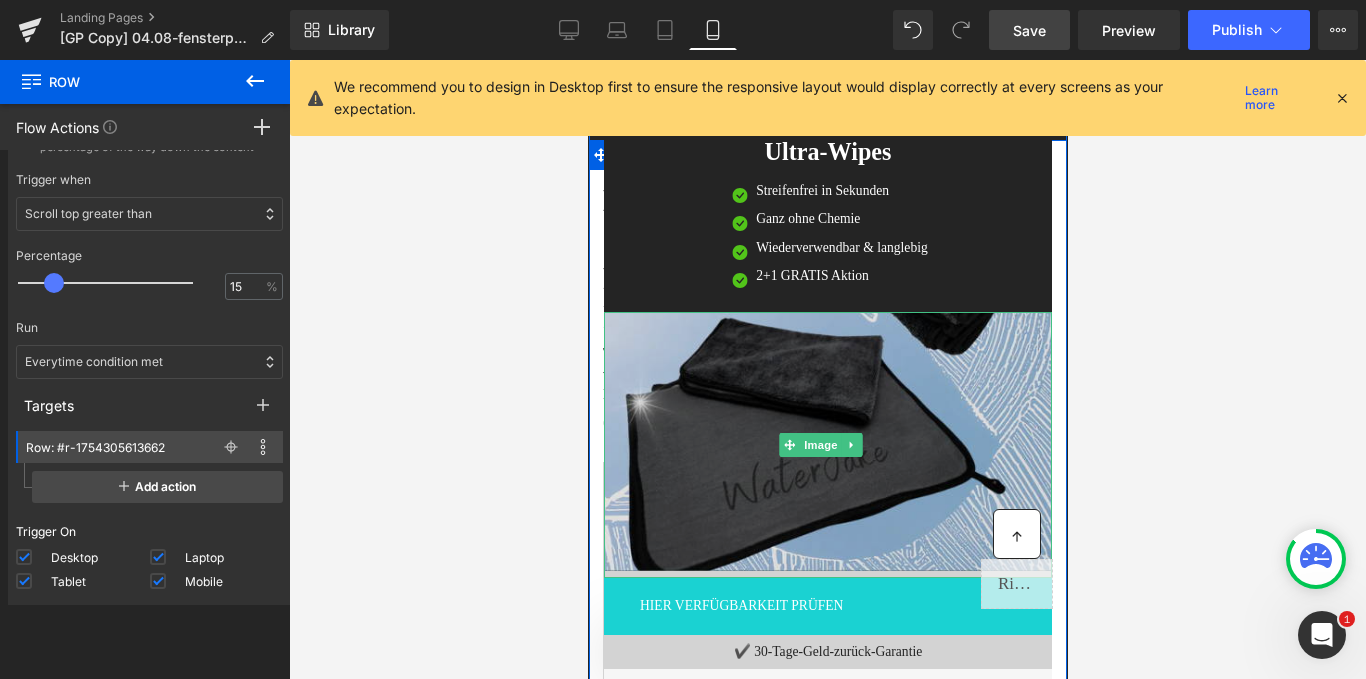 scroll, scrollTop: 0, scrollLeft: 0, axis: both 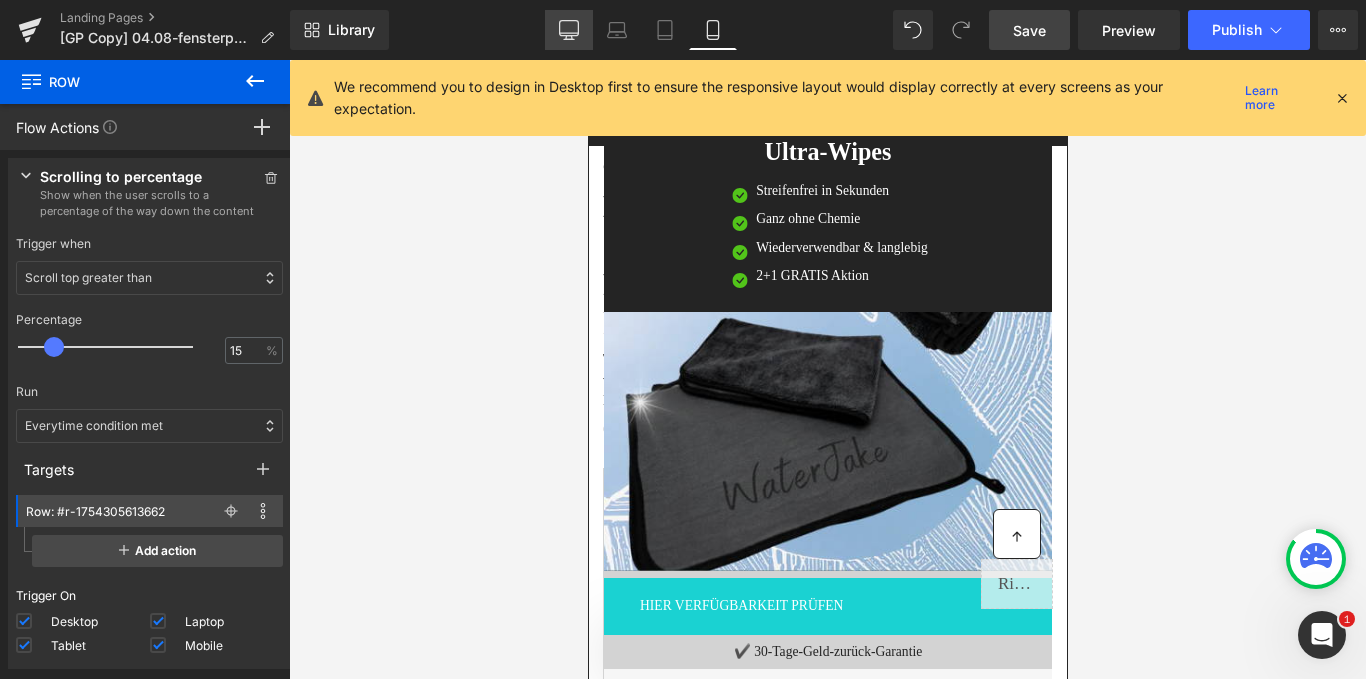 click on "Desktop" at bounding box center [569, 30] 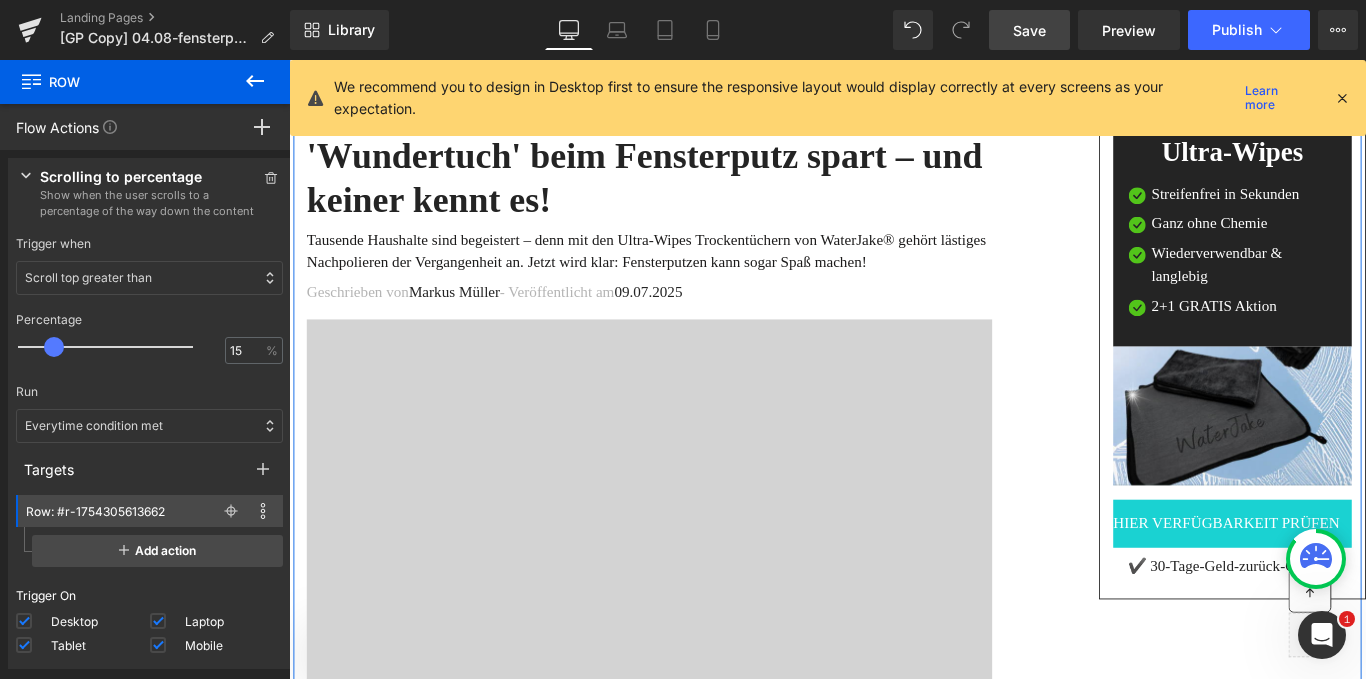 scroll, scrollTop: 0, scrollLeft: 0, axis: both 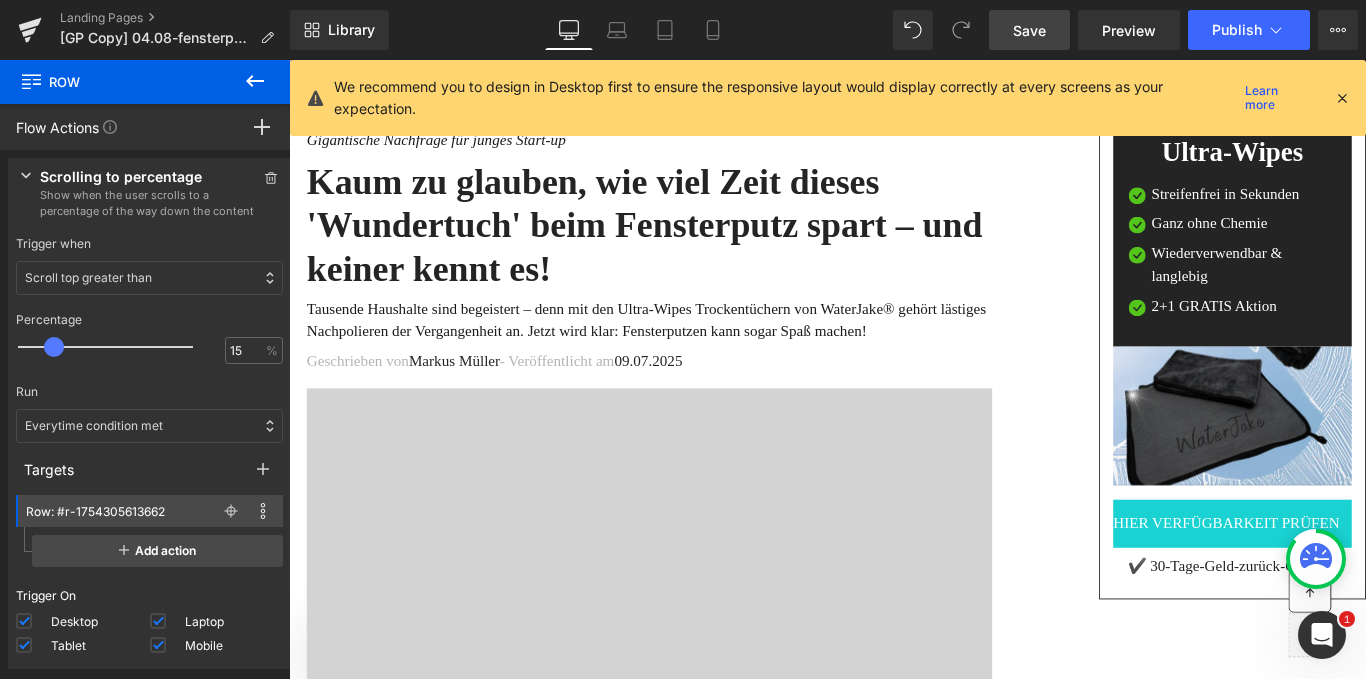 click at bounding box center (1342, 98) 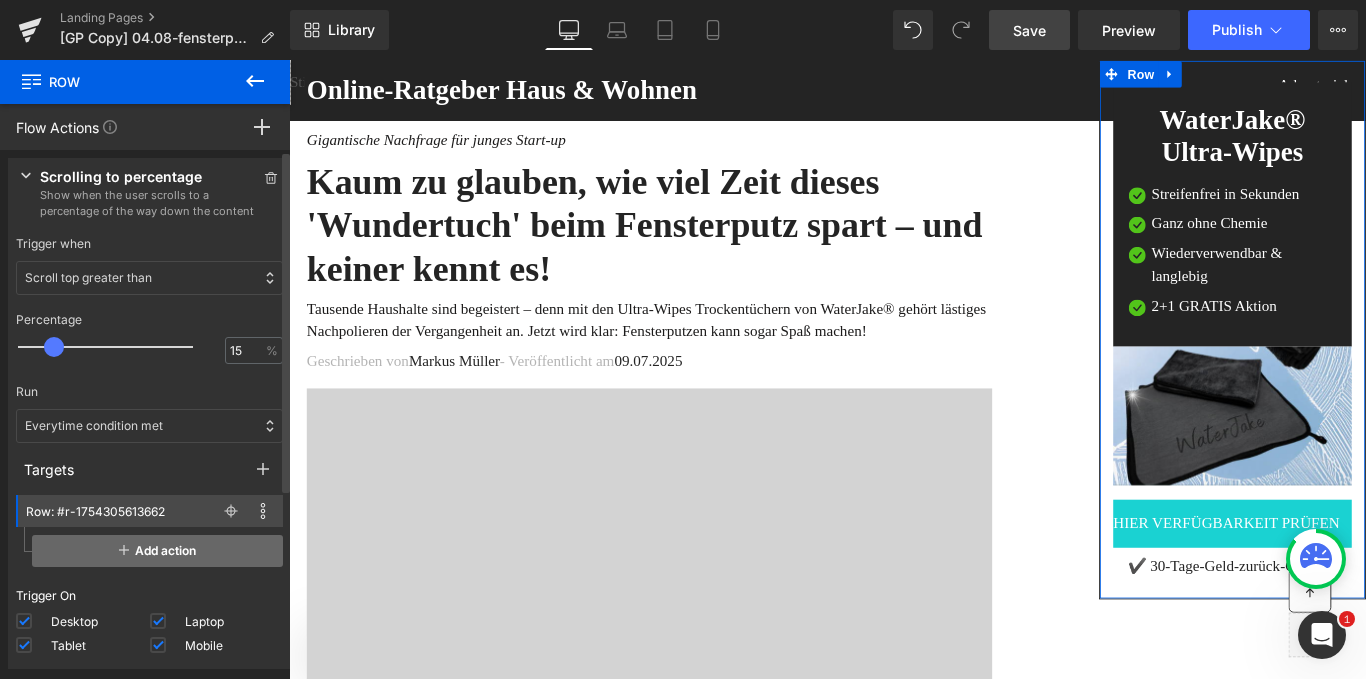 click on "Add action" at bounding box center (157, 551) 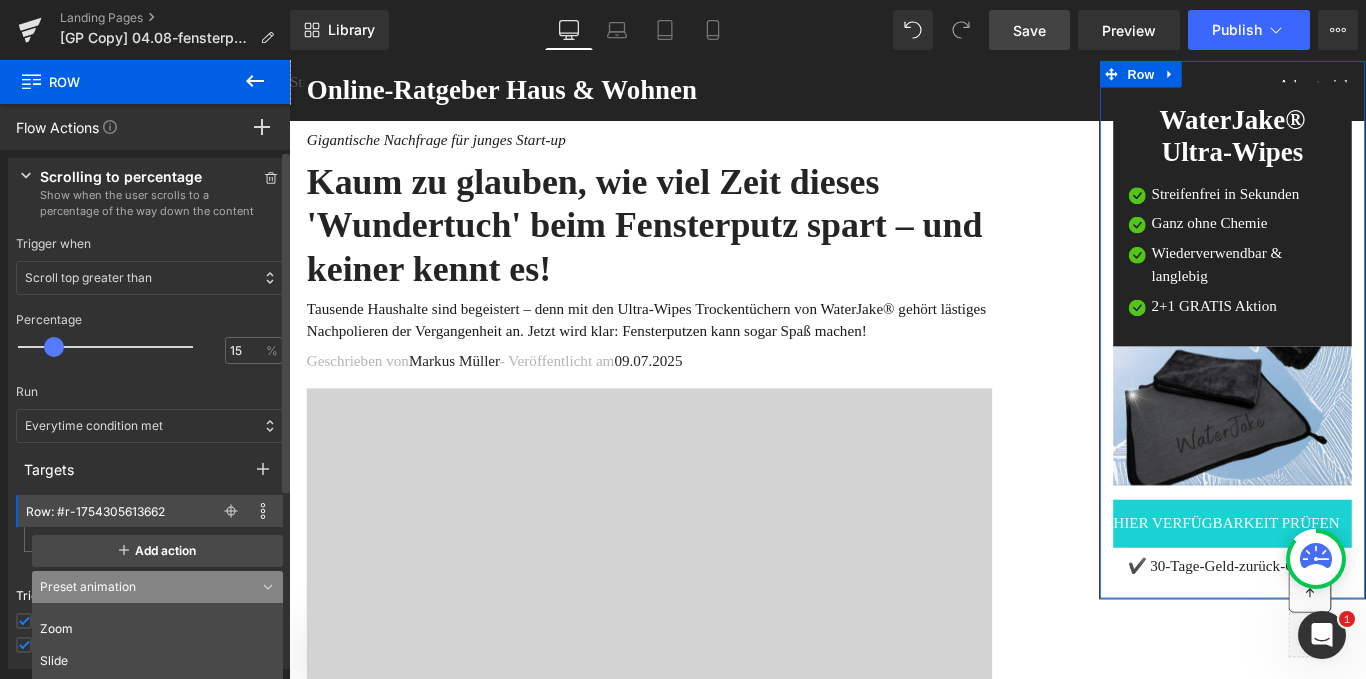 scroll, scrollTop: 272, scrollLeft: 0, axis: vertical 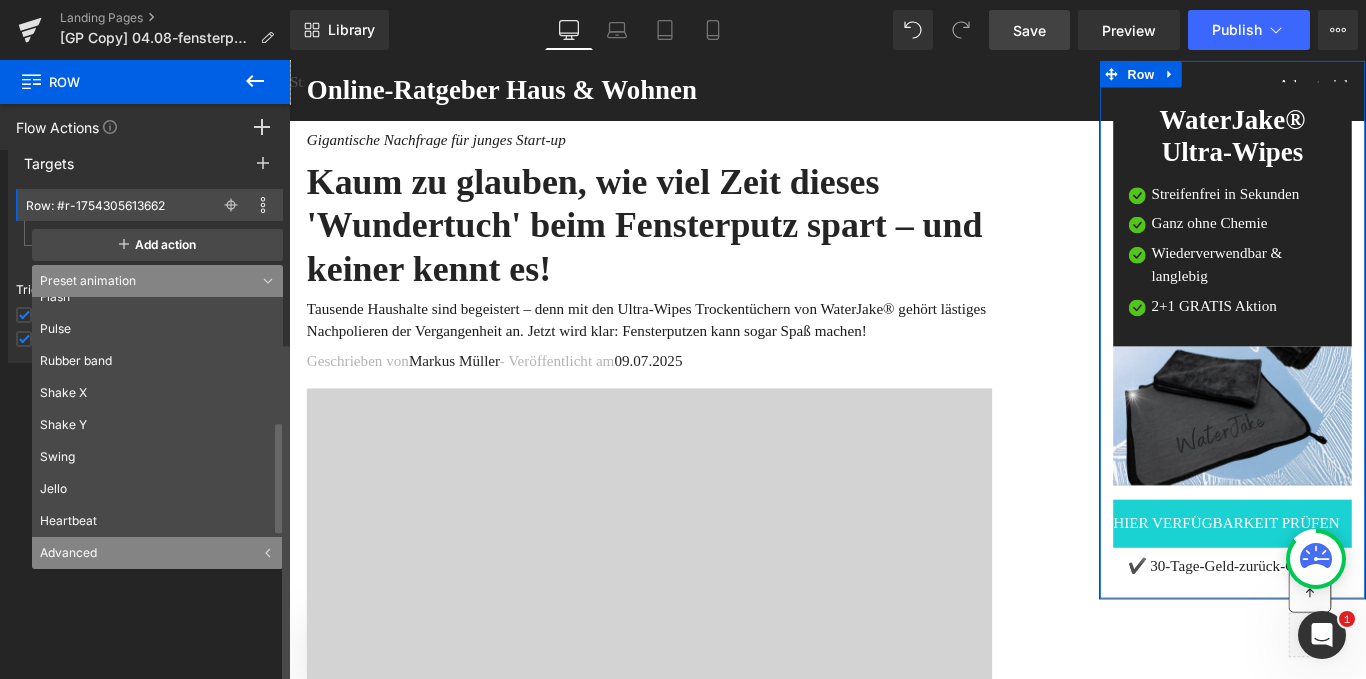 click on "Advanced" at bounding box center [157, 553] 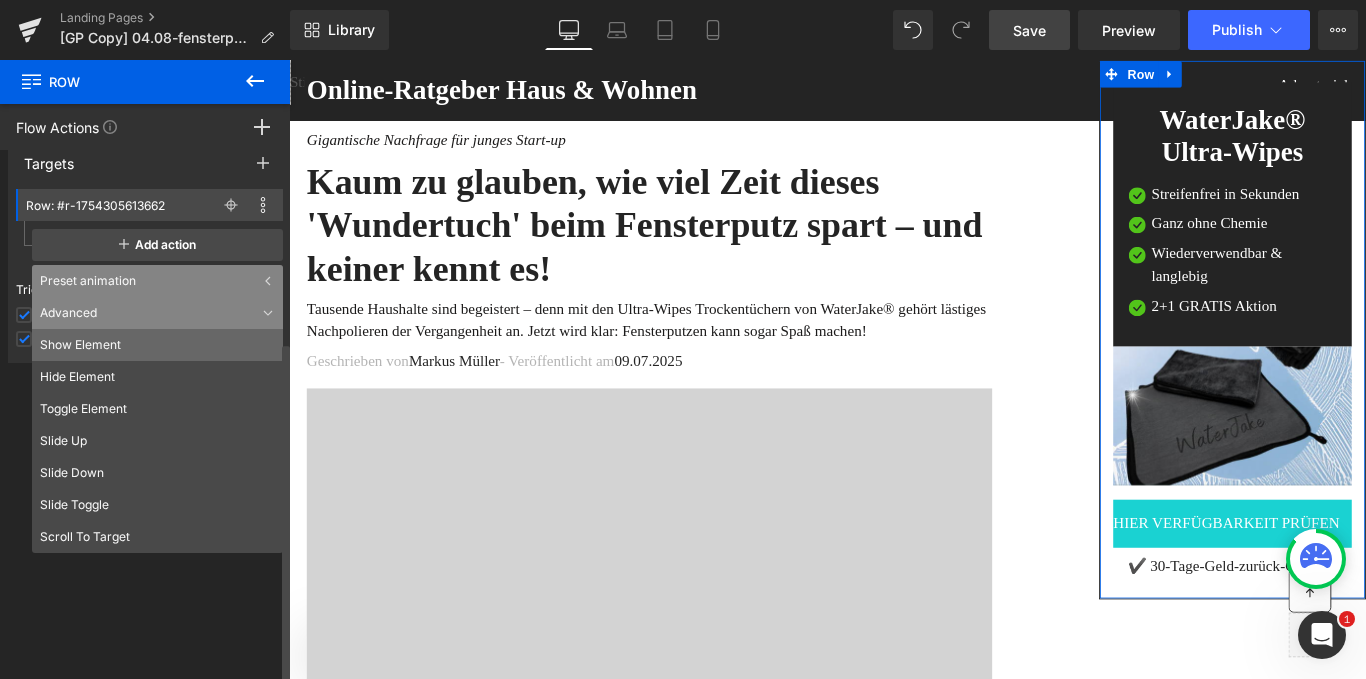 click on "Show Element" at bounding box center [157, 345] 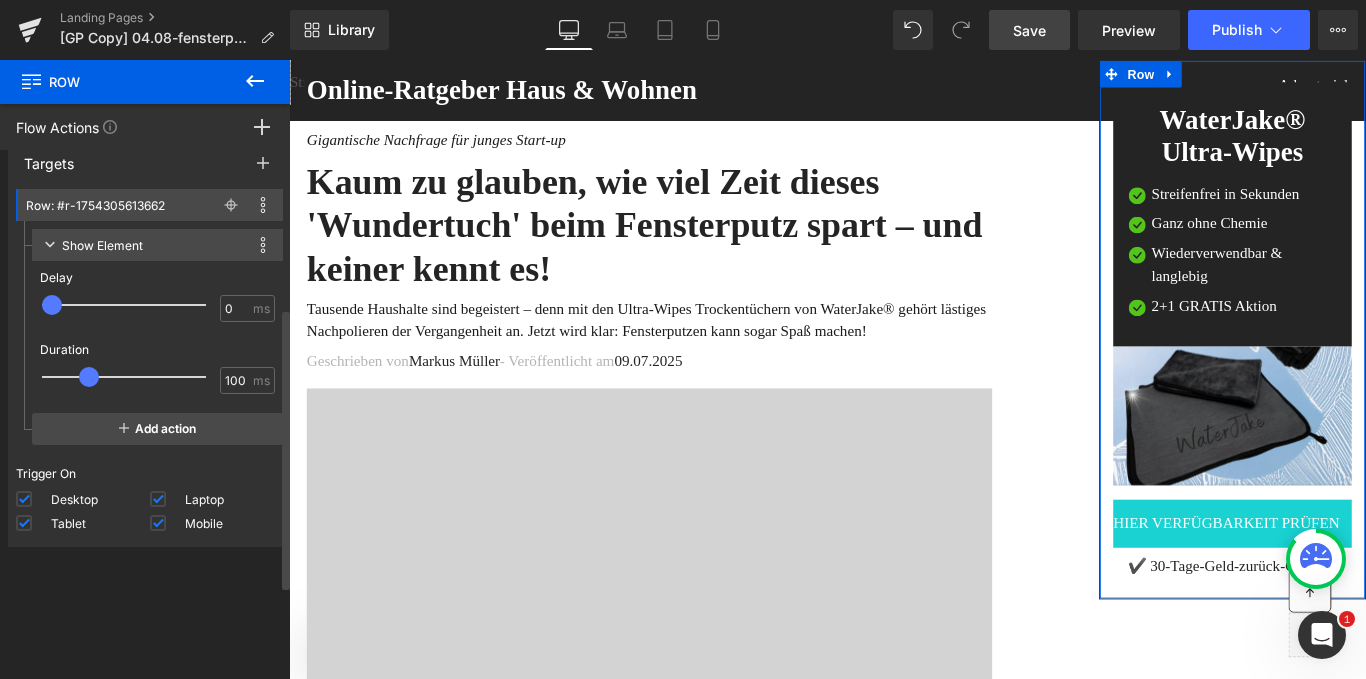 type on "50" 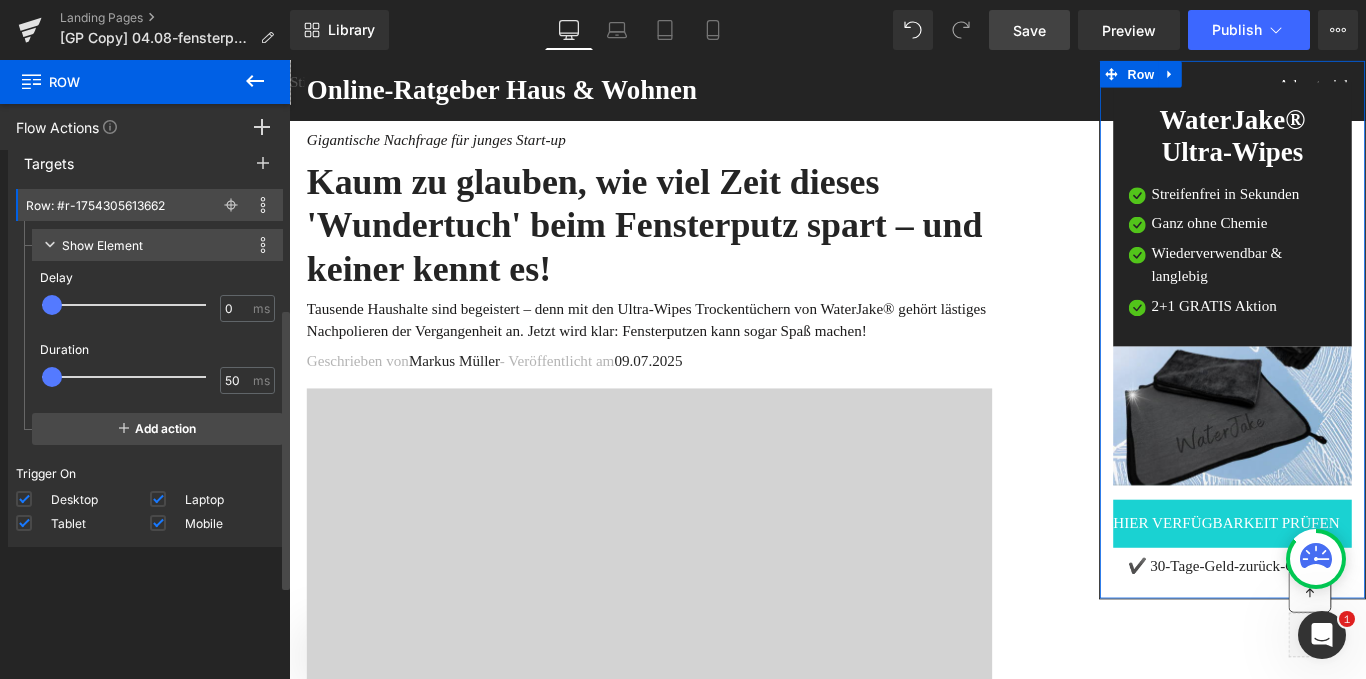 drag, startPoint x: 90, startPoint y: 377, endPoint x: 30, endPoint y: 385, distance: 60.530983 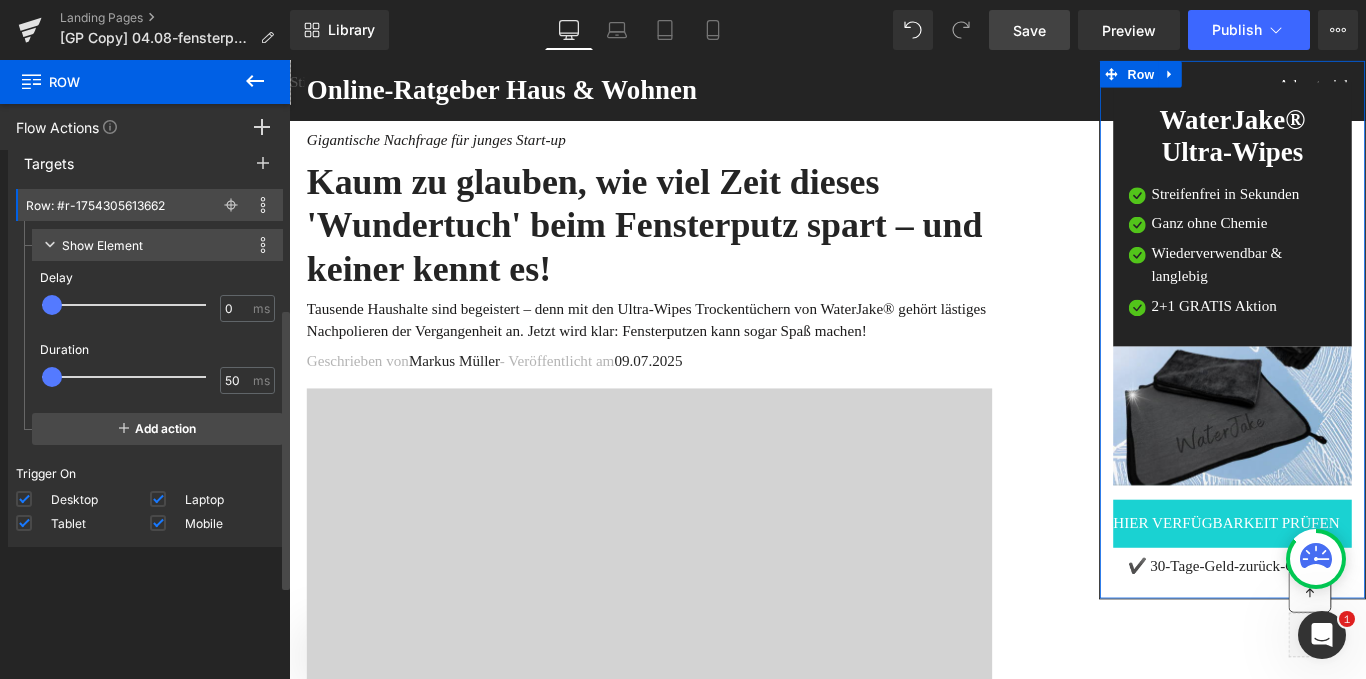 click on "Show Element
This action is incompatible with current target
Duplicate
Devices setting
Move Up
Move Down
Delete
Duplicate
Devices setting
Move Up
Move Down
Delete
Delay
0
0
ms
Duration
500
50
ms
Add action
Back (E) Bounce Fade Flip Jack In the box Zoom Slide (S) Bounce Flash" at bounding box center [153, 333] 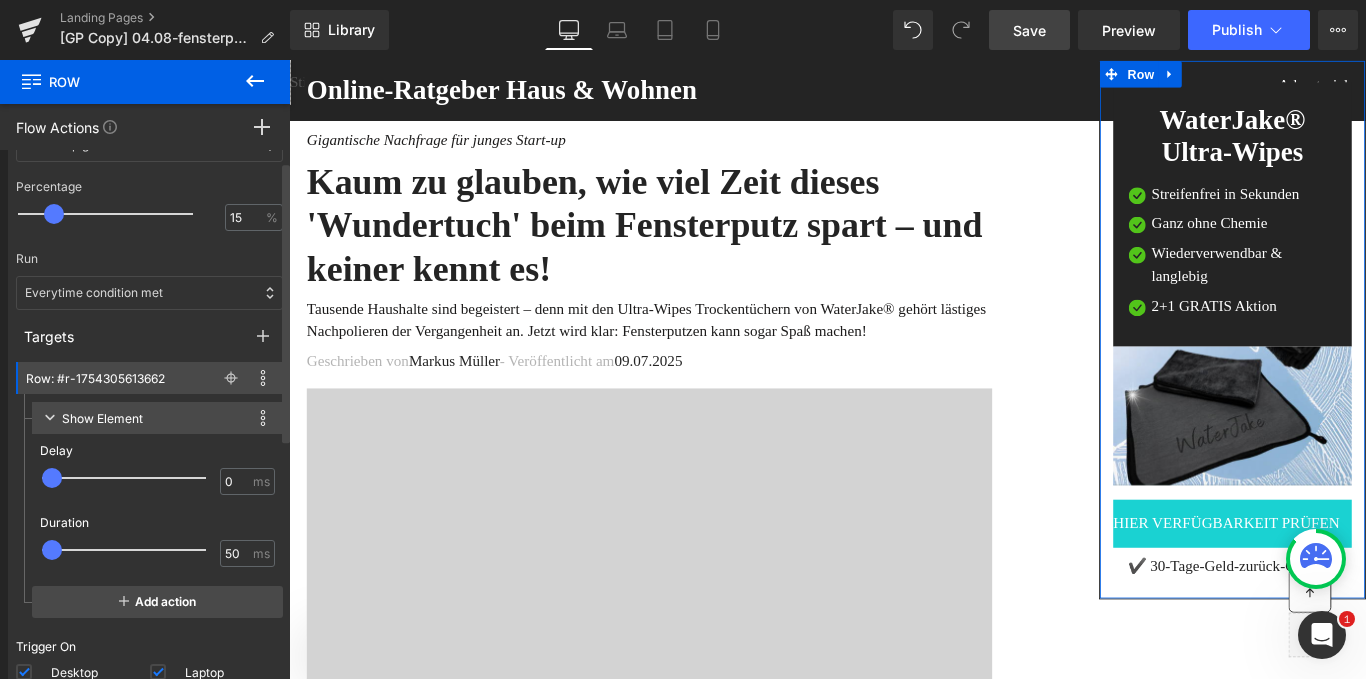 scroll, scrollTop: 0, scrollLeft: 0, axis: both 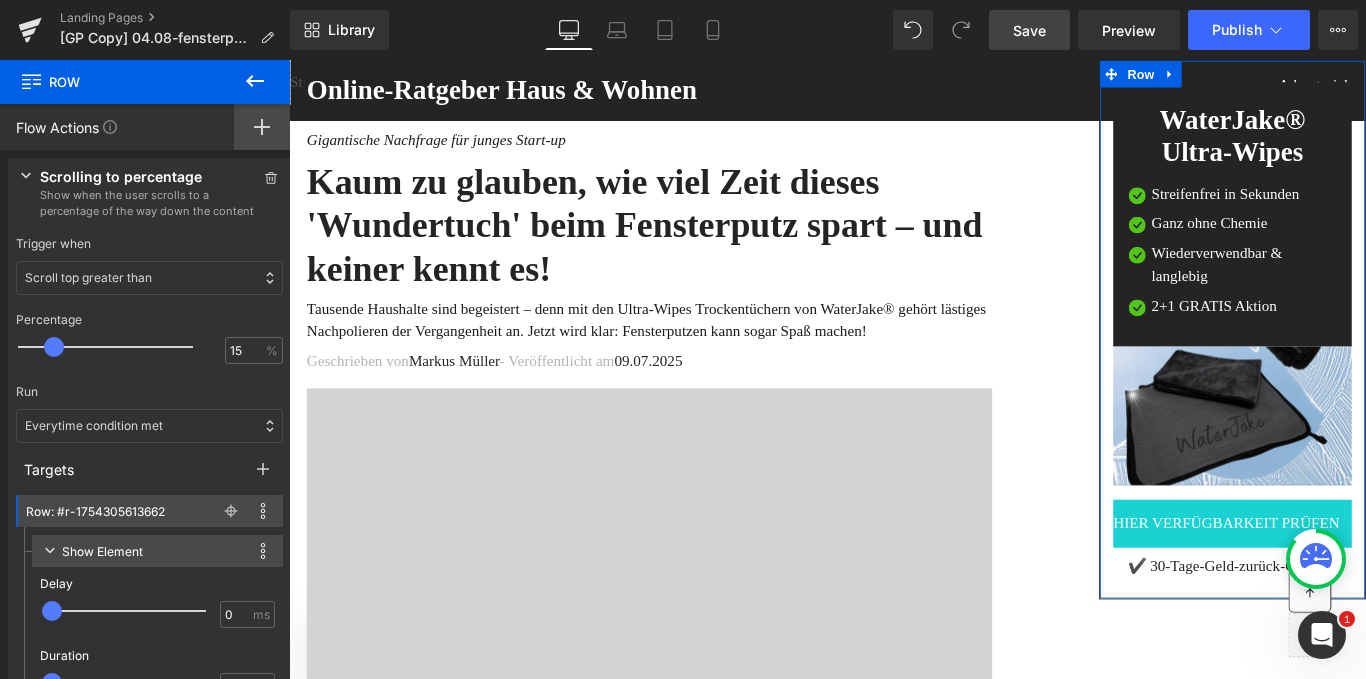 click 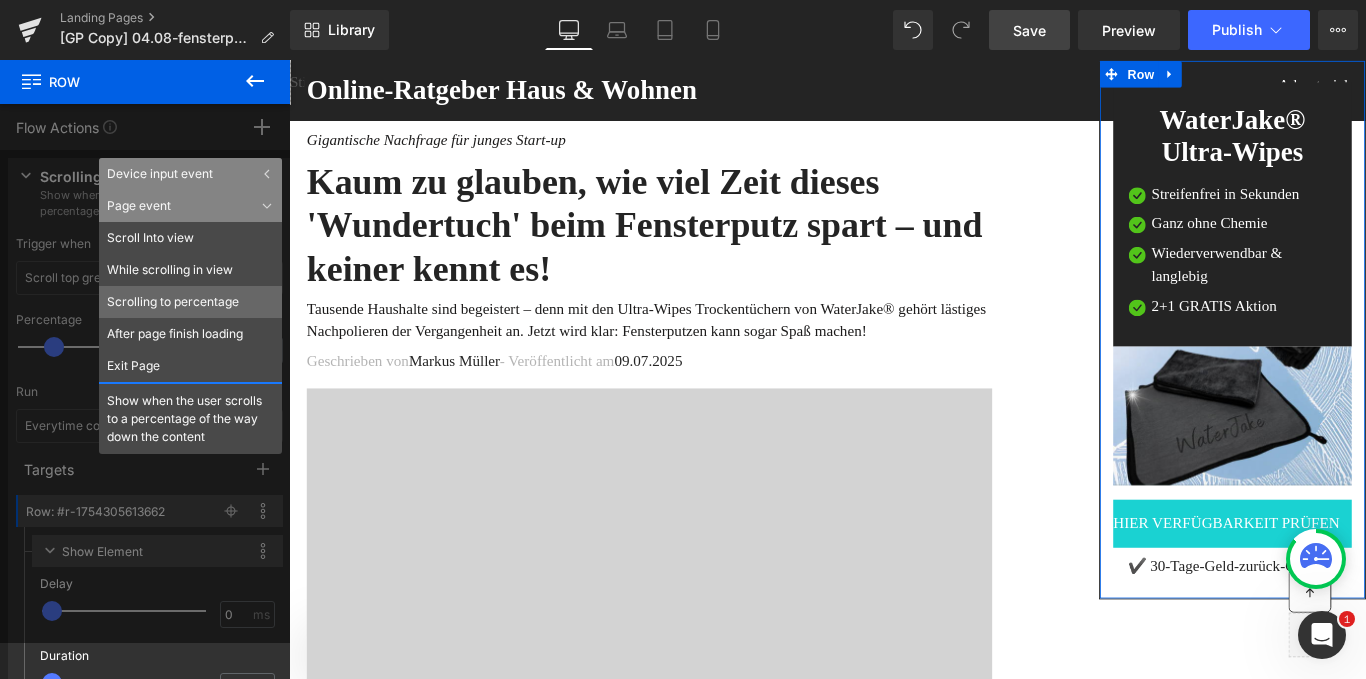 click on "Scrolling to percentage" at bounding box center [190, 302] 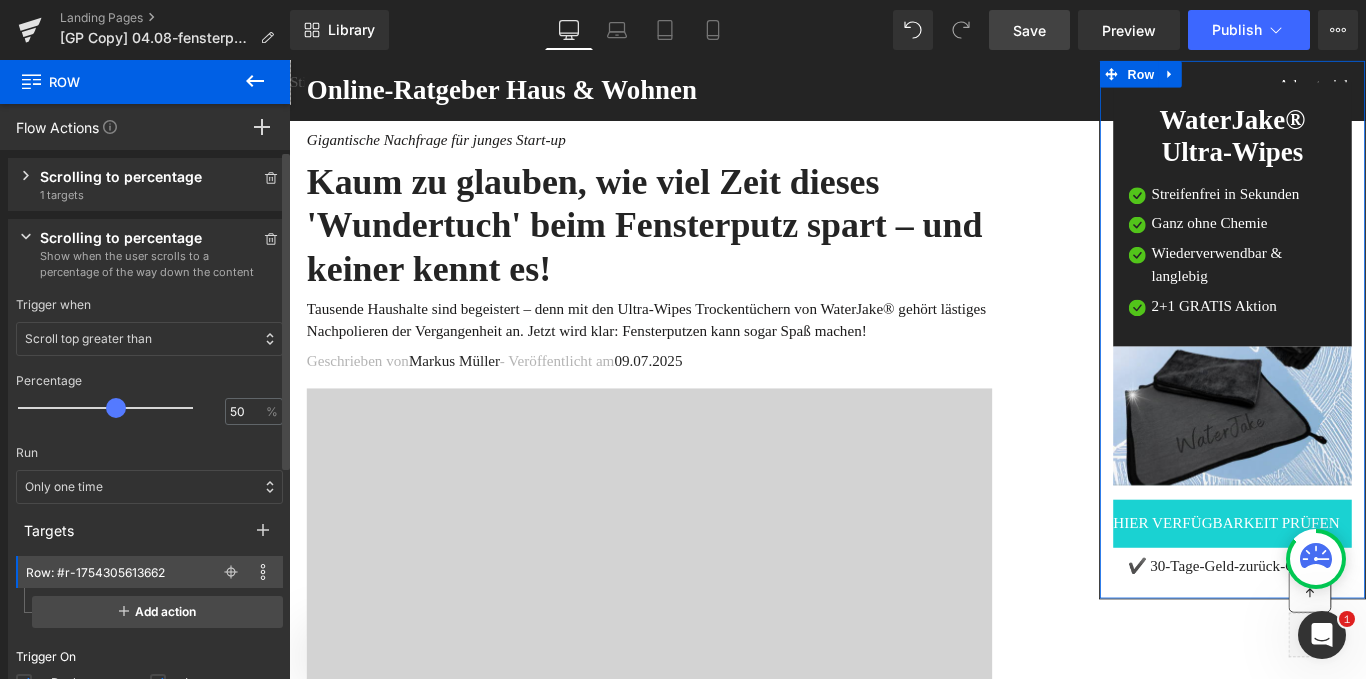 click on "Scrolling to percentage
Show when the user scrolls to a percentage of the way down the content
1 targets" at bounding box center [149, 184] 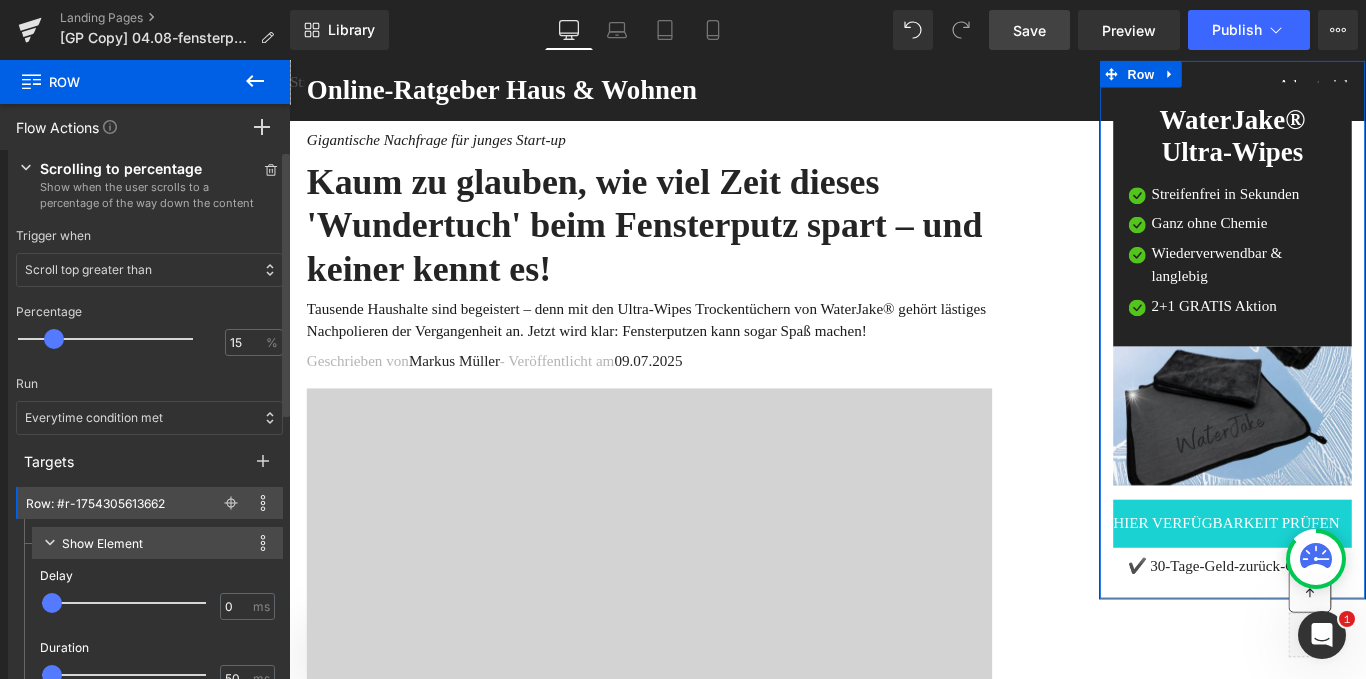scroll, scrollTop: 0, scrollLeft: 0, axis: both 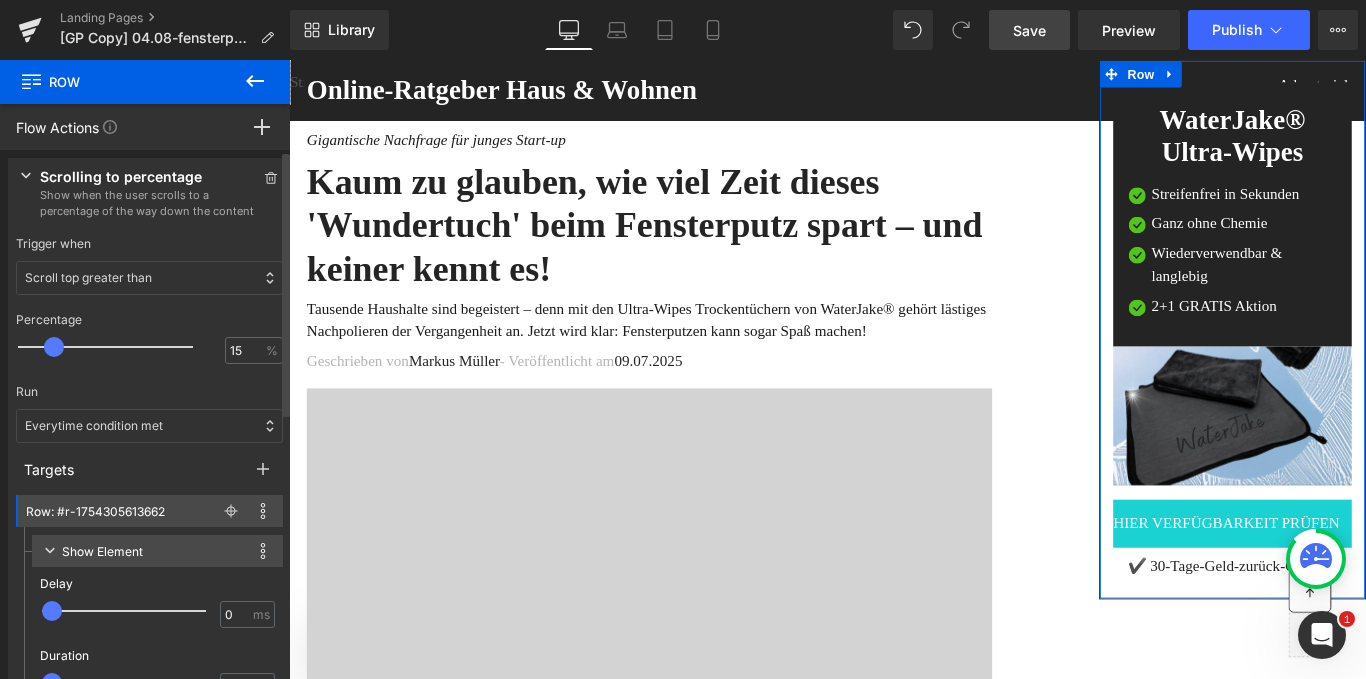 click on "Scrolling to percentage
Show when the user scrolls to a percentage of the way down the content
1 targets" at bounding box center (149, 192) 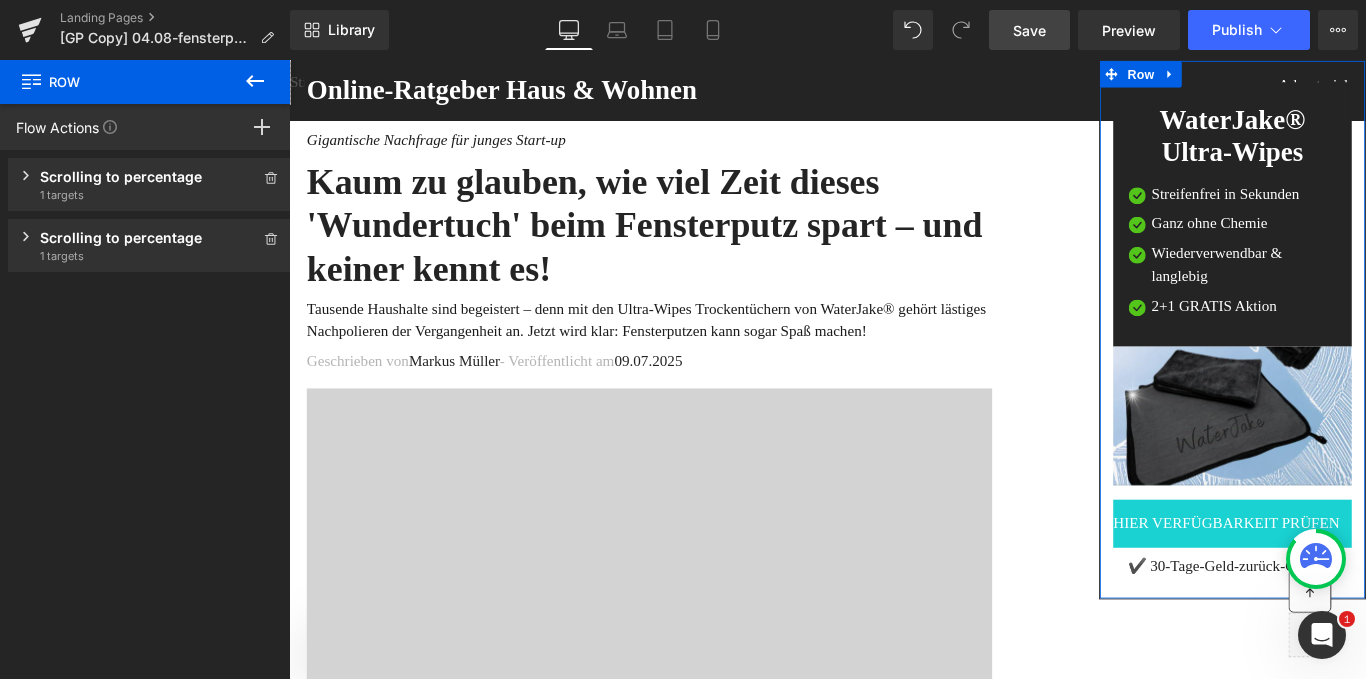 click 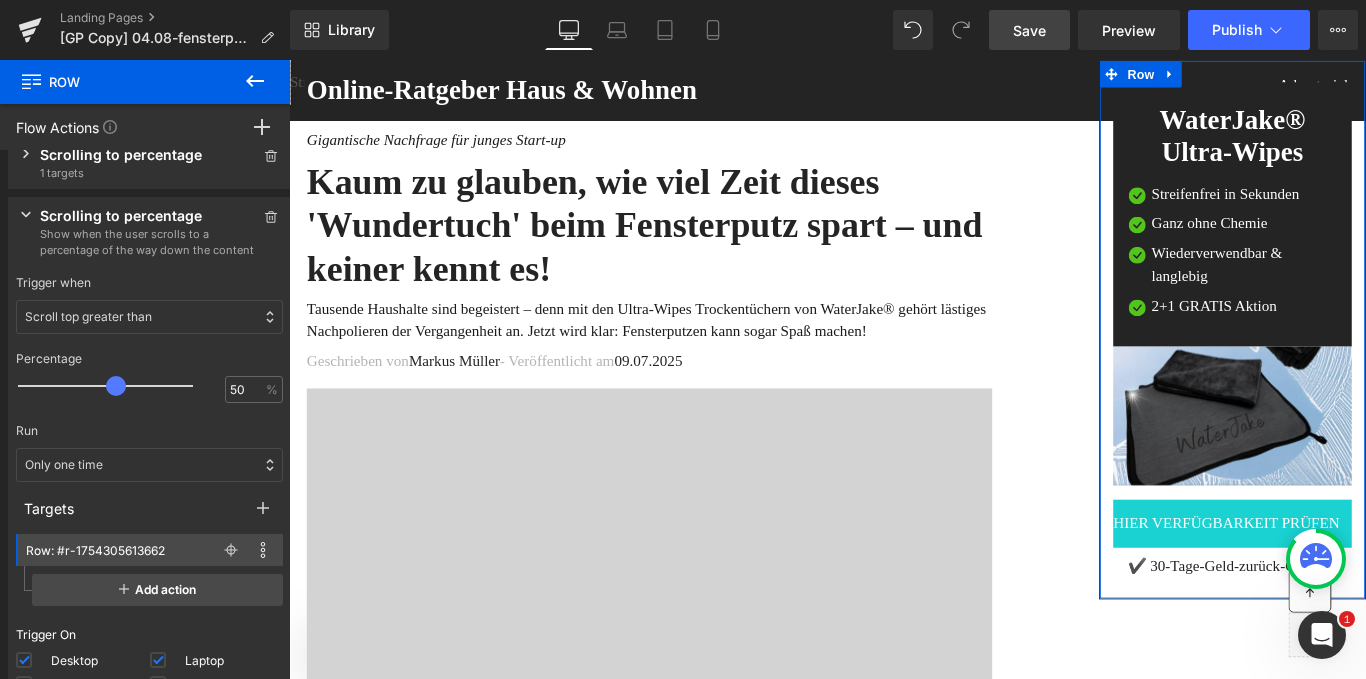 scroll, scrollTop: 23, scrollLeft: 0, axis: vertical 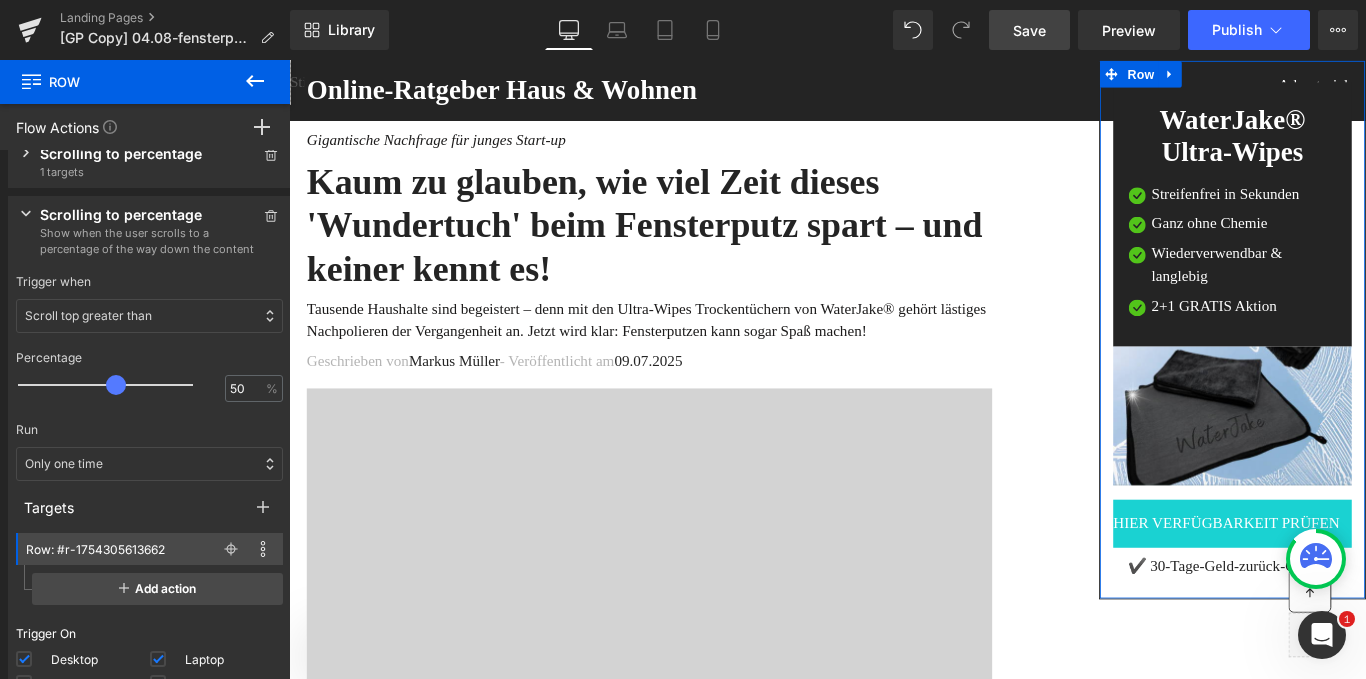 click on "Scroll top greater than" at bounding box center (88, 316) 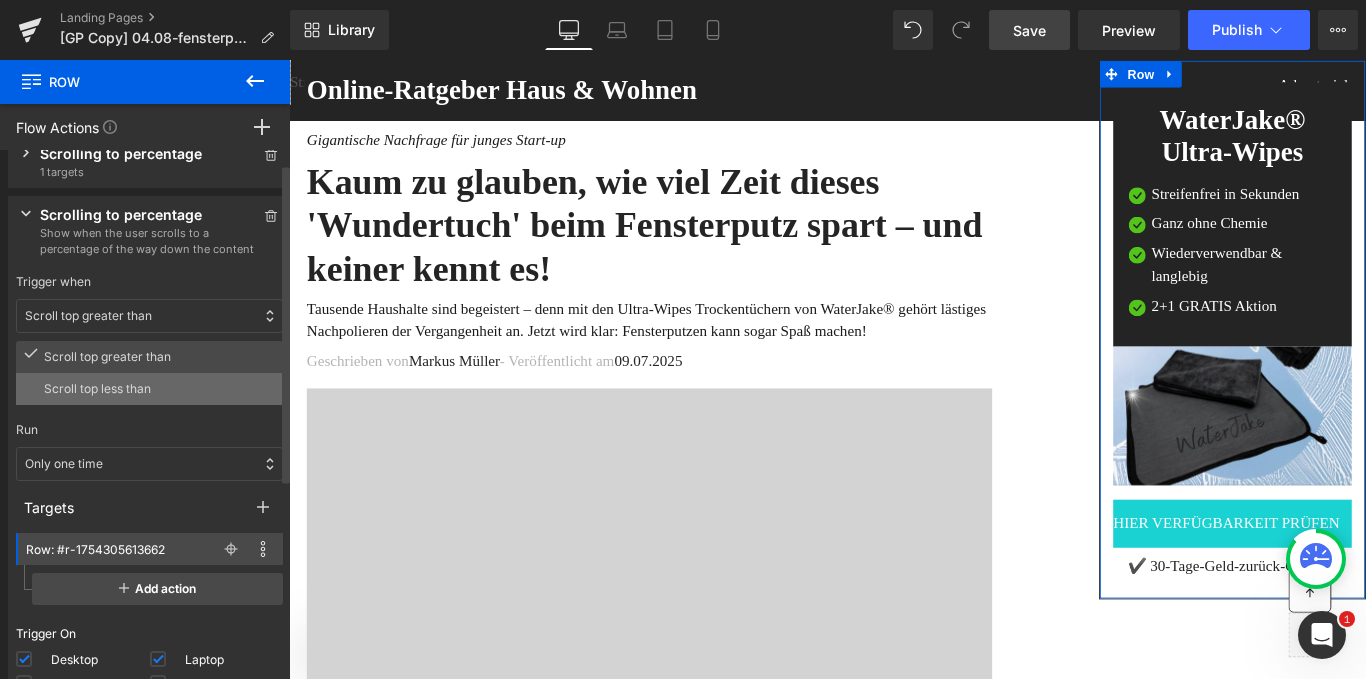 click on "Scroll top less than" at bounding box center (159, 389) 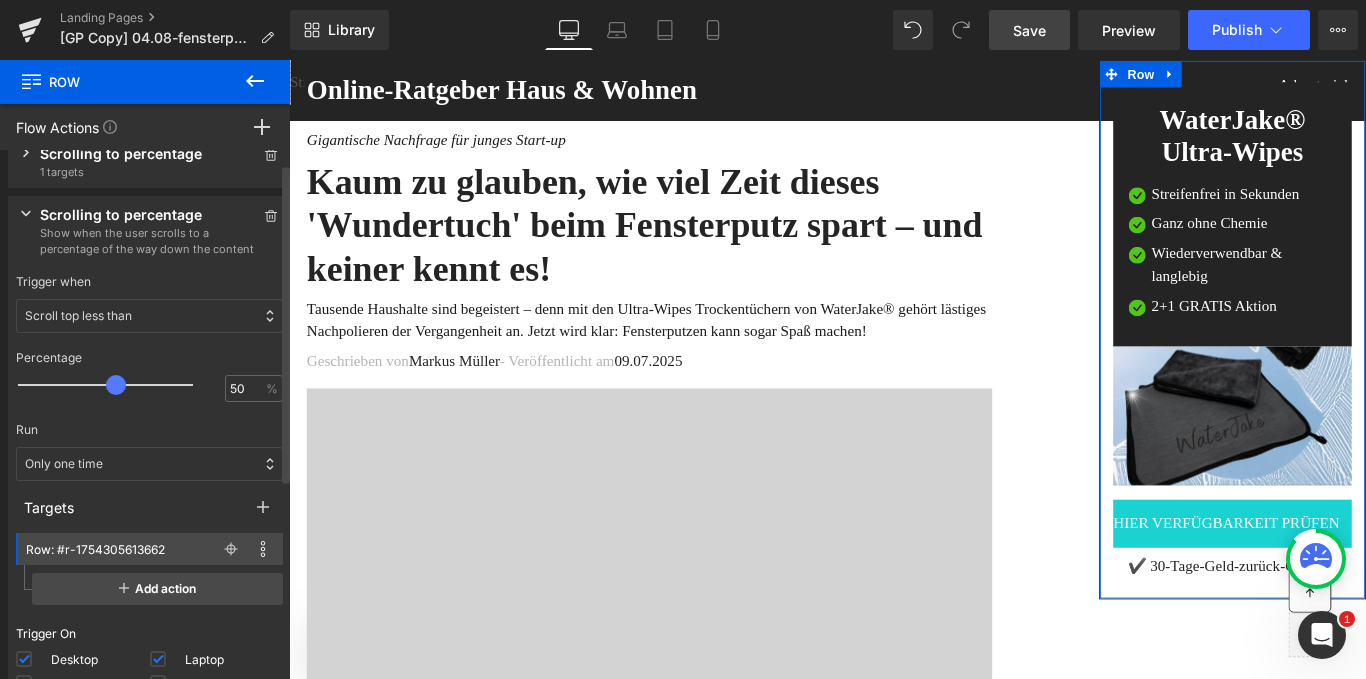 click on "Only one time" at bounding box center (149, 464) 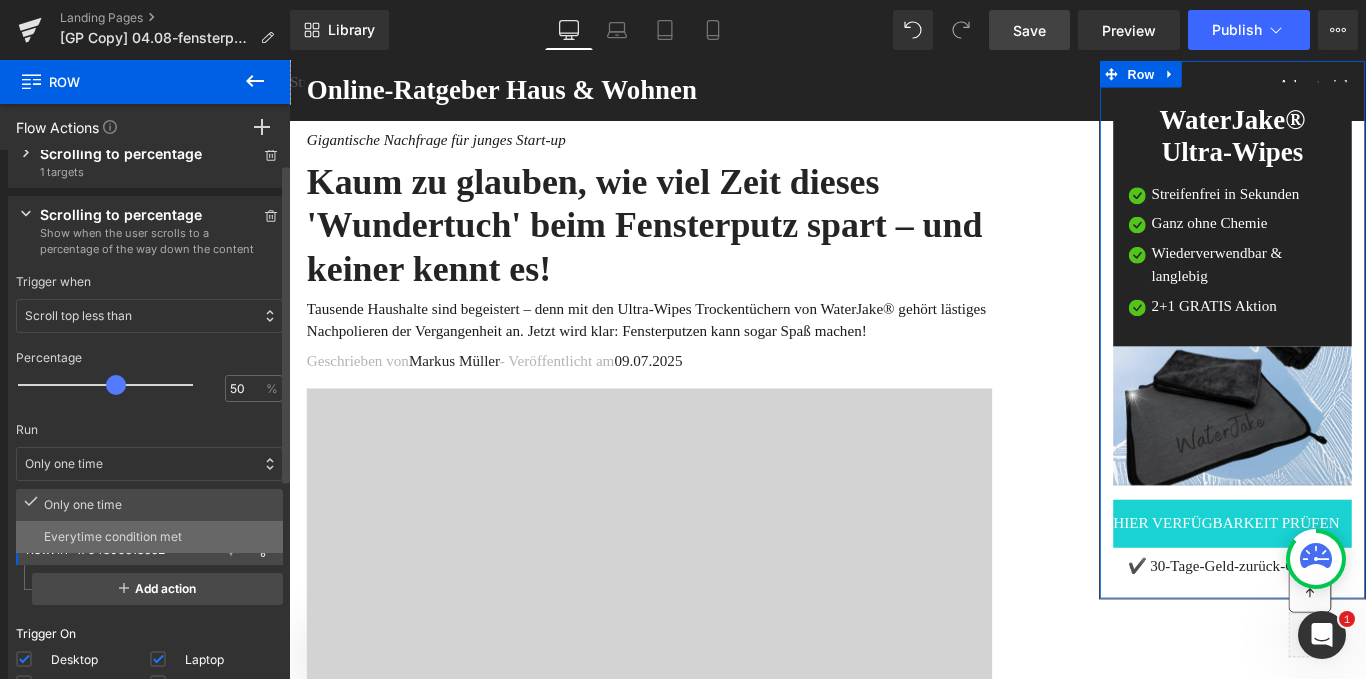click on "Everytime condition met" at bounding box center (159, 537) 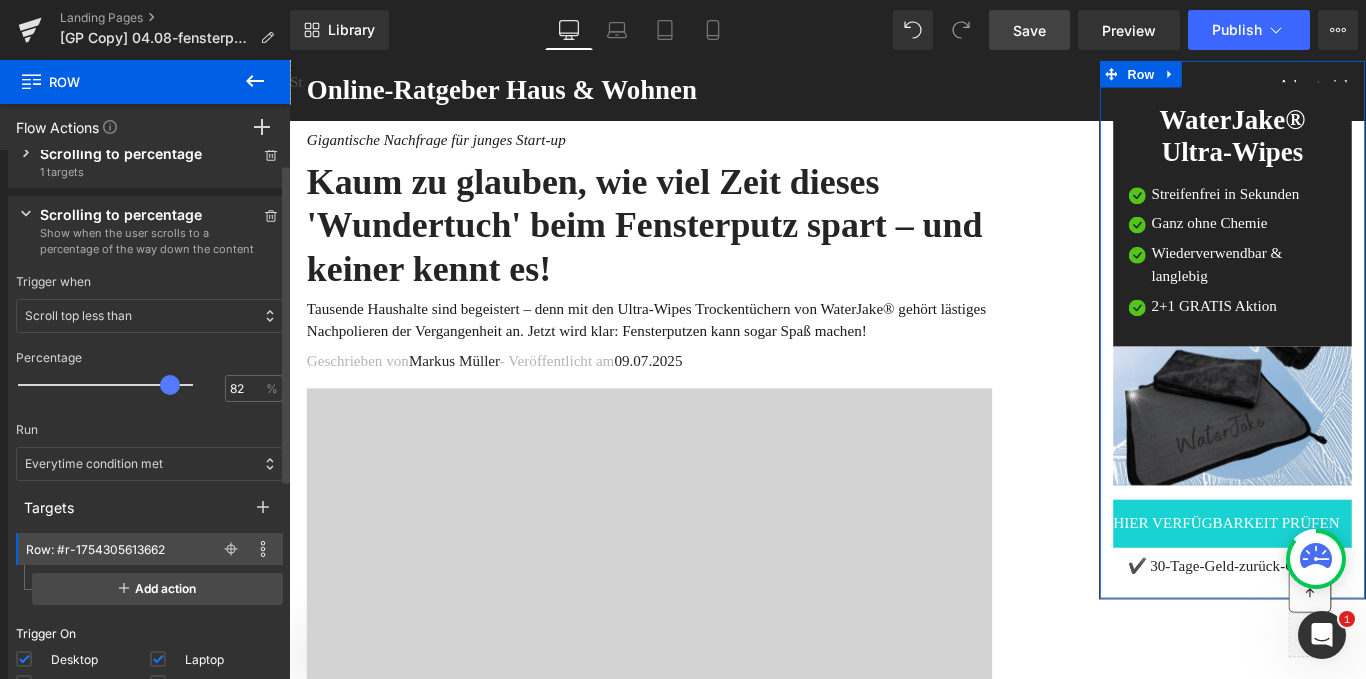 type on "83" 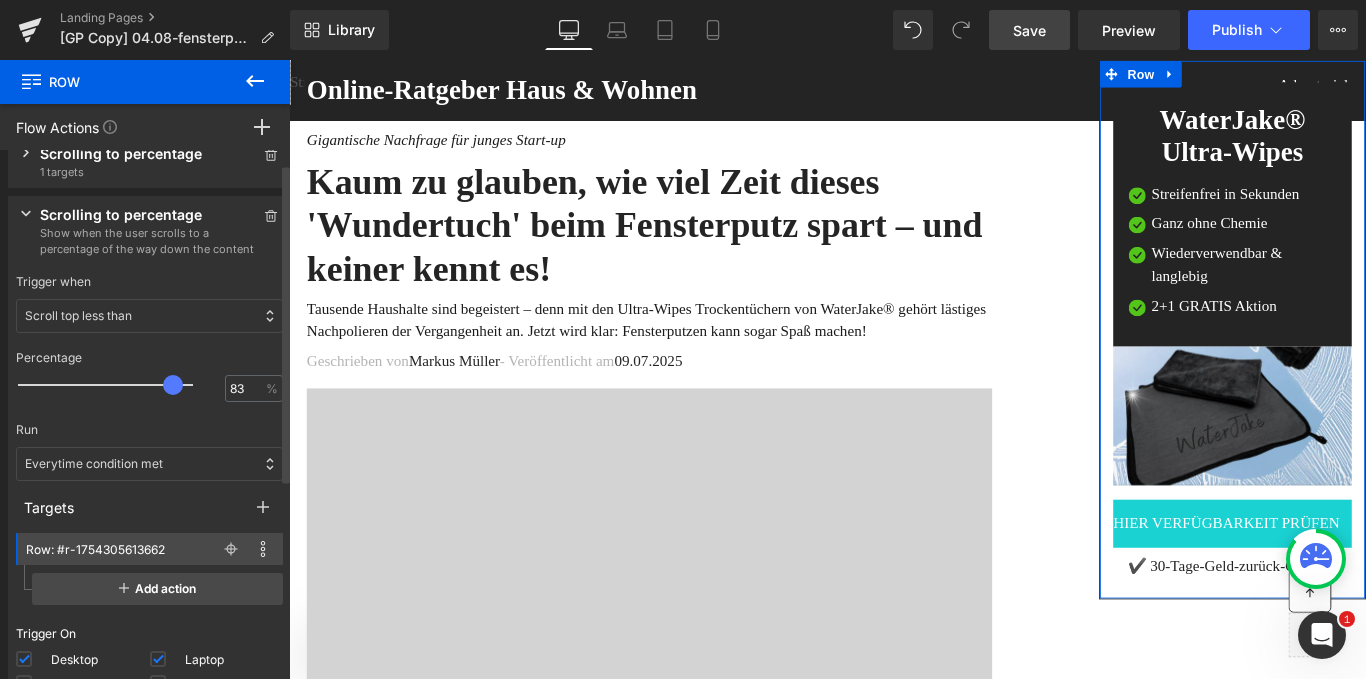 drag, startPoint x: 117, startPoint y: 384, endPoint x: 178, endPoint y: 377, distance: 61.400326 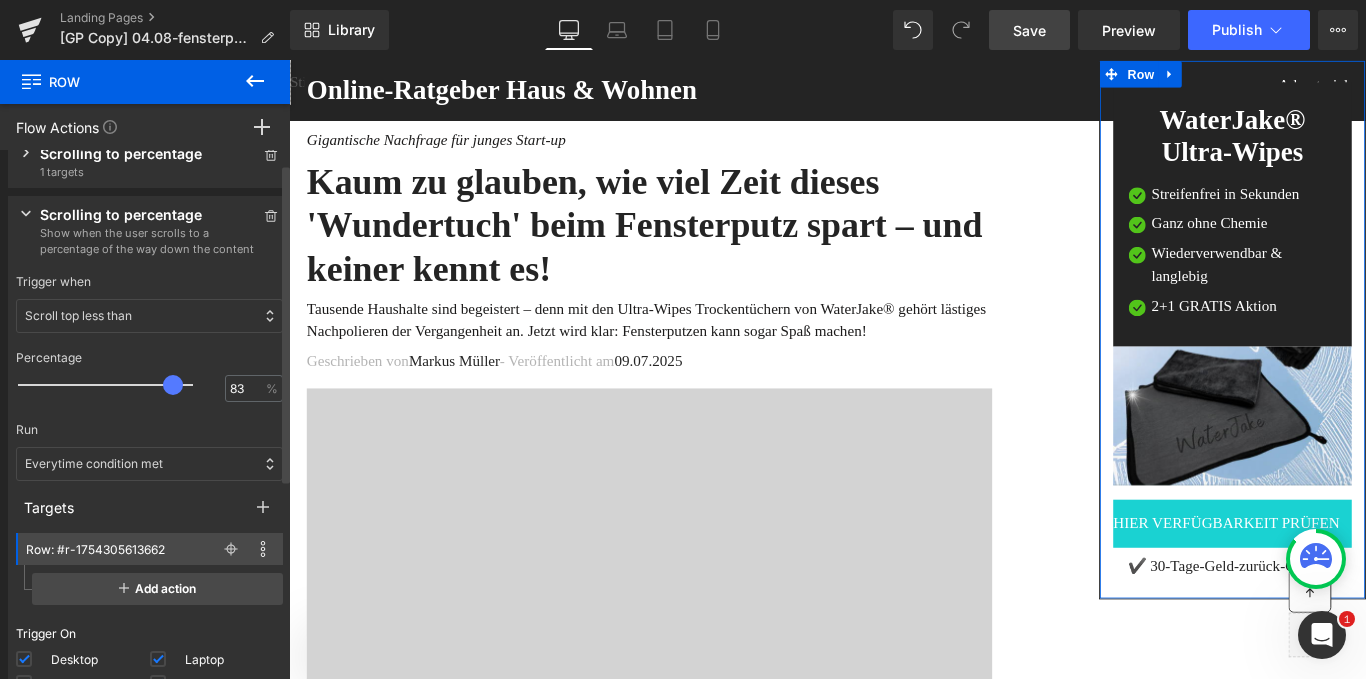 click at bounding box center [173, 385] 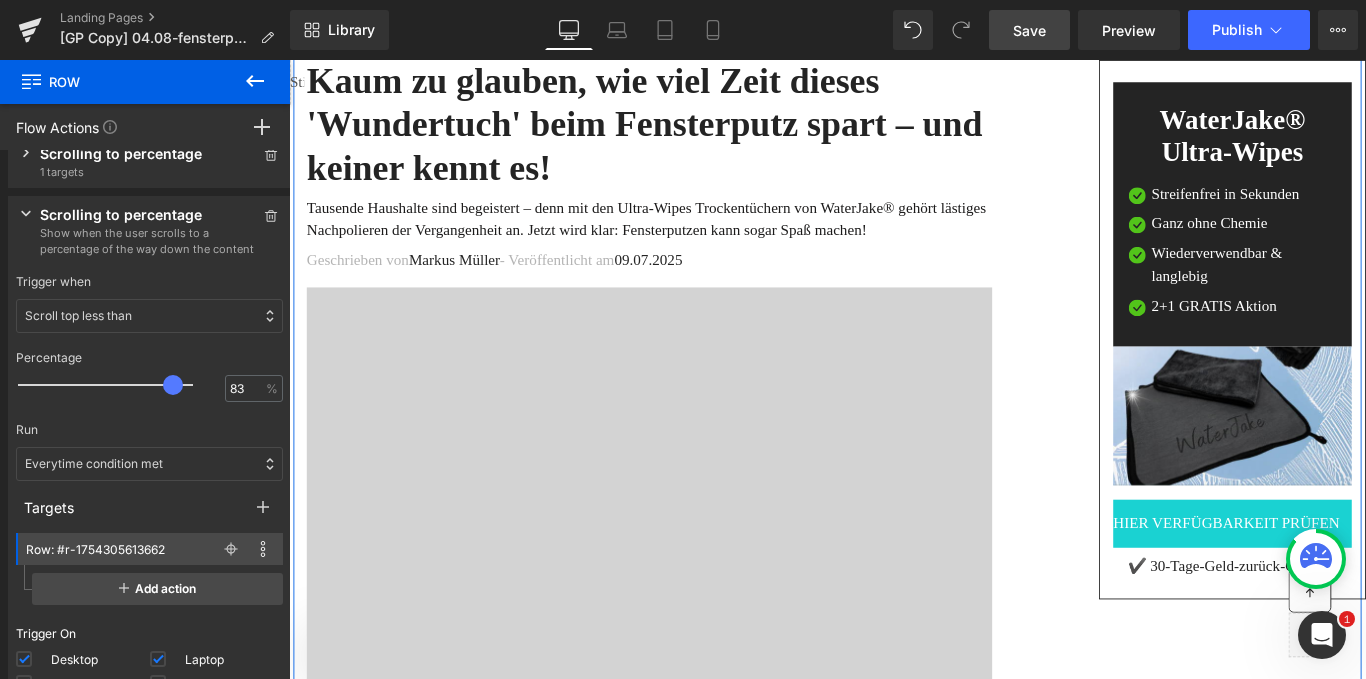 scroll, scrollTop: 0, scrollLeft: 0, axis: both 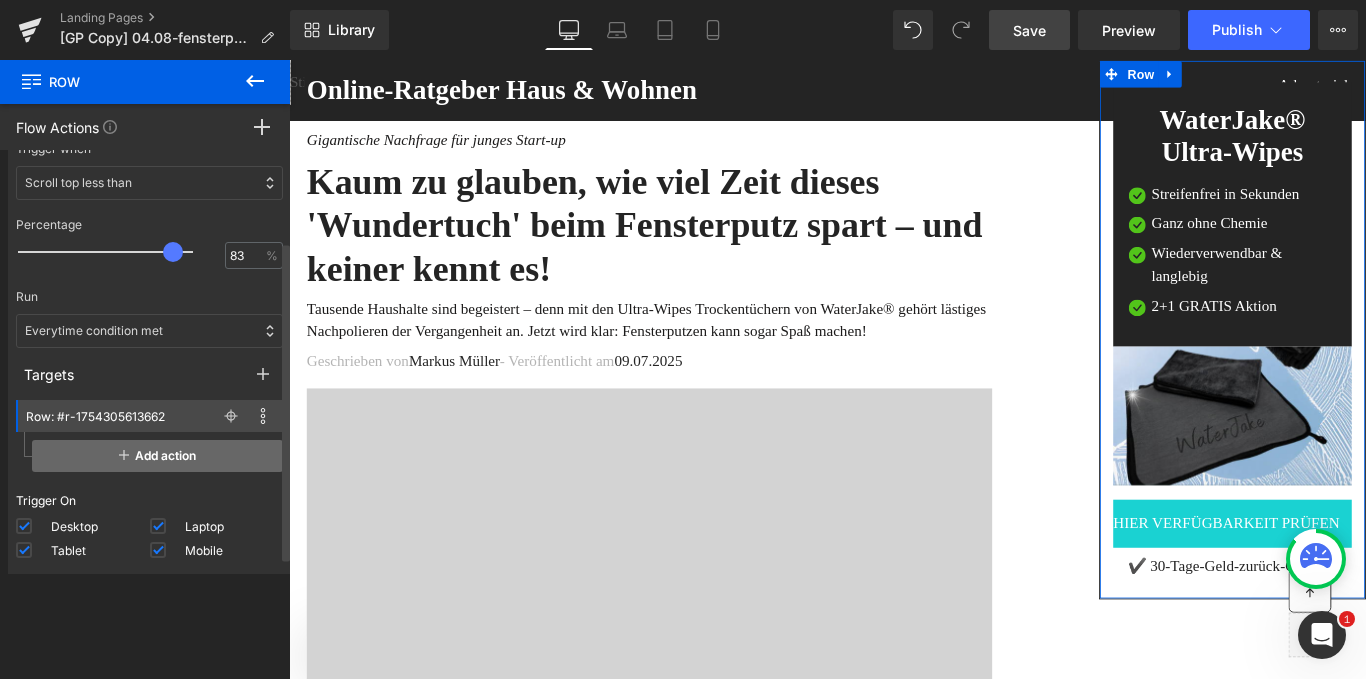 click on "Add action" at bounding box center (157, 456) 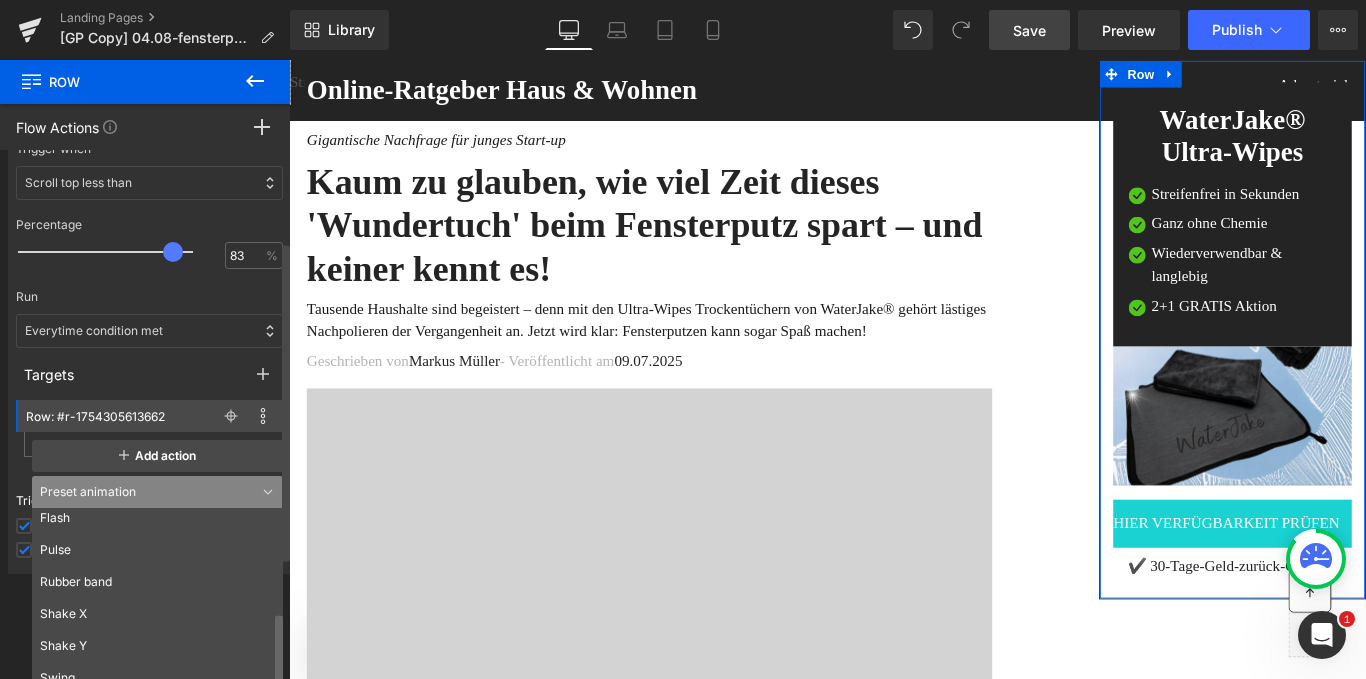 scroll, scrollTop: 270, scrollLeft: 0, axis: vertical 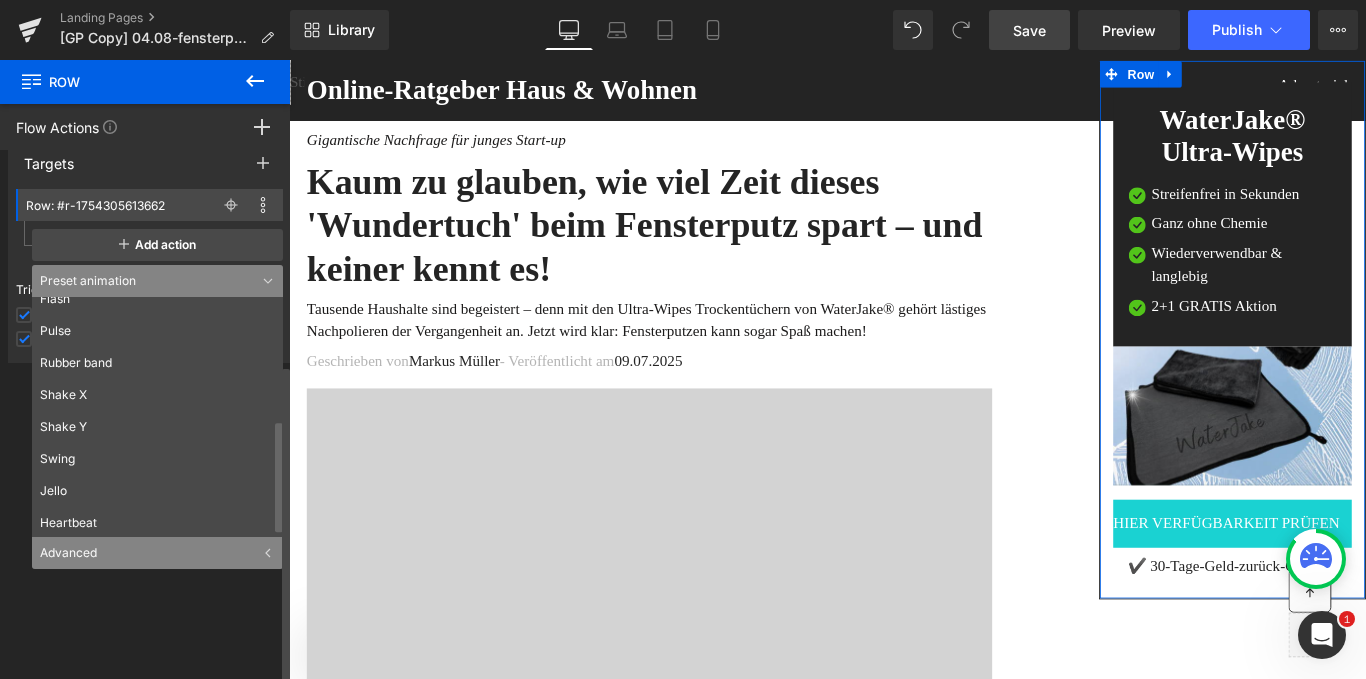 click on "Advanced" at bounding box center [157, 553] 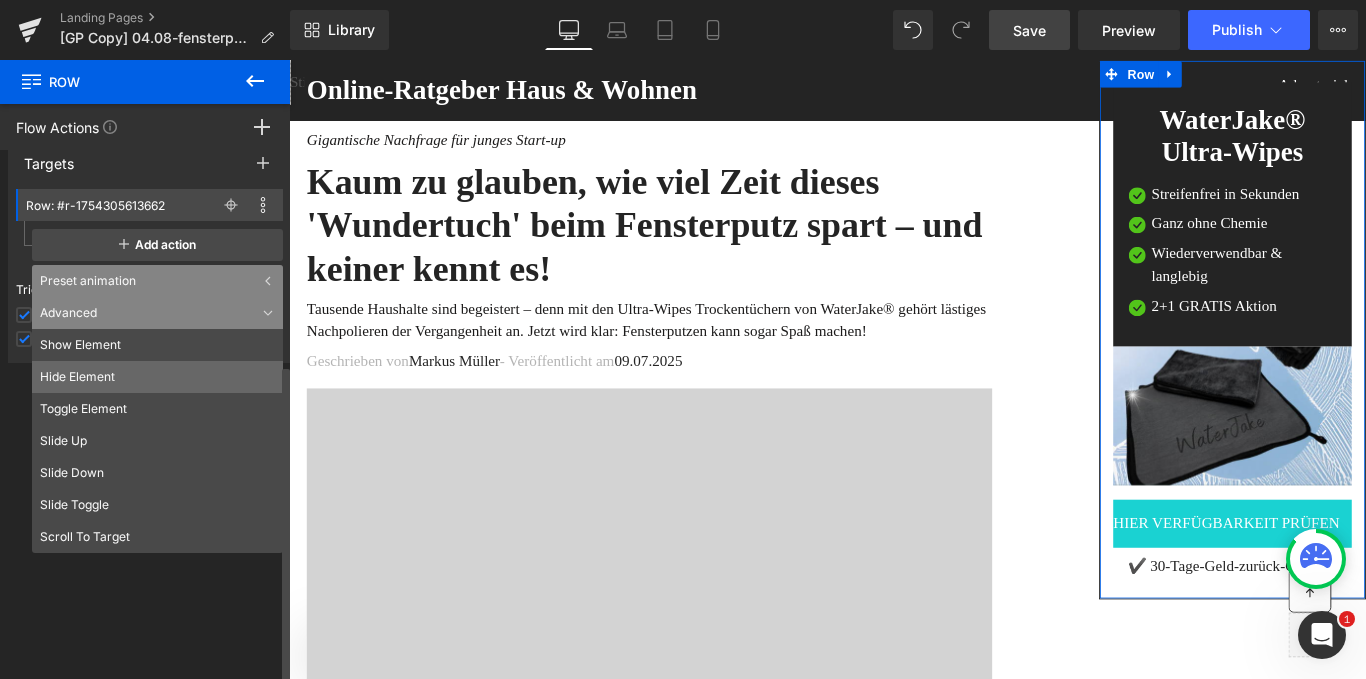 click on "Hide Element" at bounding box center (157, 377) 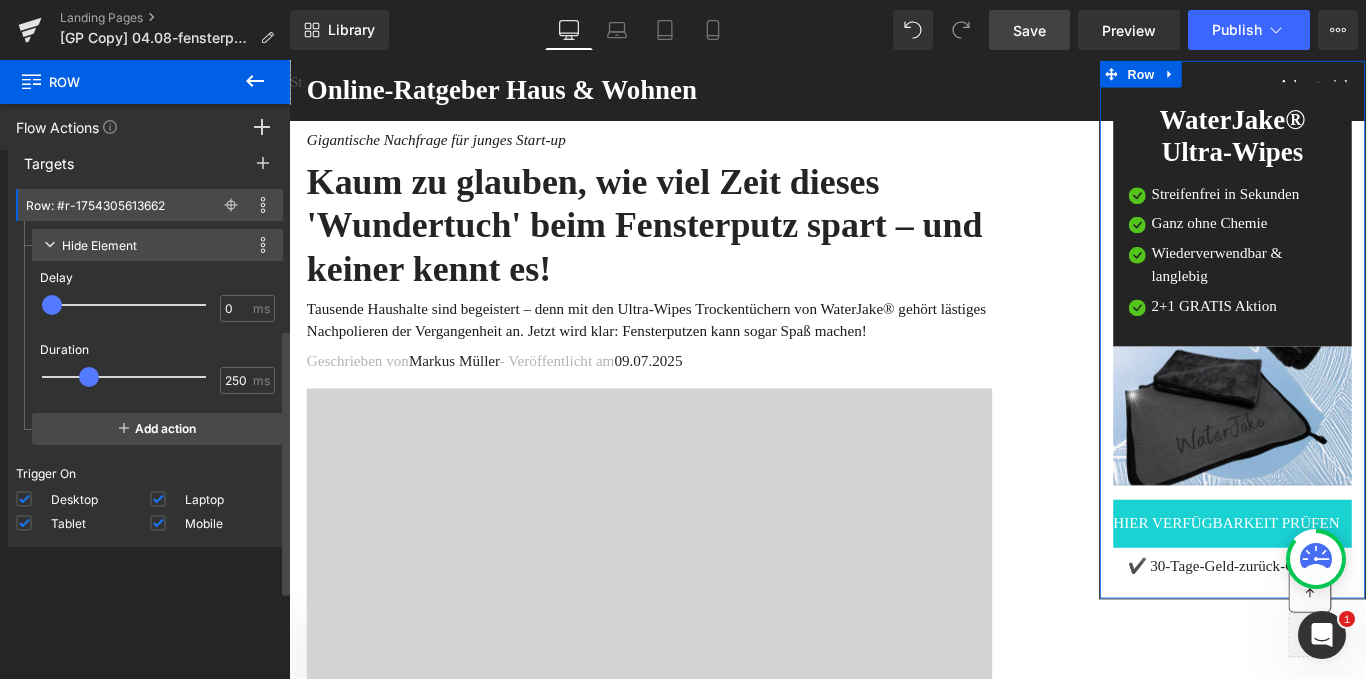 type on "50" 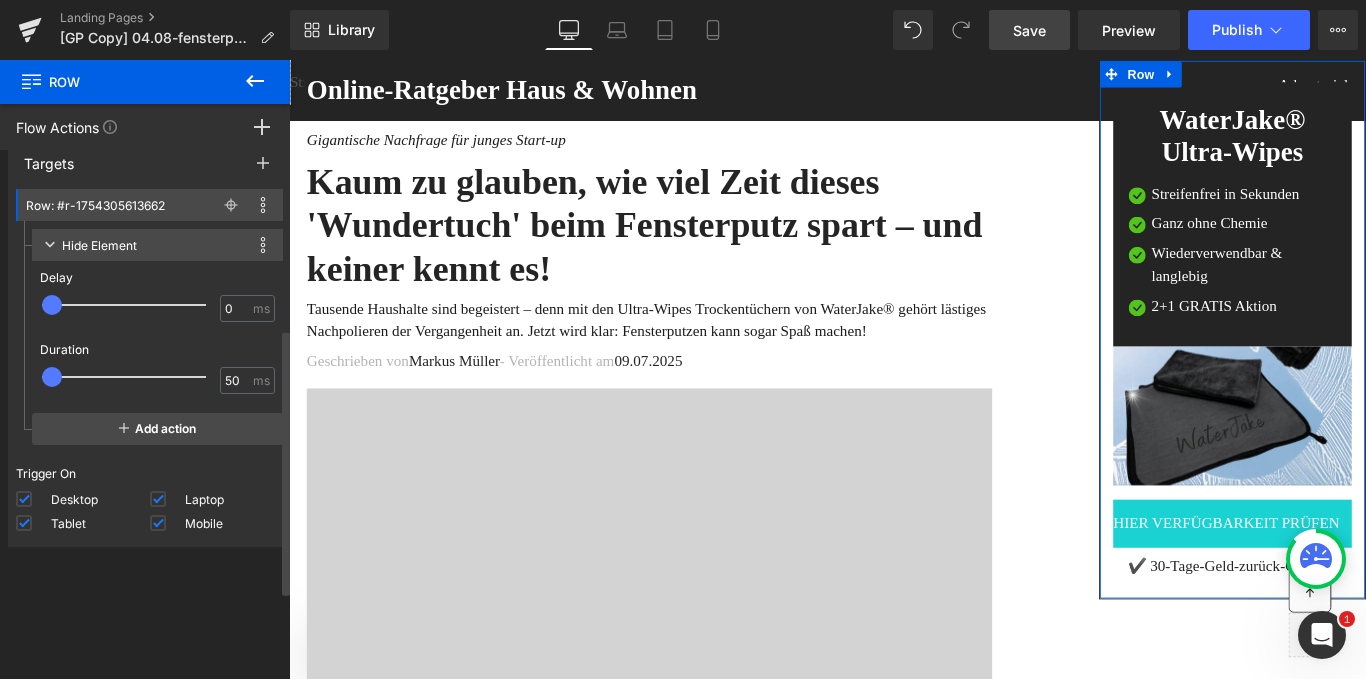 drag, startPoint x: 92, startPoint y: 369, endPoint x: 0, endPoint y: 382, distance: 92.91394 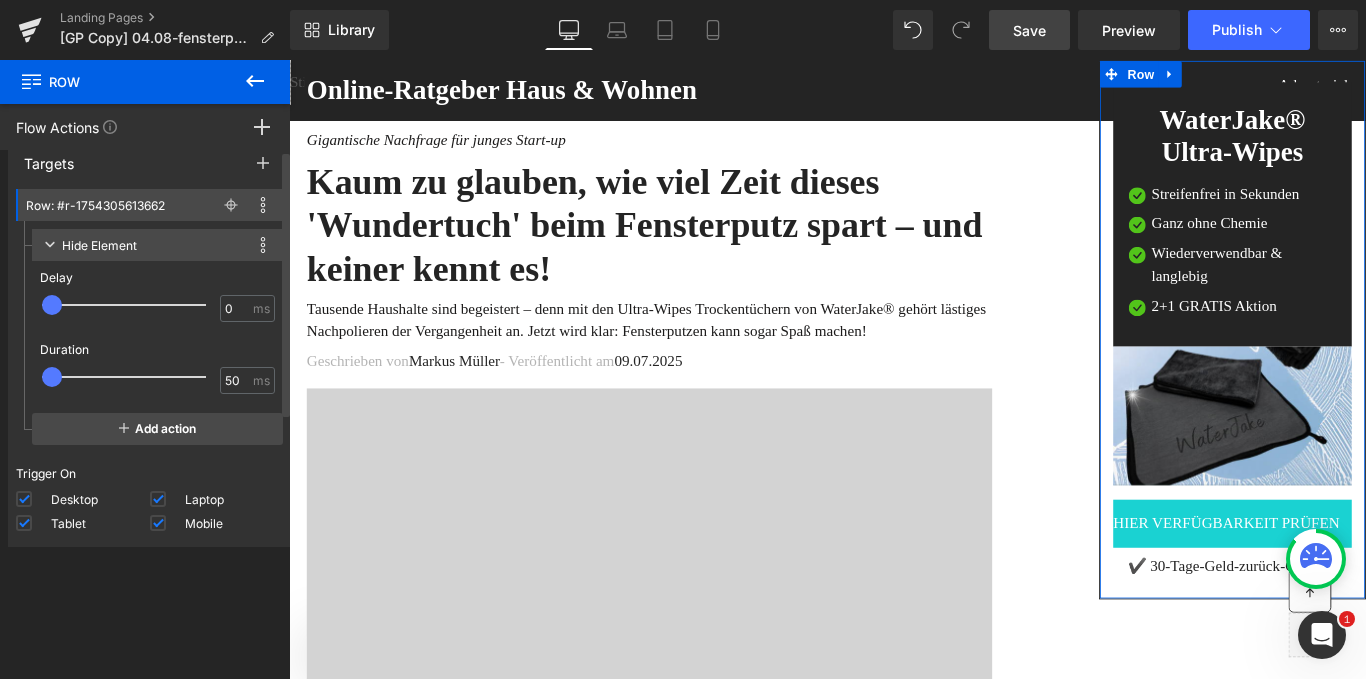scroll, scrollTop: 0, scrollLeft: 0, axis: both 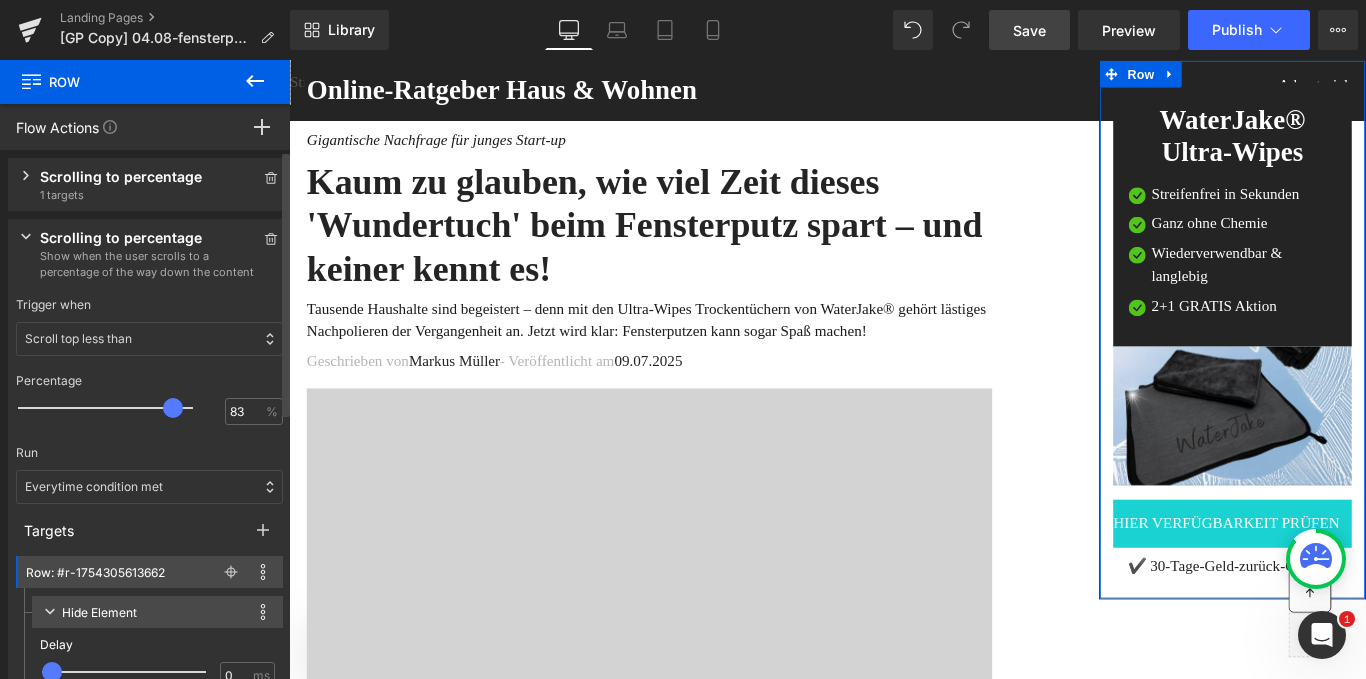 click on "Scrolling to percentage
Show when the user scrolls to a percentage of the way down the content
1 targets" at bounding box center (149, 253) 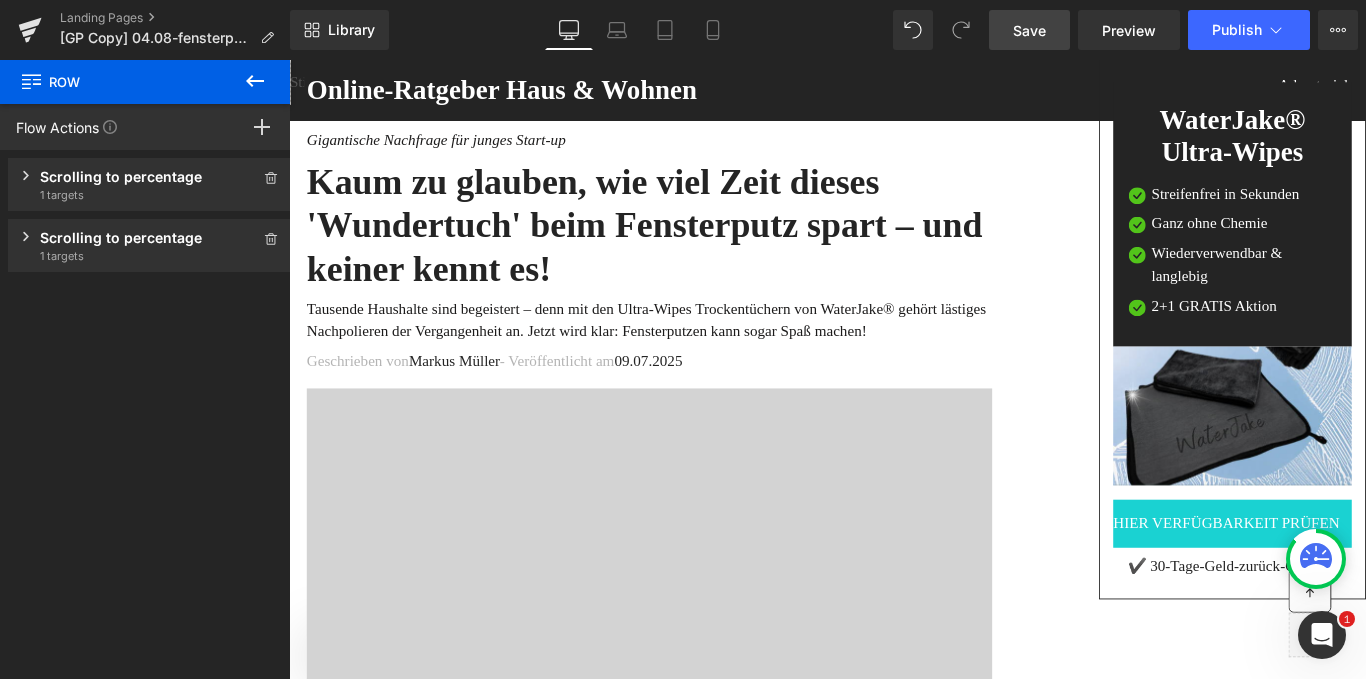 click on "Save" at bounding box center (1029, 30) 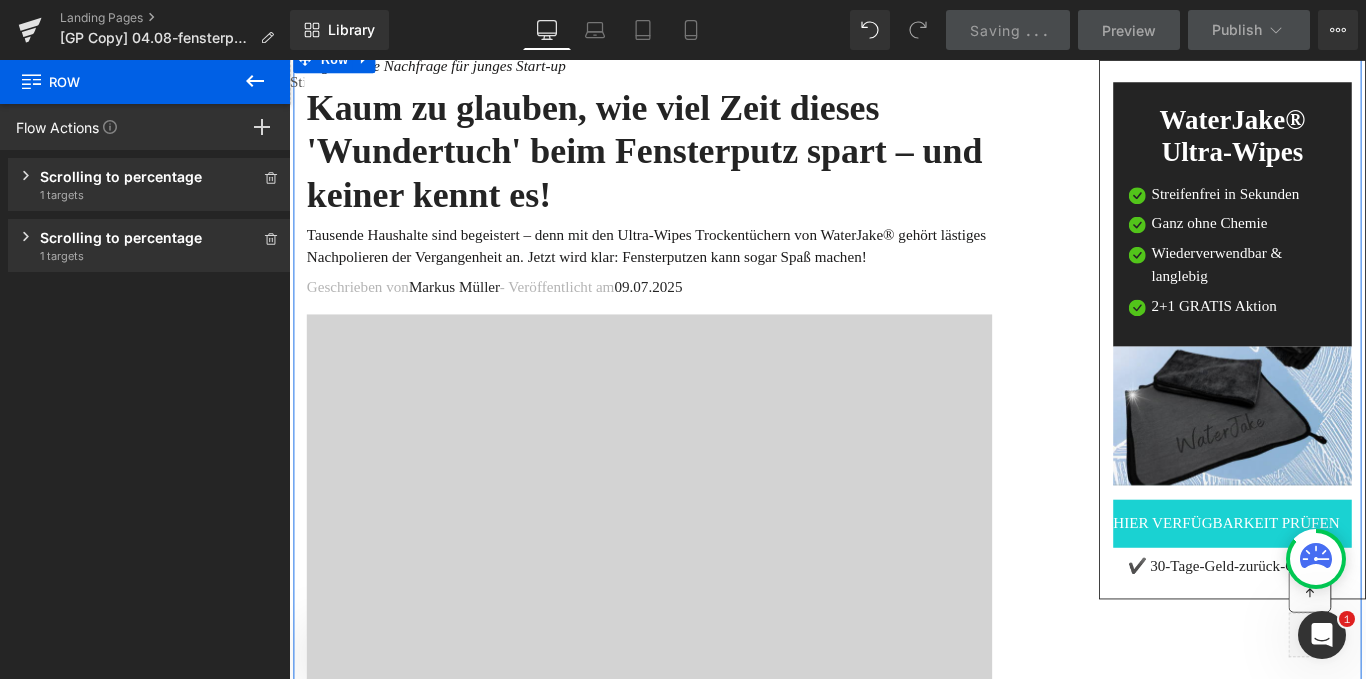 scroll, scrollTop: 0, scrollLeft: 0, axis: both 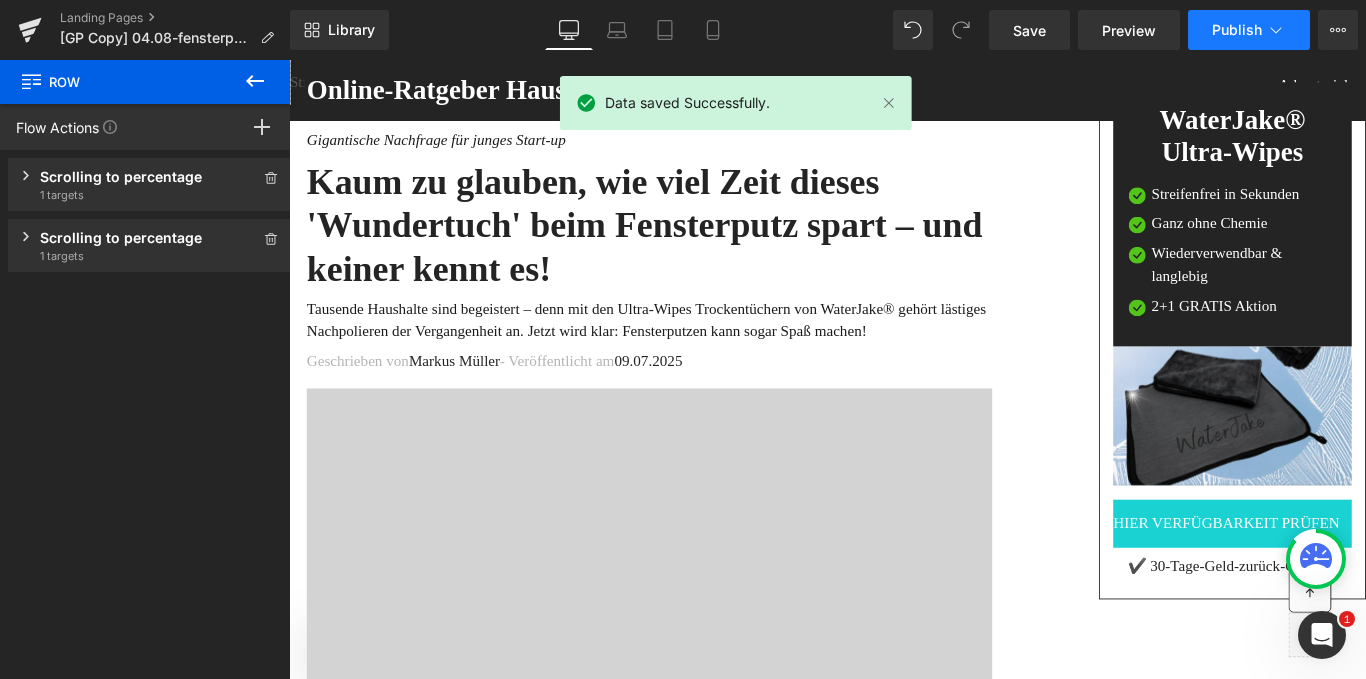 click on "Publish" at bounding box center [1237, 30] 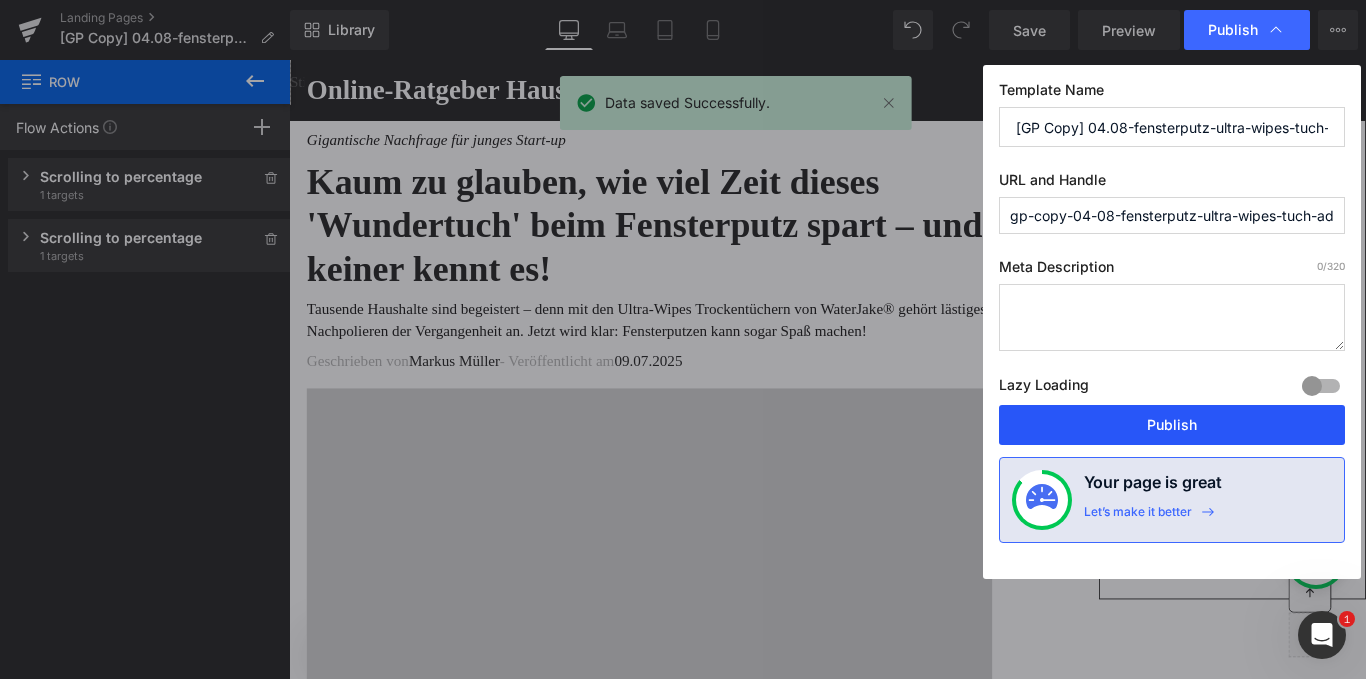 click on "Publish" at bounding box center (1172, 425) 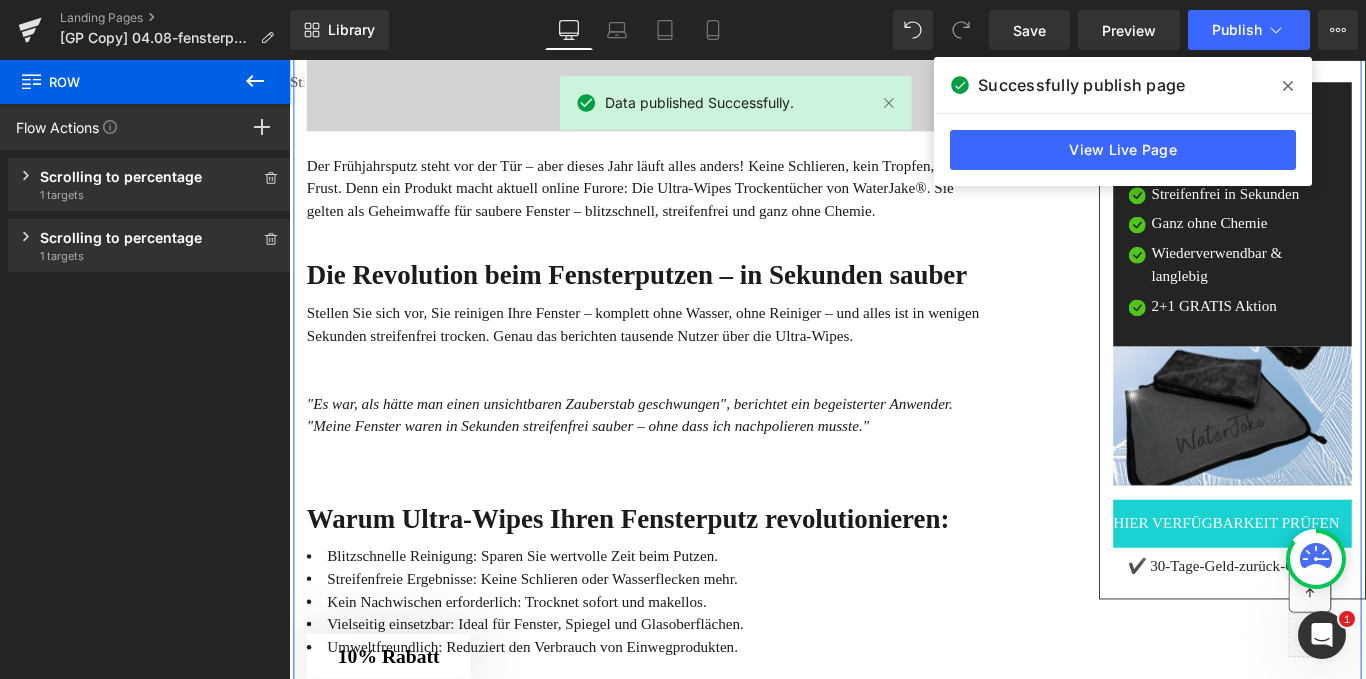 scroll, scrollTop: 0, scrollLeft: 0, axis: both 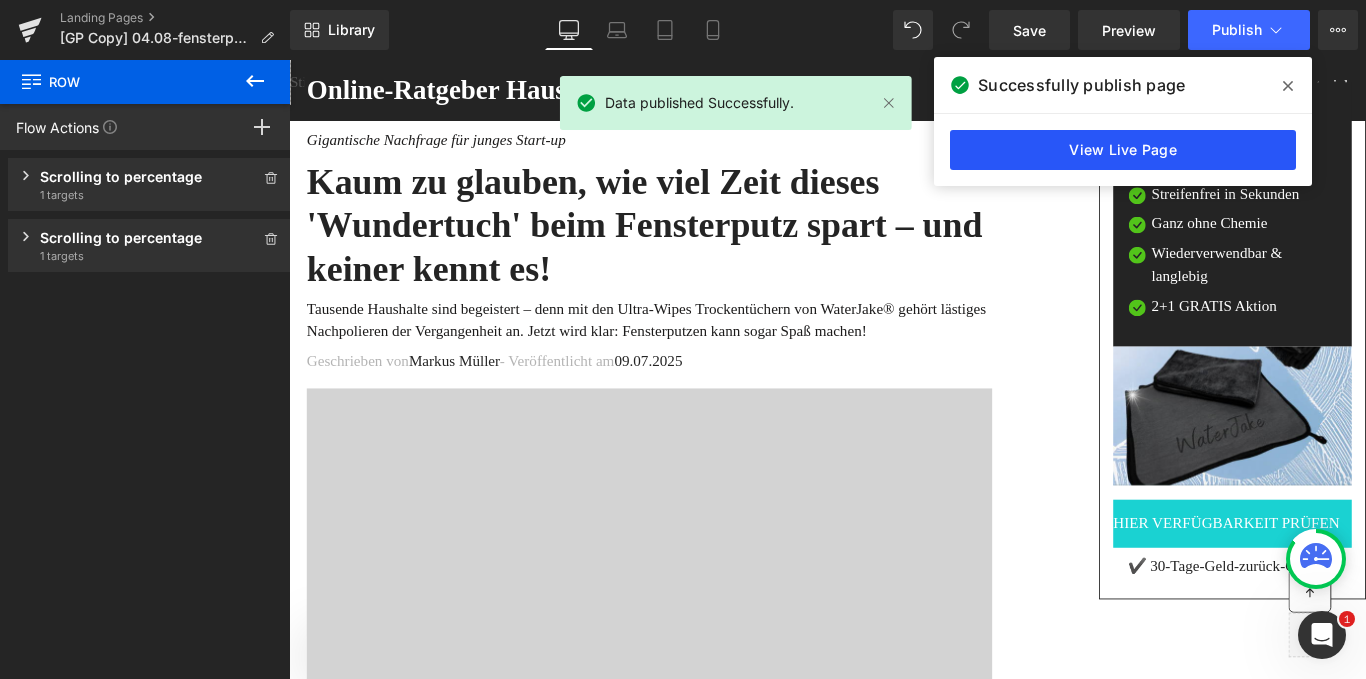 click on "View Live Page" at bounding box center (1123, 150) 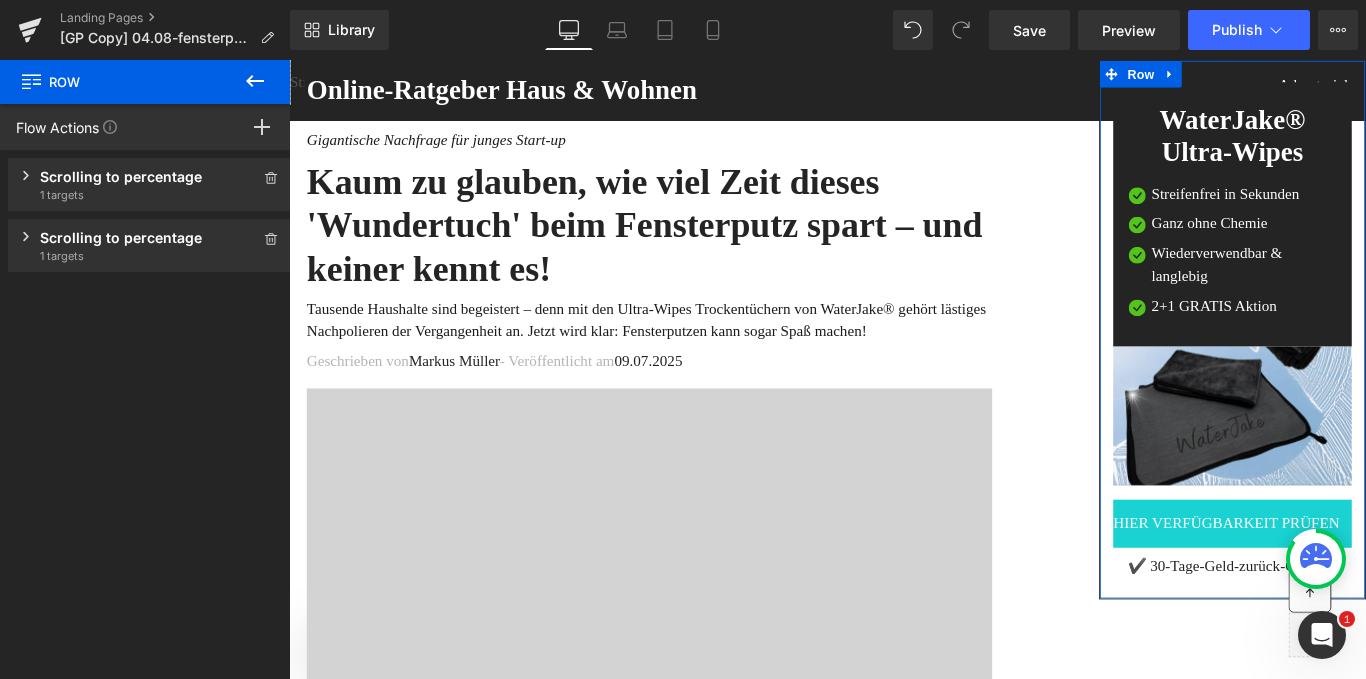 click on "Scrolling to percentage
Show when the user scrolls to a percentage of the way down the content
1 targets" at bounding box center [149, 184] 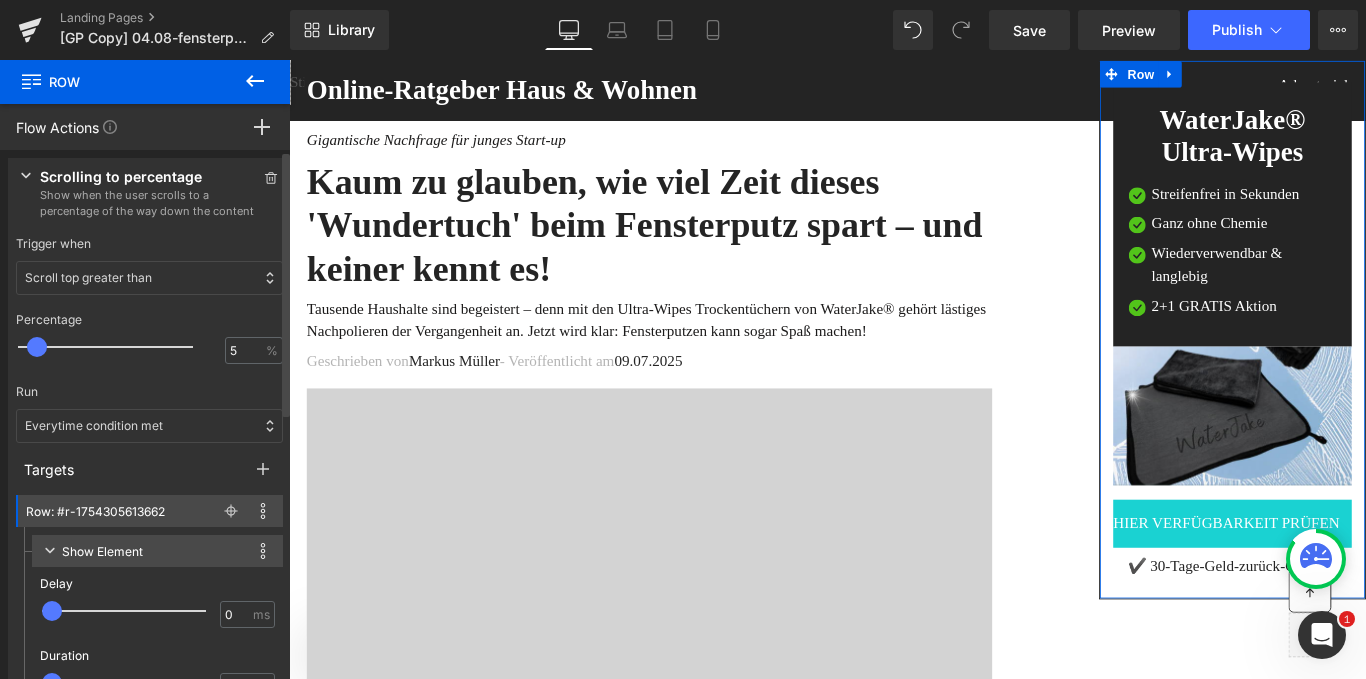 type on "4" 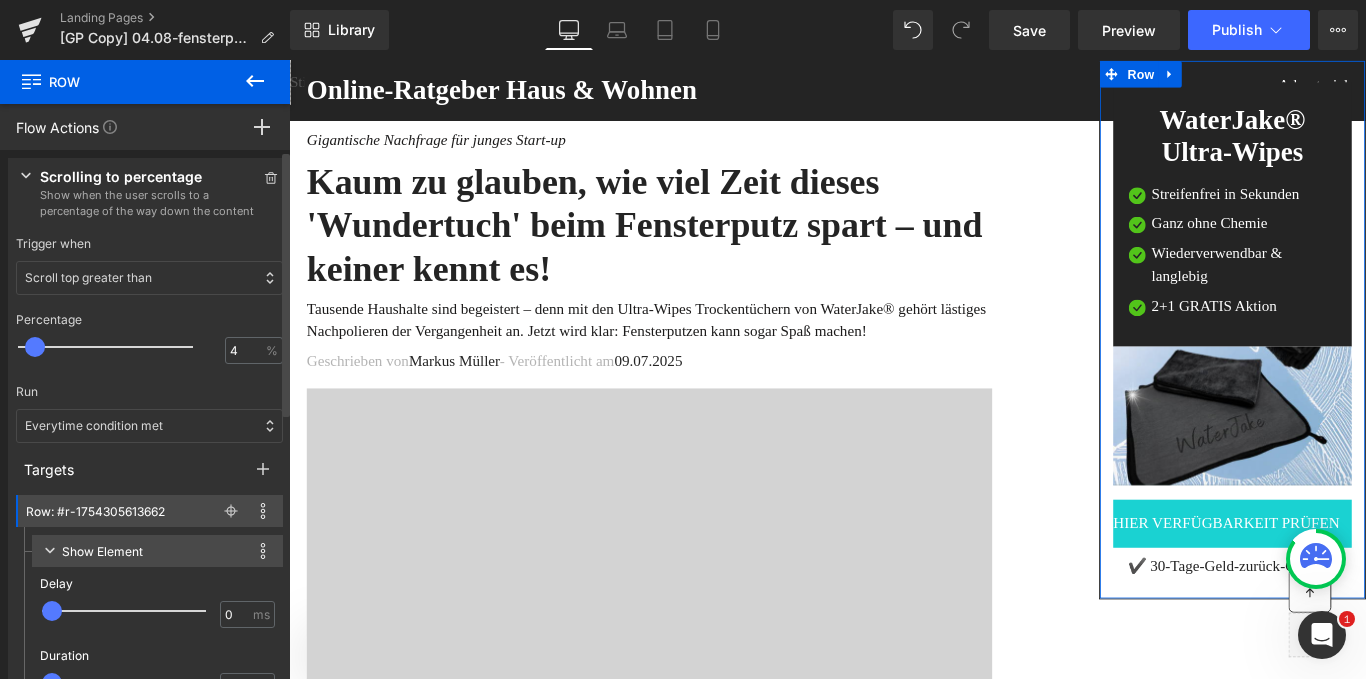 drag, startPoint x: 58, startPoint y: 345, endPoint x: 43, endPoint y: 348, distance: 15.297058 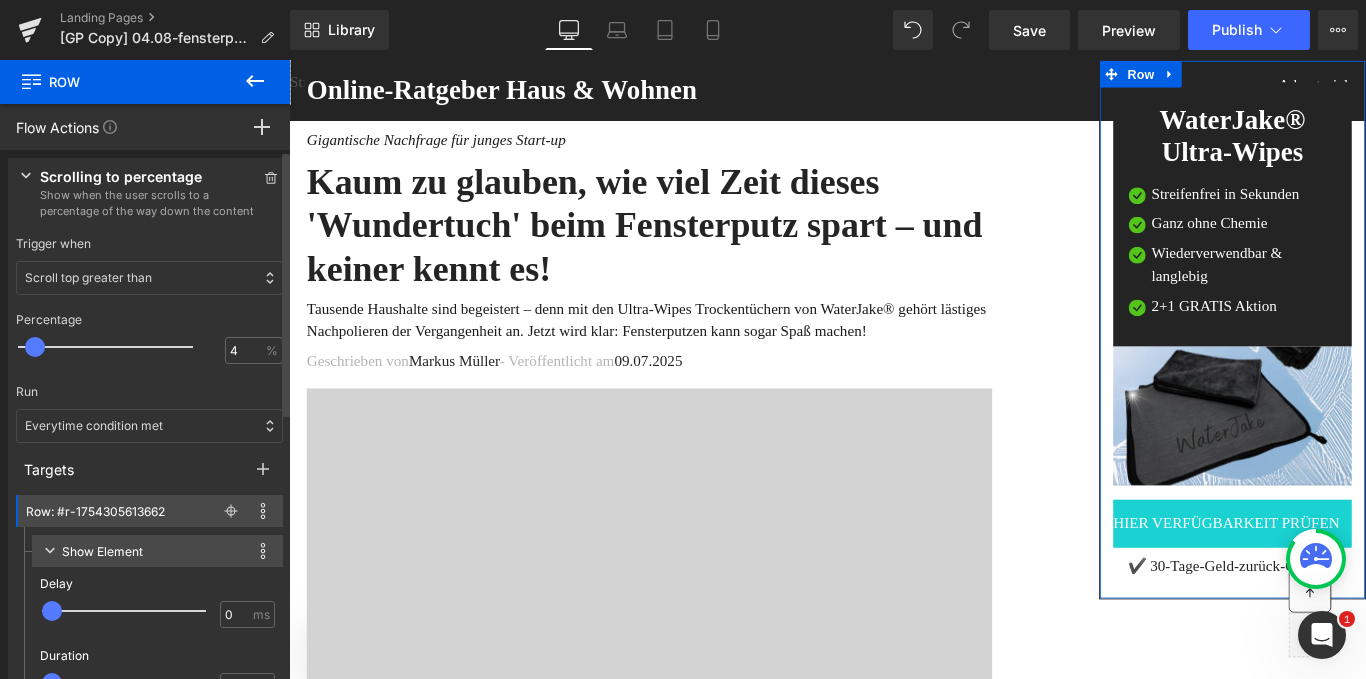 click at bounding box center (35, 347) 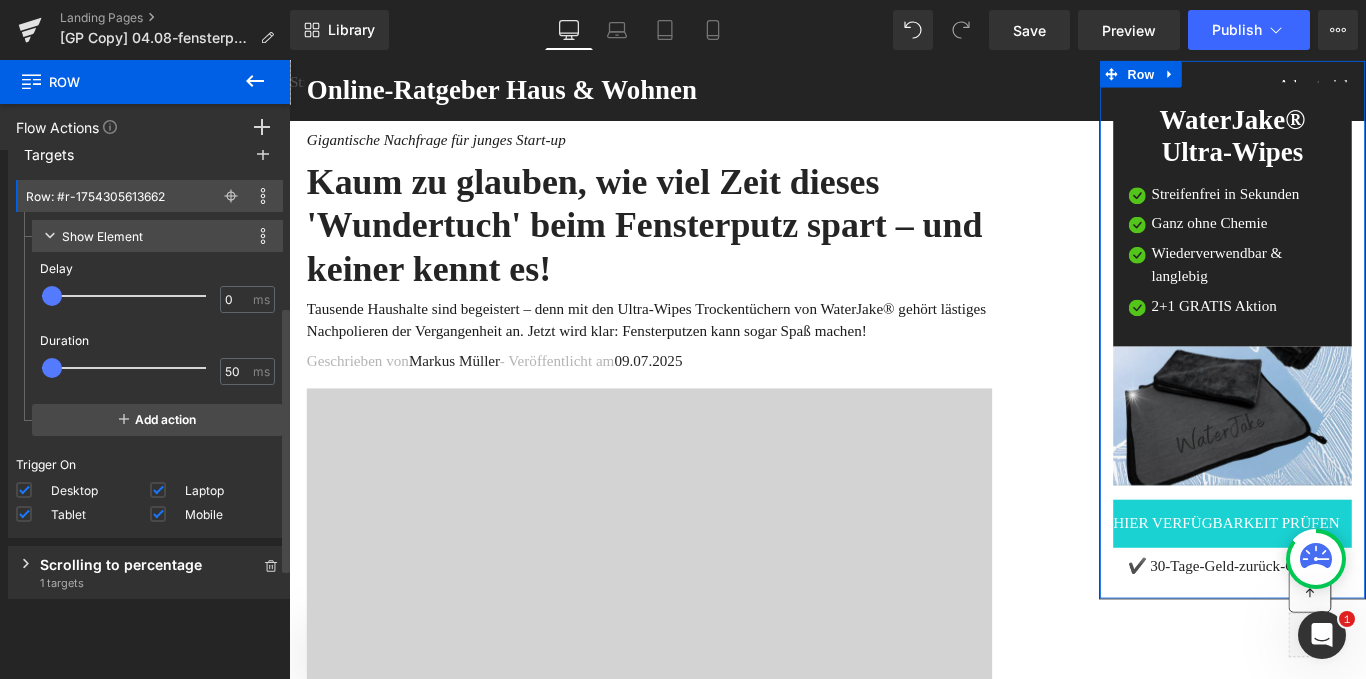 scroll, scrollTop: 329, scrollLeft: 0, axis: vertical 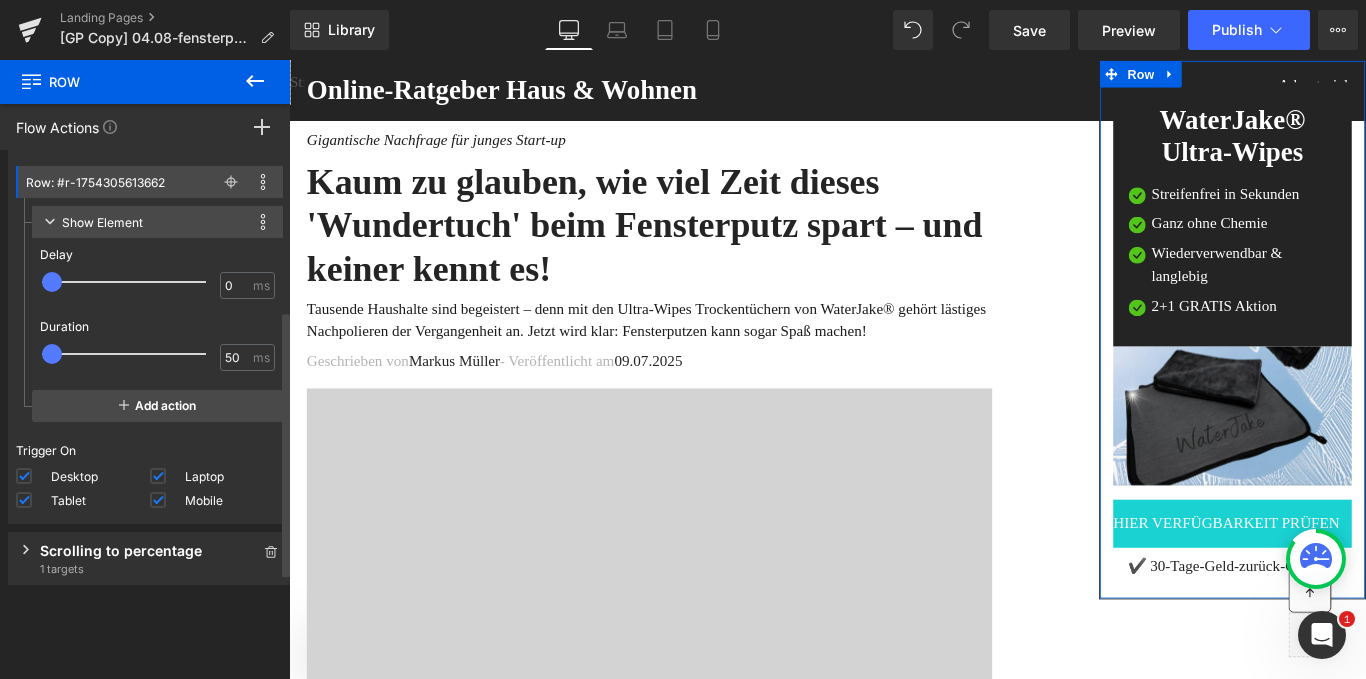 click on "Scrolling to percentage
Show when the user scrolls to a percentage of the way down the content
1 targets" at bounding box center [149, 558] 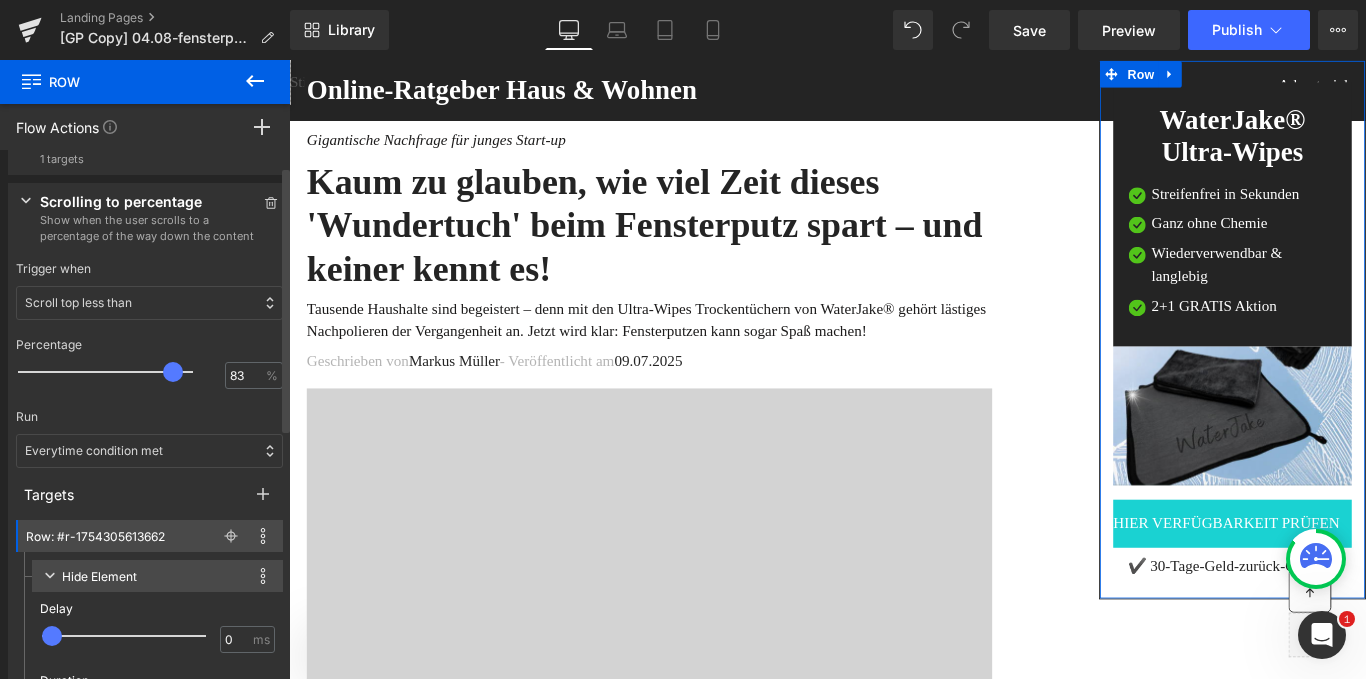 scroll, scrollTop: 32, scrollLeft: 0, axis: vertical 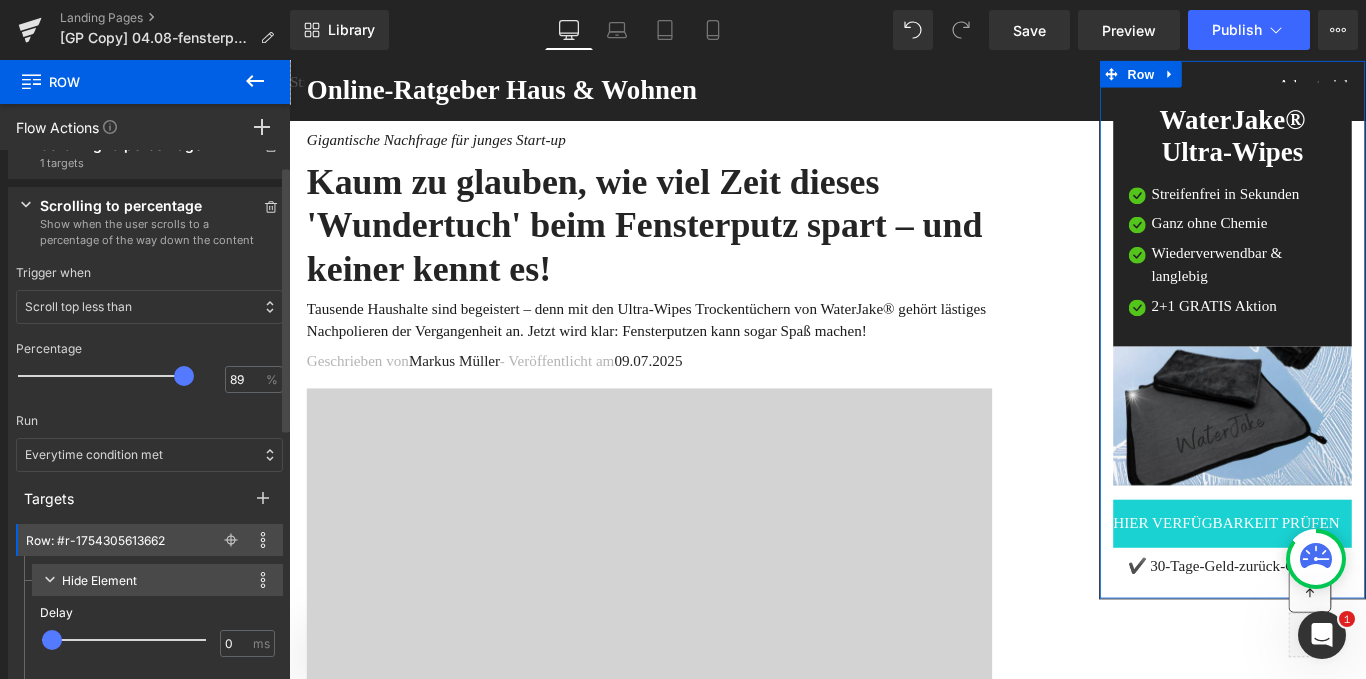 type on "90" 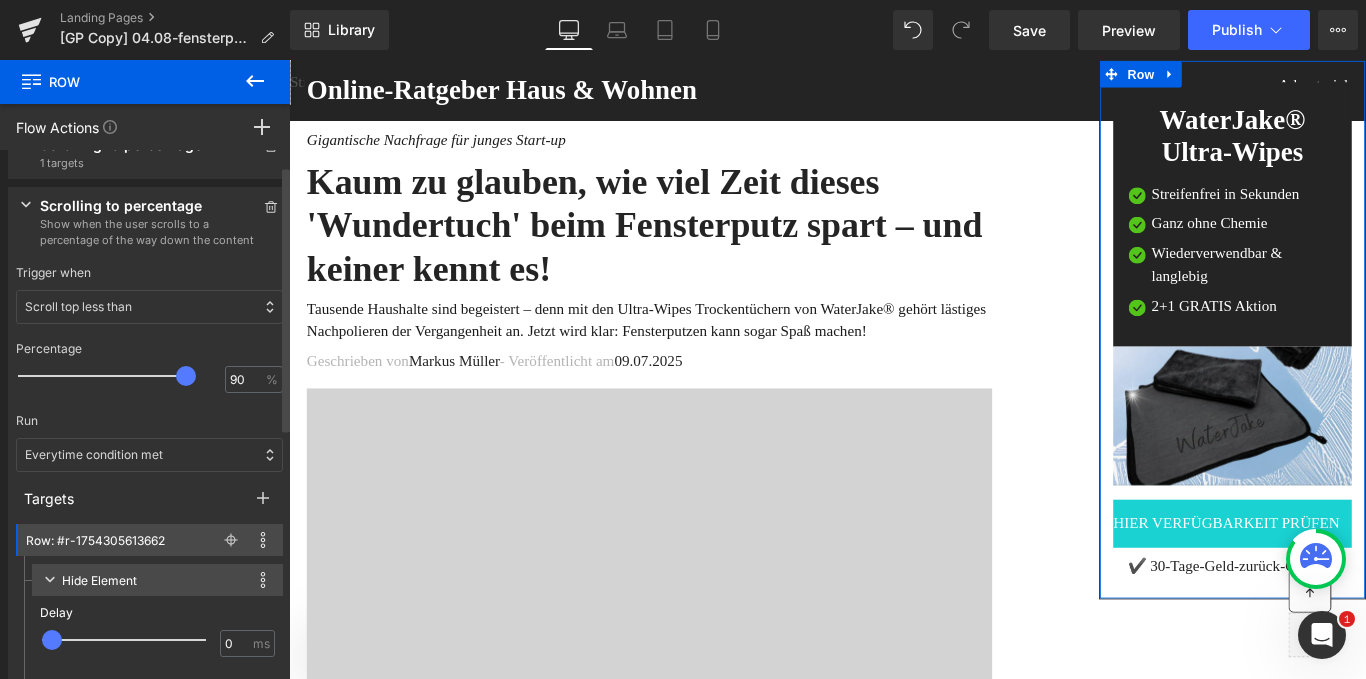 drag, startPoint x: 175, startPoint y: 380, endPoint x: 192, endPoint y: 383, distance: 17.262676 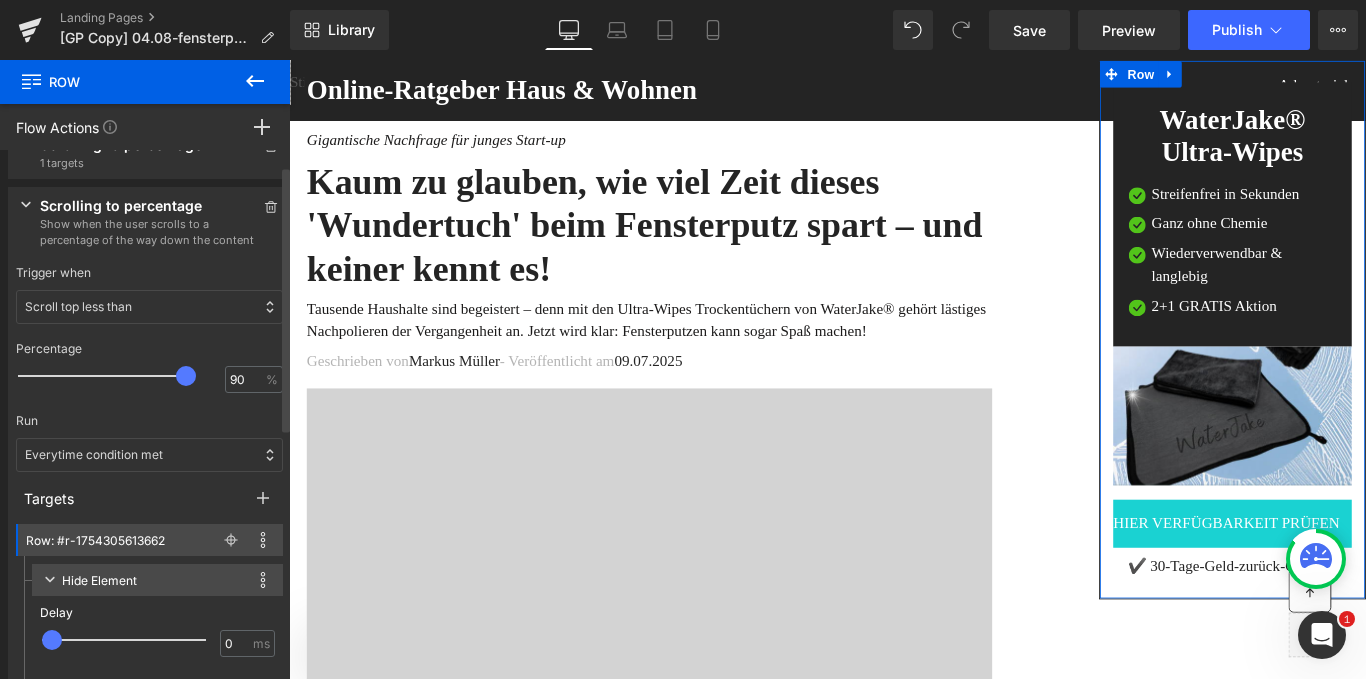 click at bounding box center (186, 376) 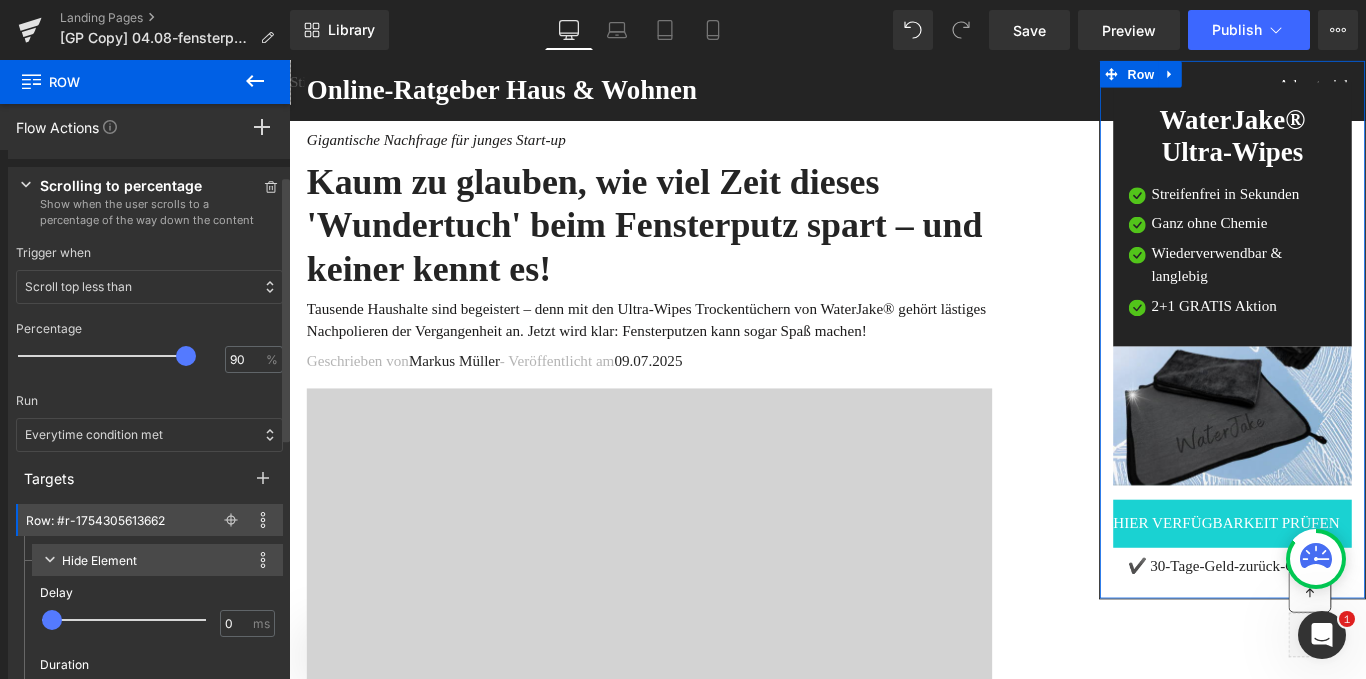 scroll, scrollTop: 0, scrollLeft: 0, axis: both 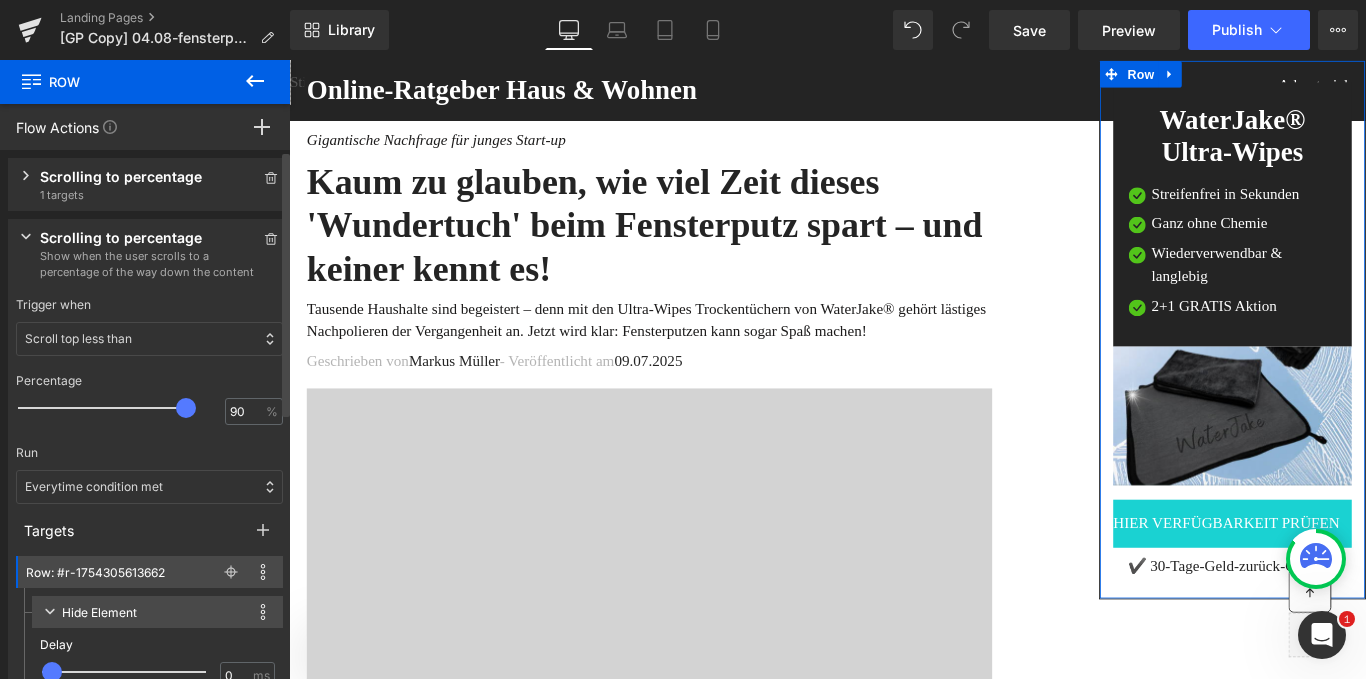 click 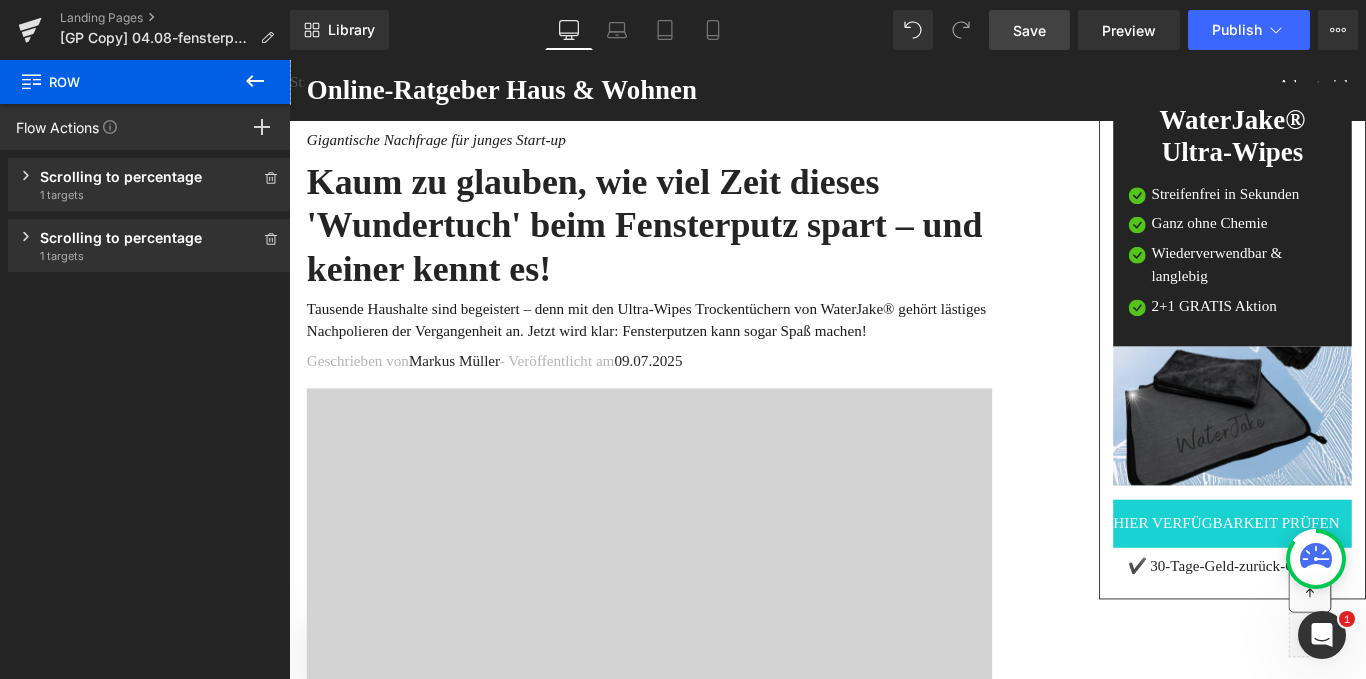 click on "Save" at bounding box center (1029, 30) 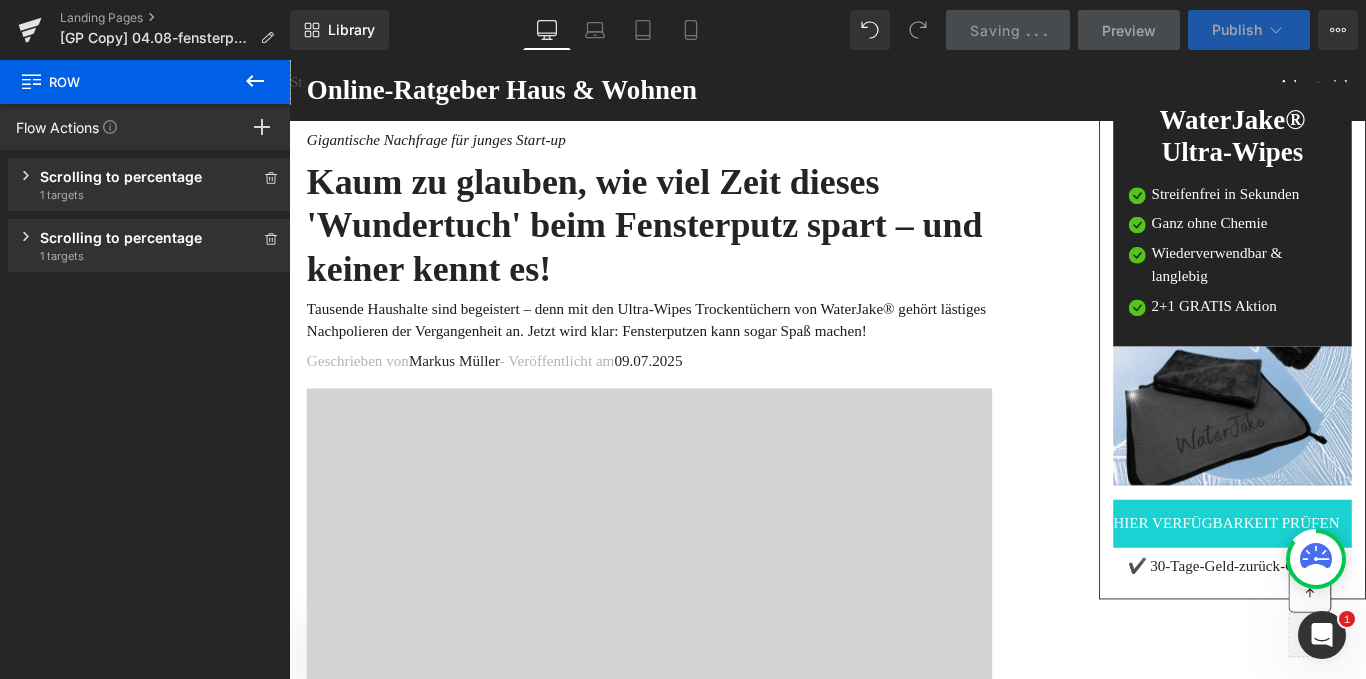 click on "Publish" at bounding box center [1237, 30] 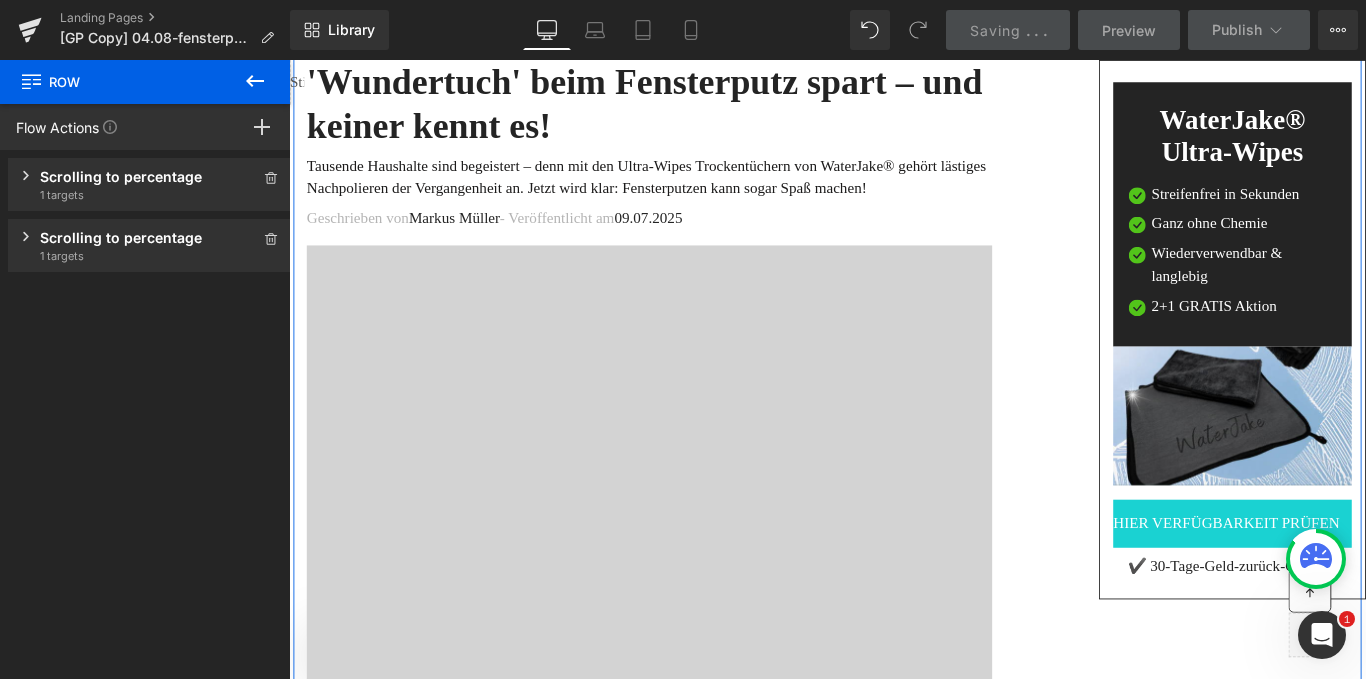 scroll, scrollTop: 0, scrollLeft: 0, axis: both 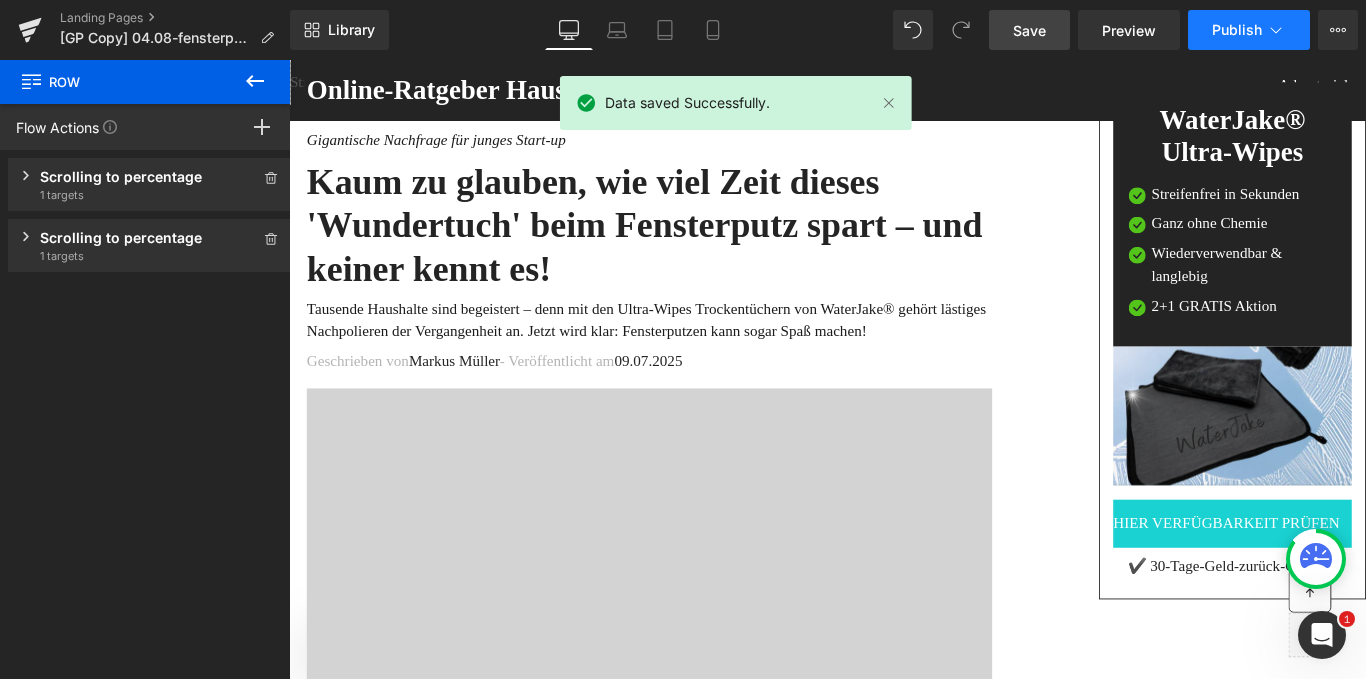 click on "Publish" at bounding box center (1249, 30) 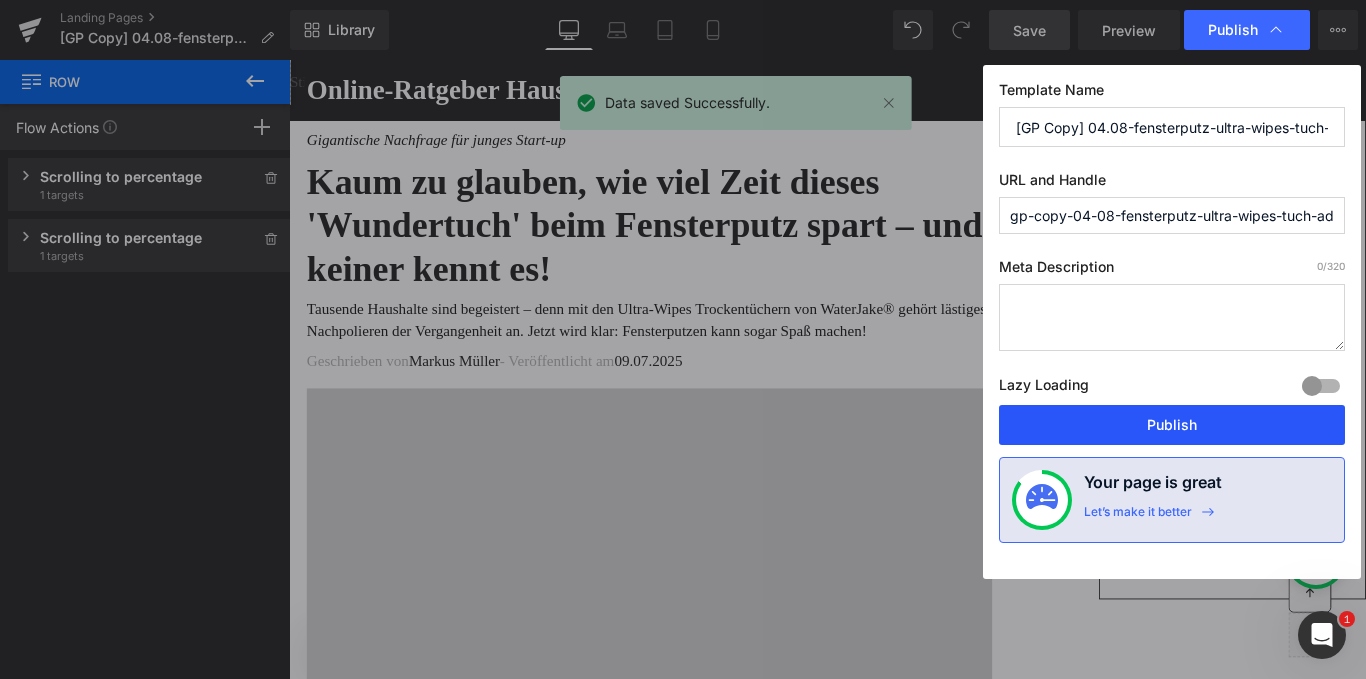 click on "Publish" at bounding box center (1172, 425) 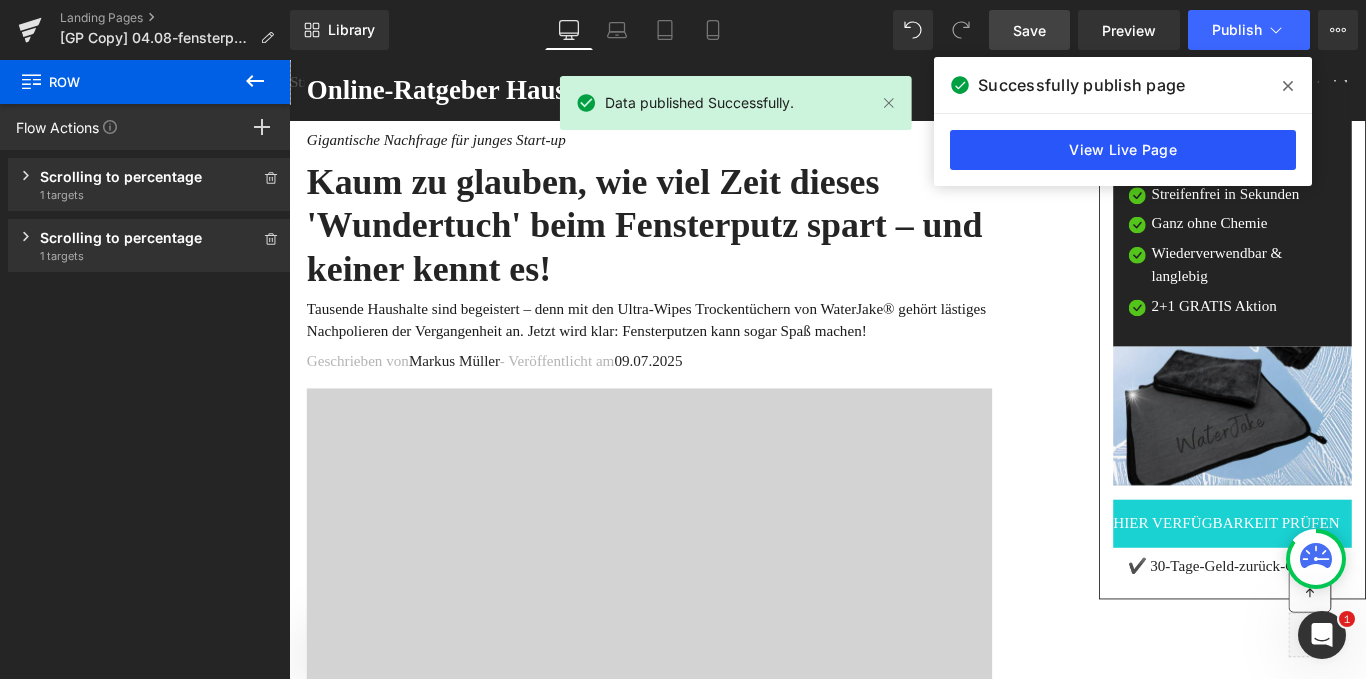 click on "View Live Page" at bounding box center (1123, 150) 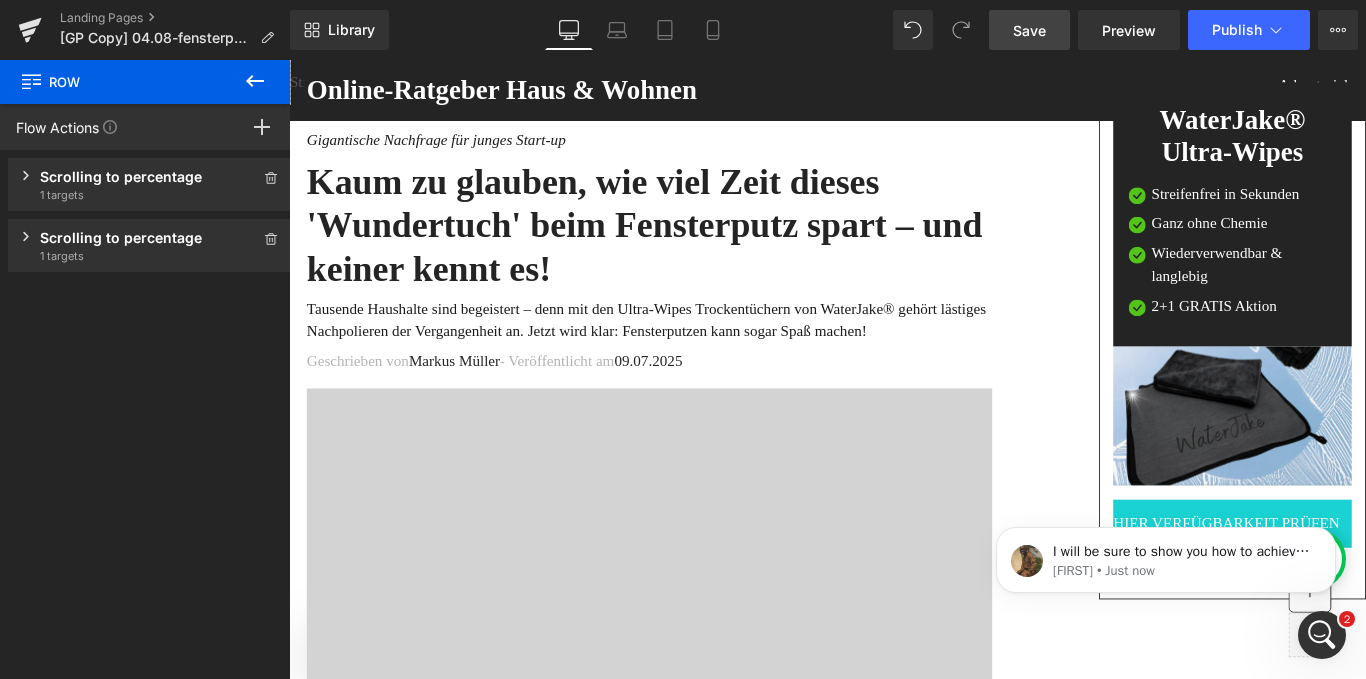 scroll, scrollTop: 0, scrollLeft: 0, axis: both 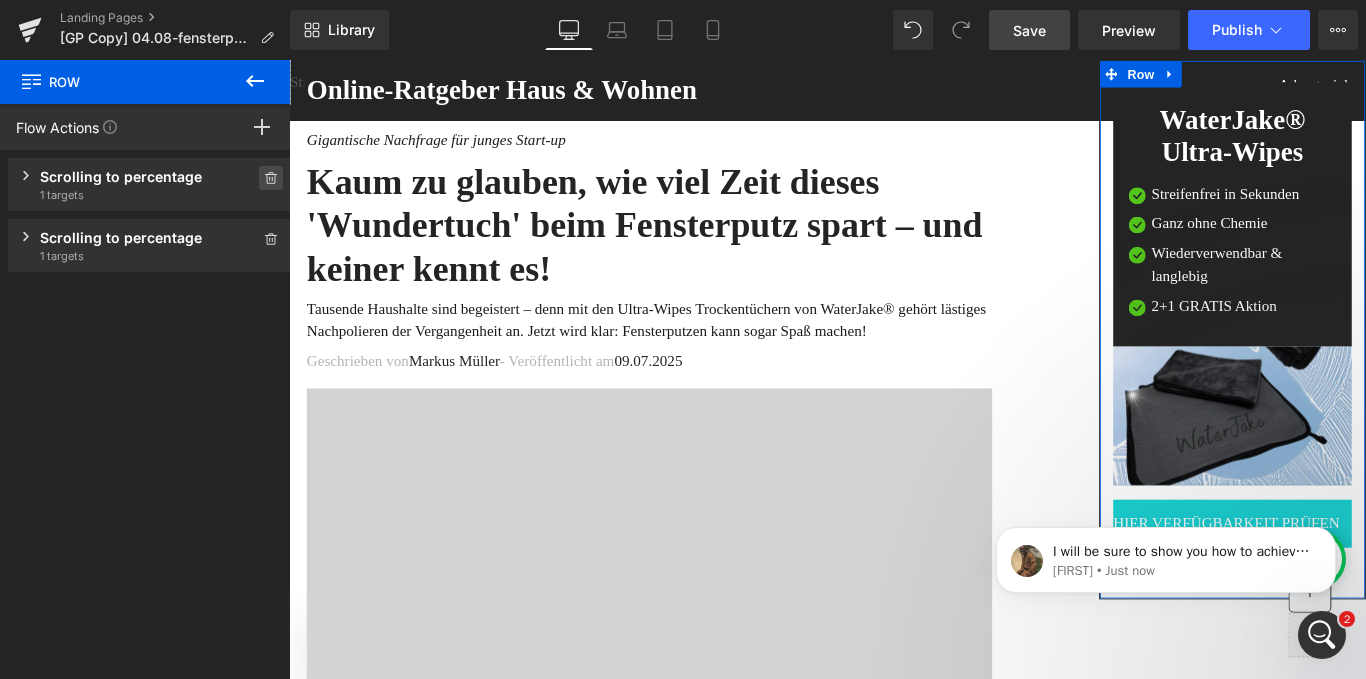click 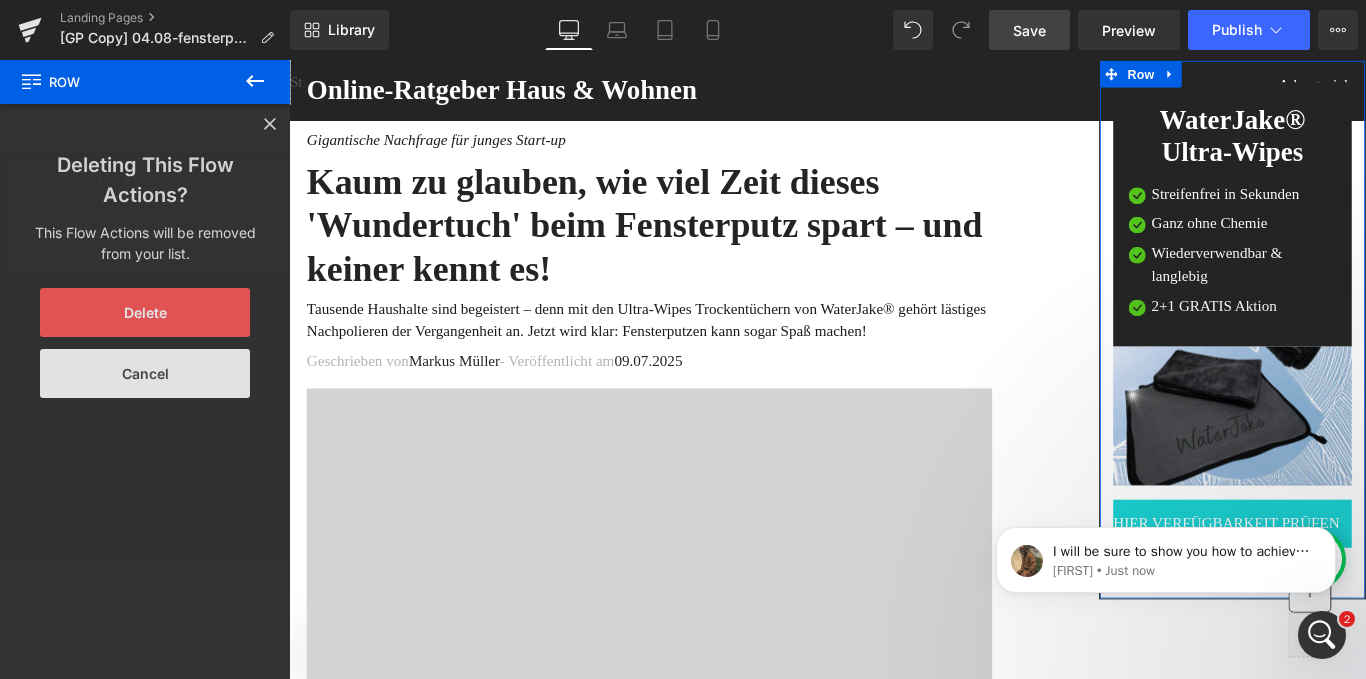 click on "Delete" at bounding box center [145, 312] 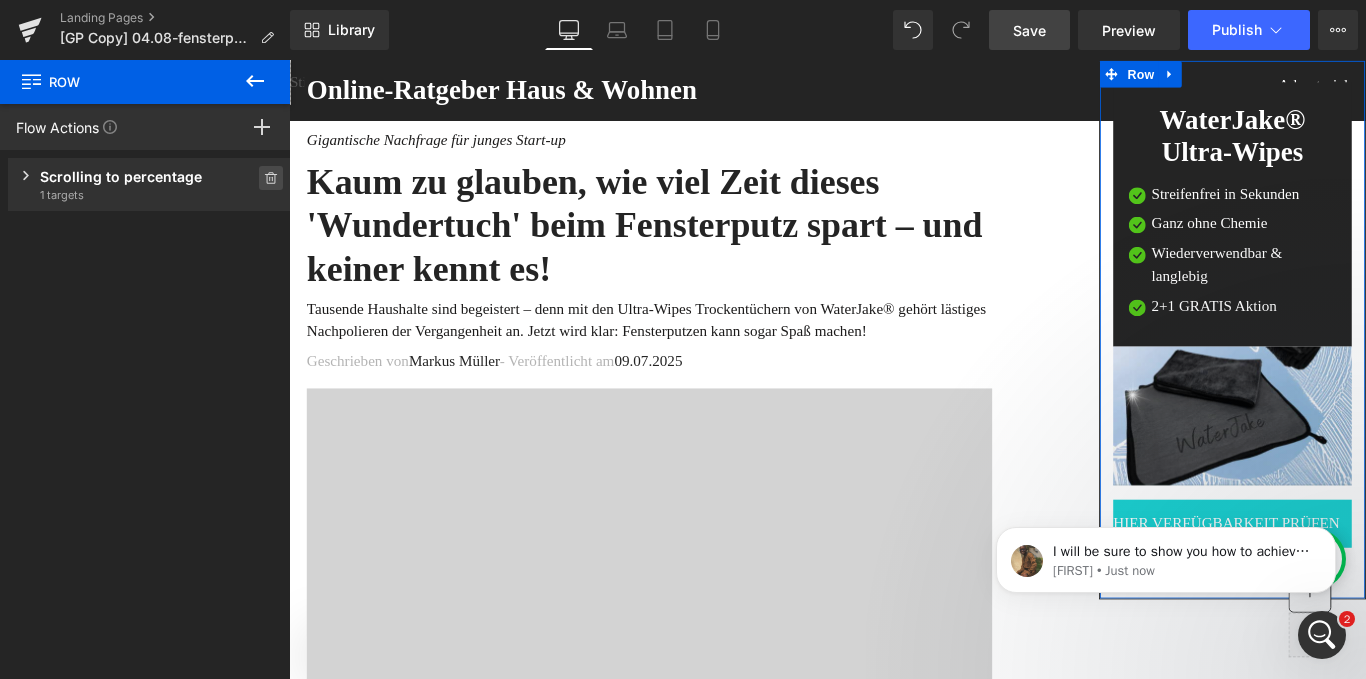 click 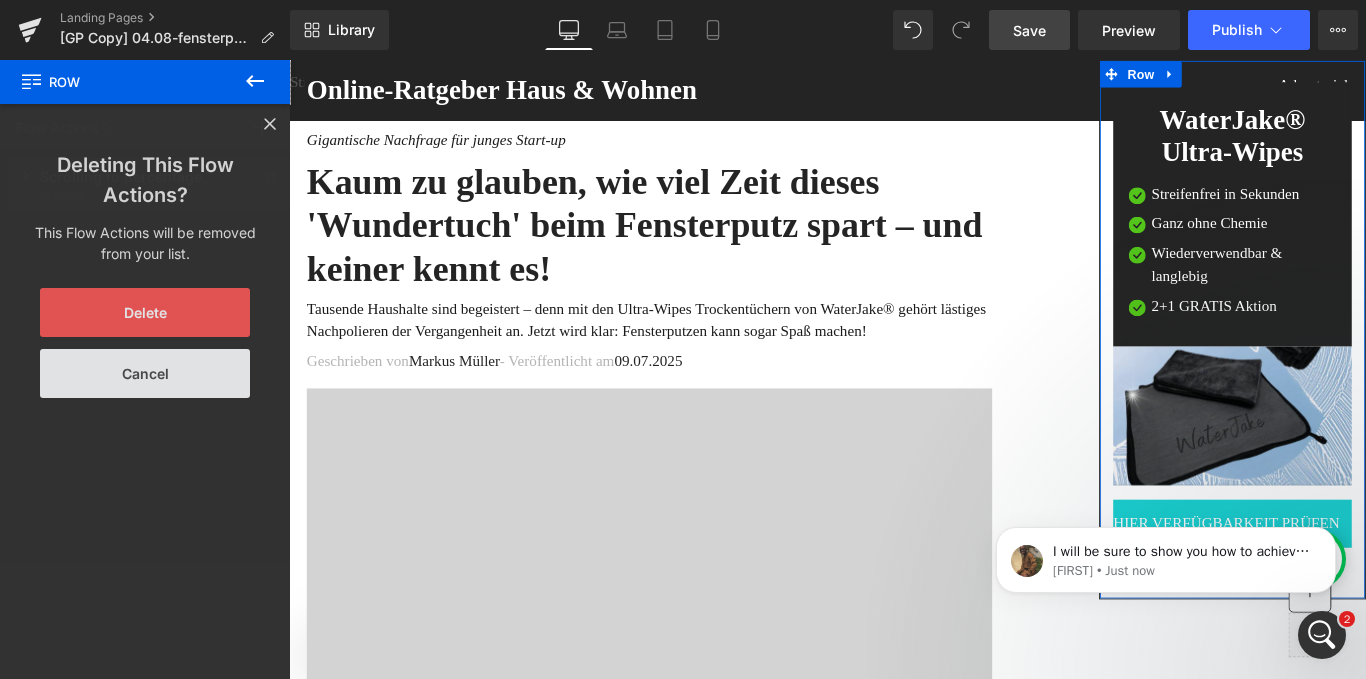 click on "Delete" at bounding box center [145, 312] 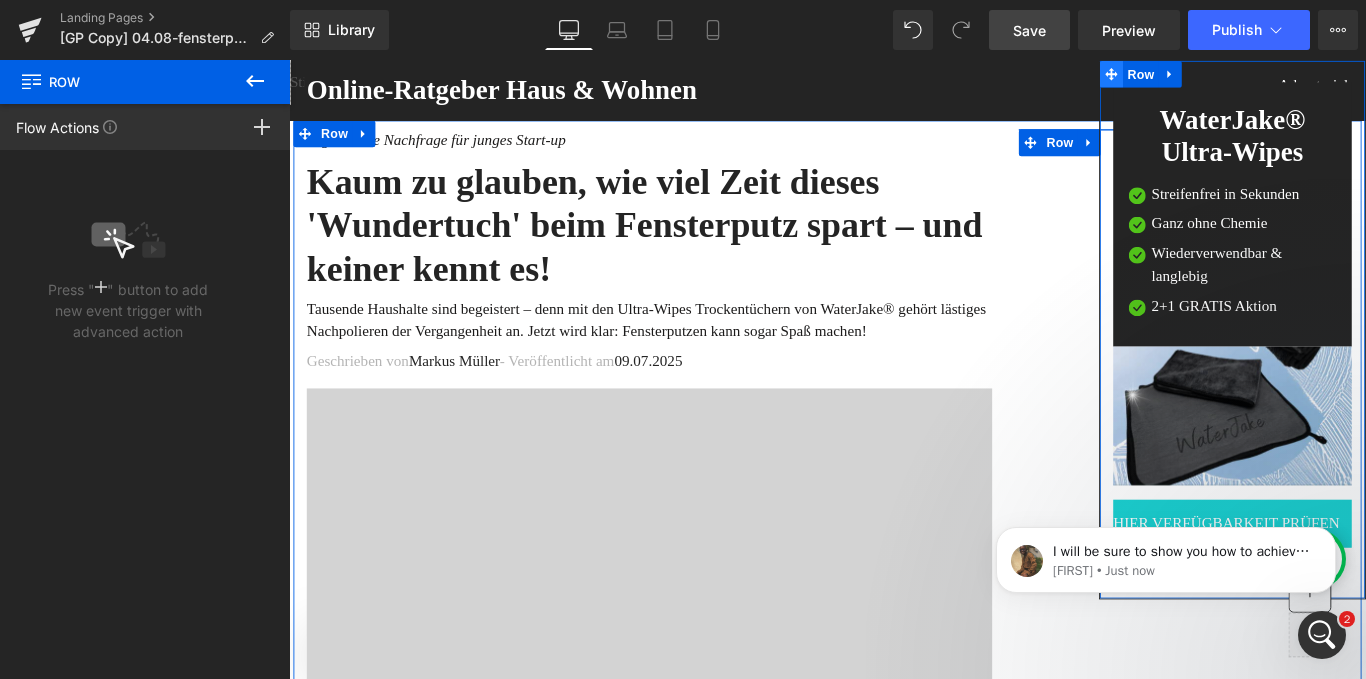 click 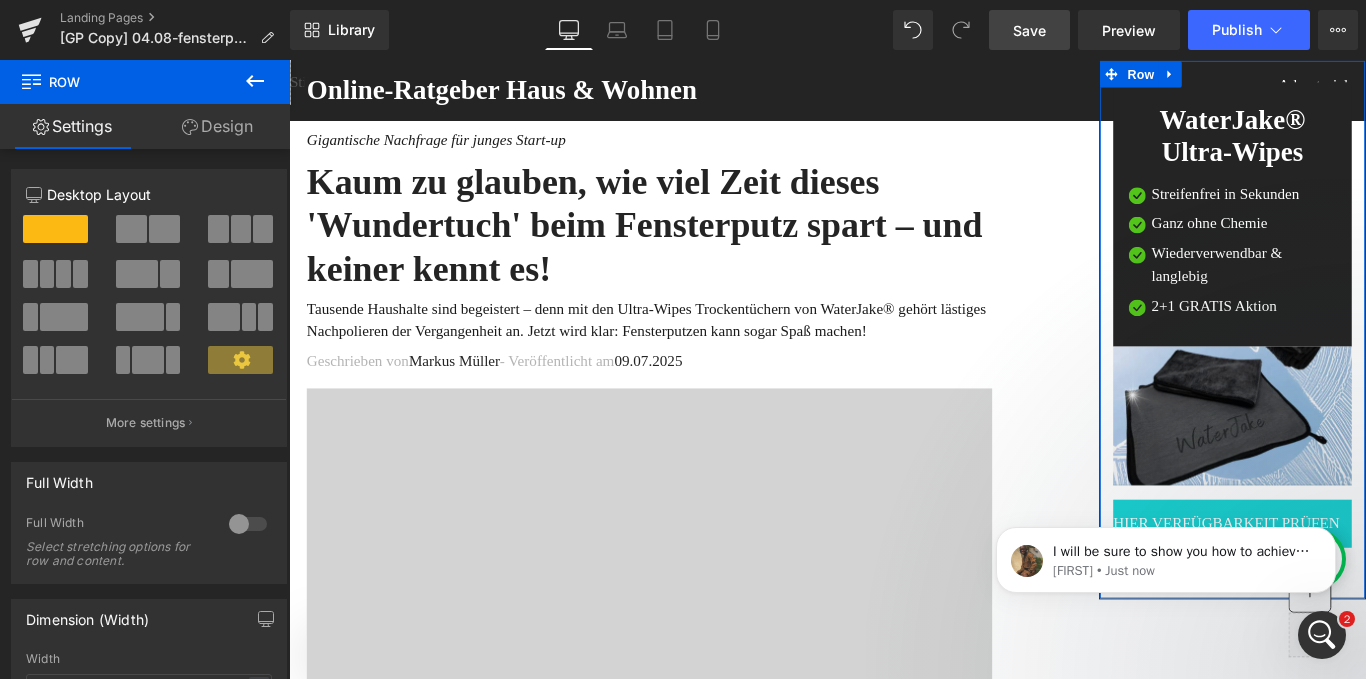 click on "Design" at bounding box center [217, 126] 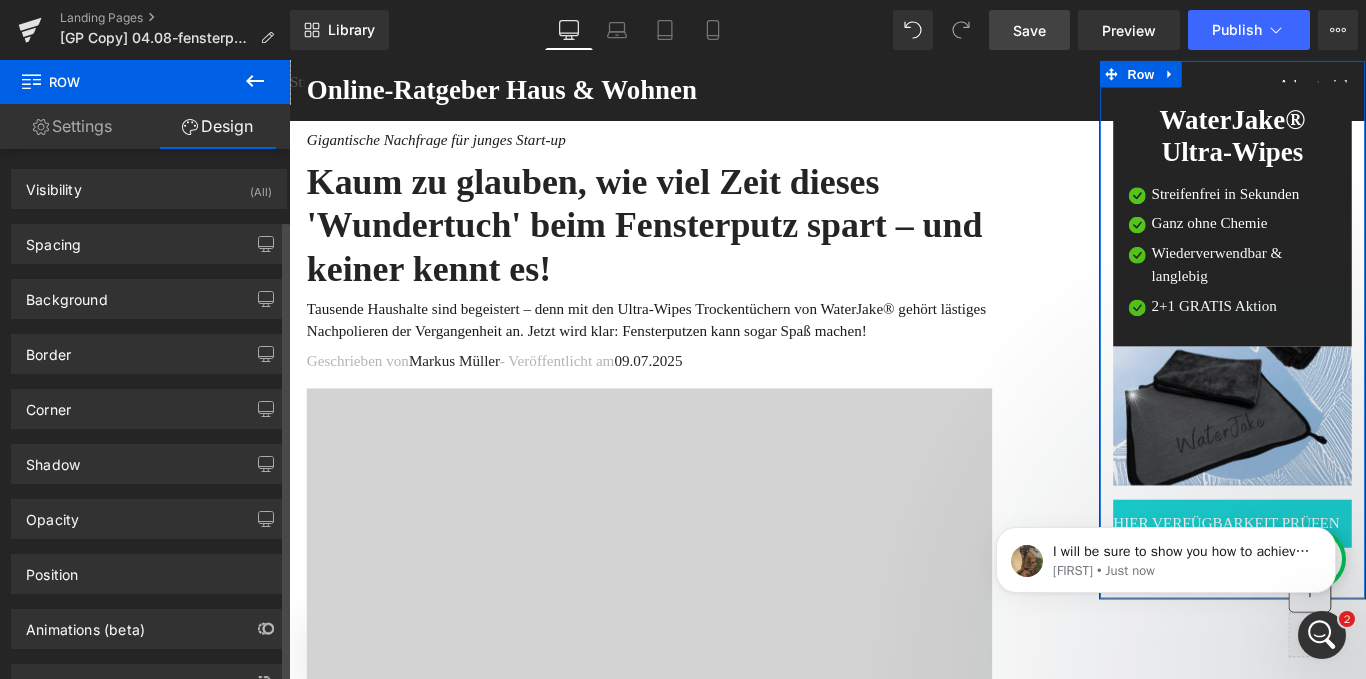 scroll, scrollTop: 81, scrollLeft: 0, axis: vertical 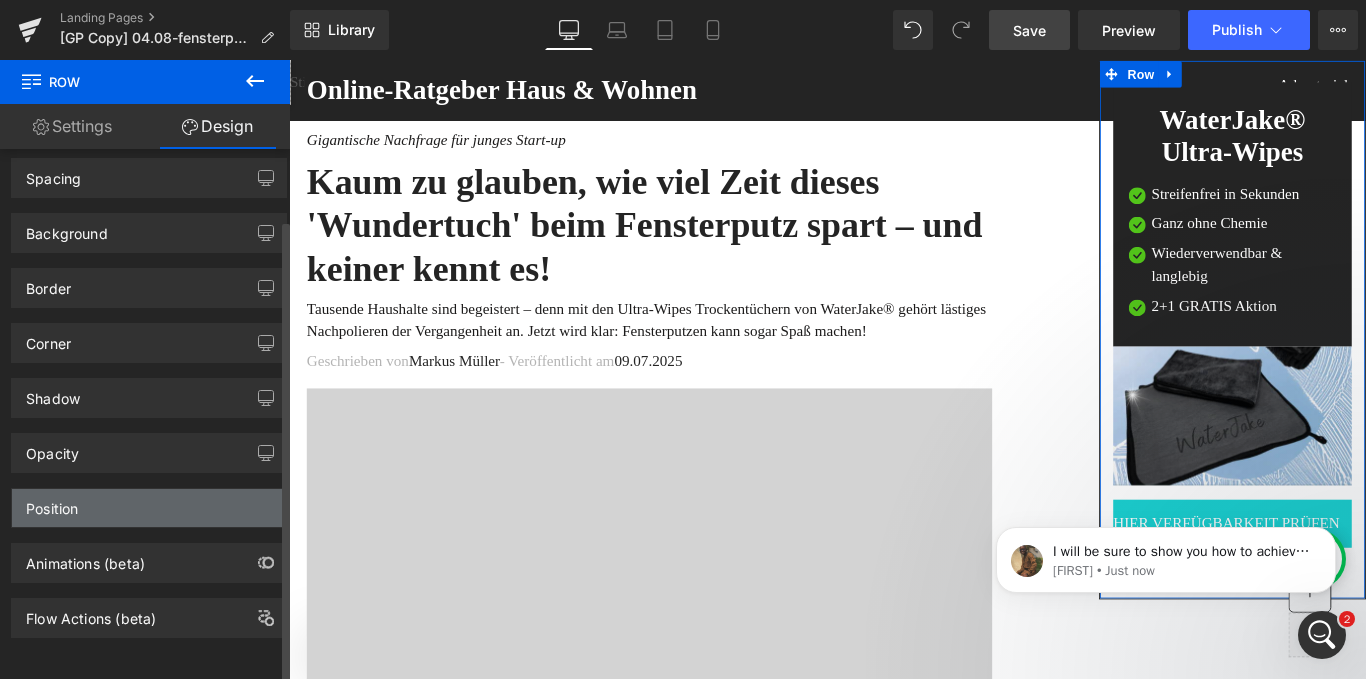 click on "Position" at bounding box center (149, 508) 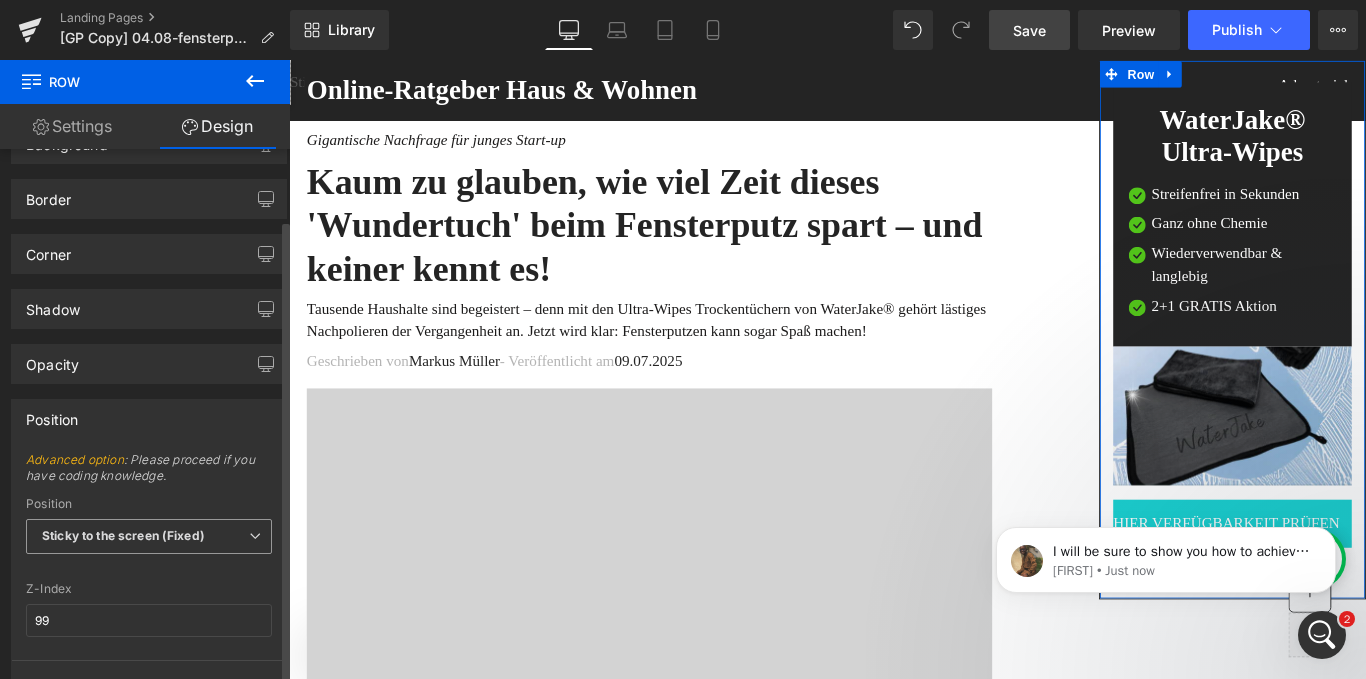 scroll, scrollTop: 156, scrollLeft: 0, axis: vertical 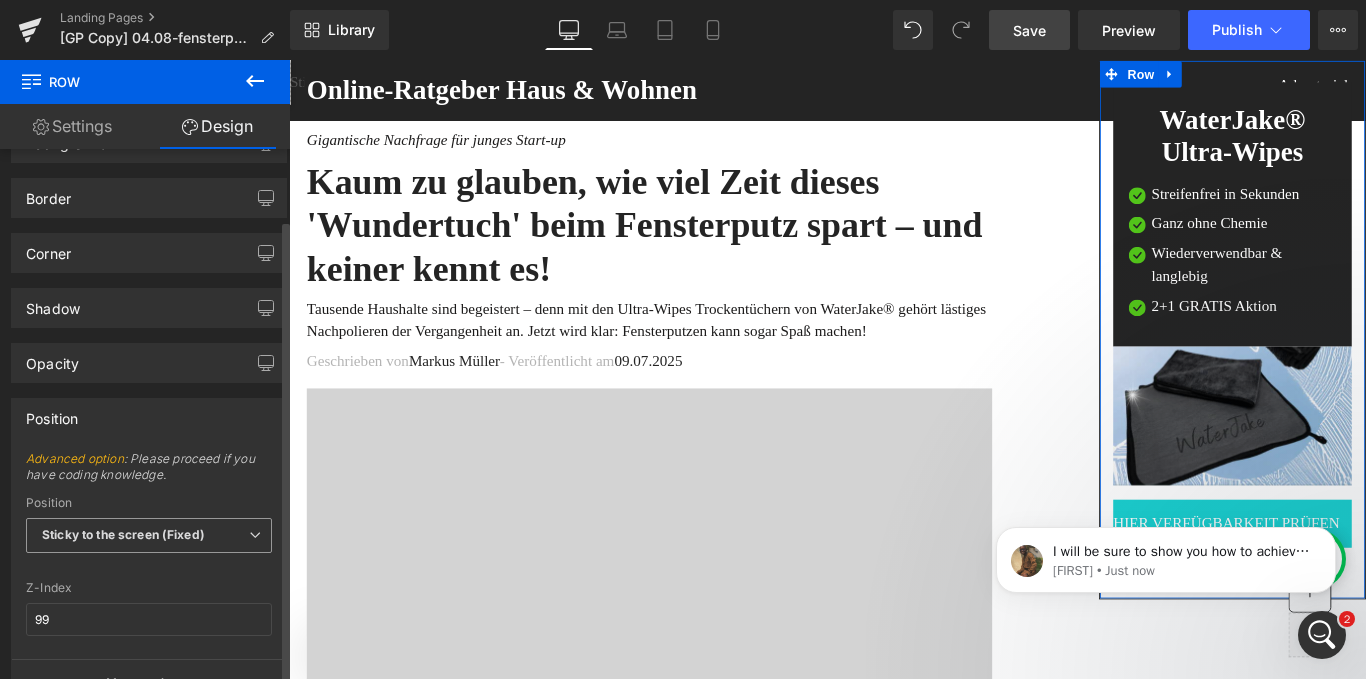 click on "Sticky to the screen (Fixed)" at bounding box center [149, 535] 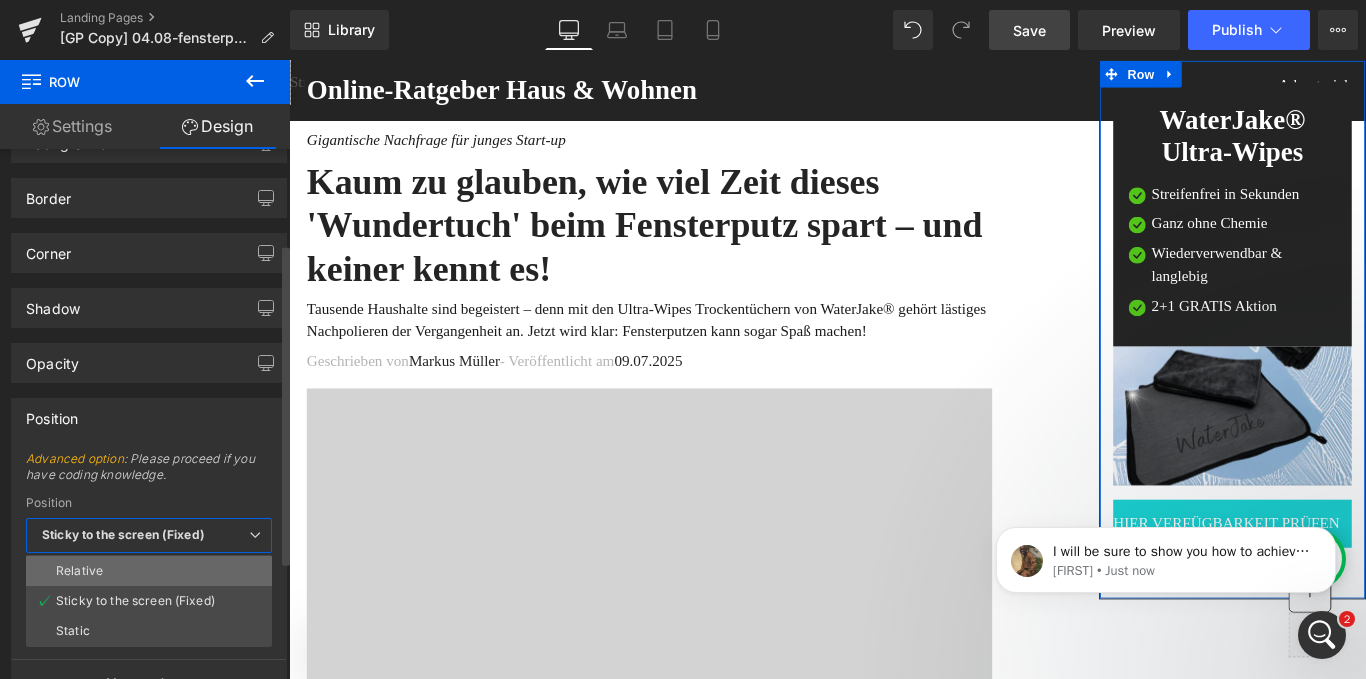 click on "Relative" at bounding box center (149, 571) 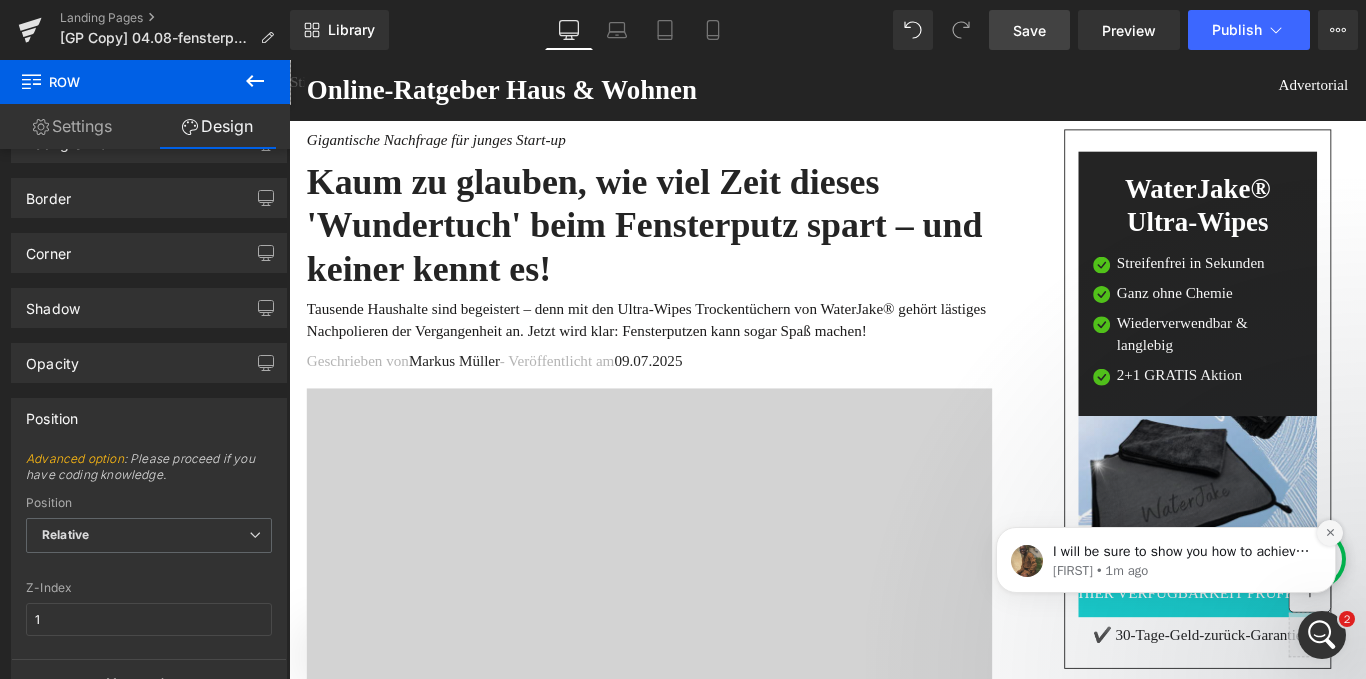 click at bounding box center (1330, 533) 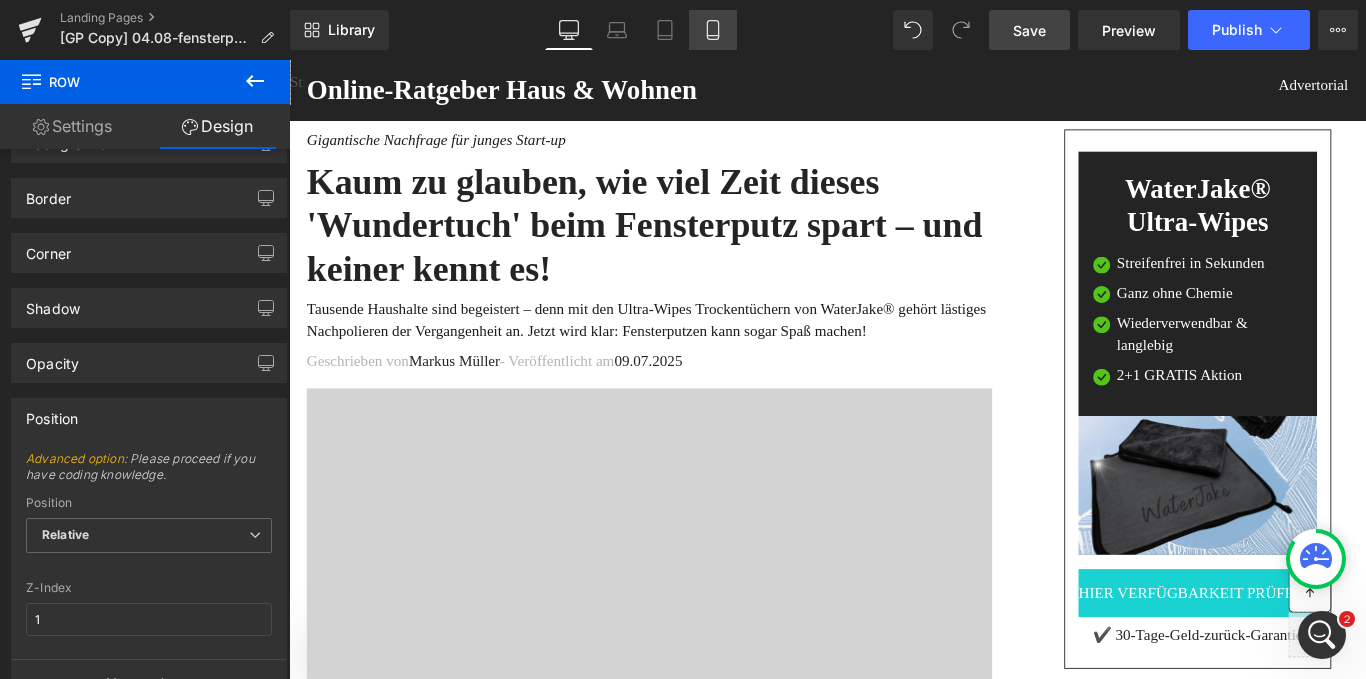 click on "Mobile" at bounding box center (713, 30) 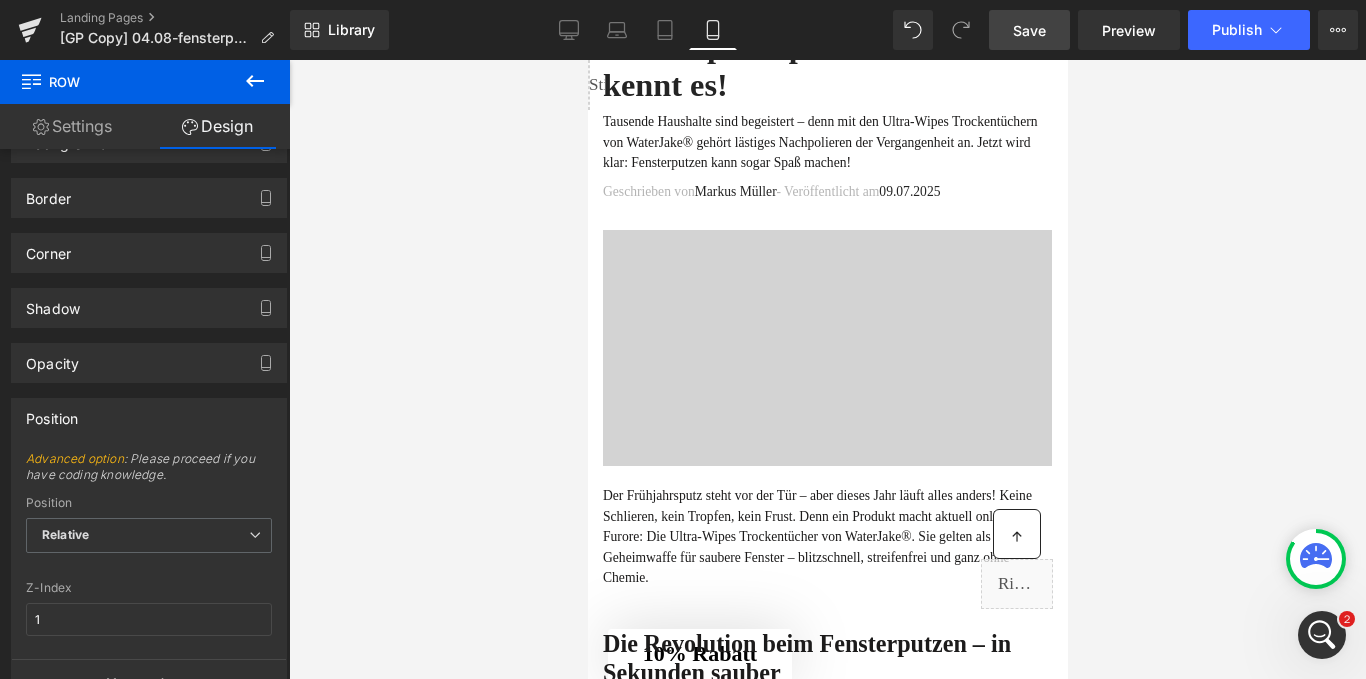 scroll, scrollTop: 0, scrollLeft: 0, axis: both 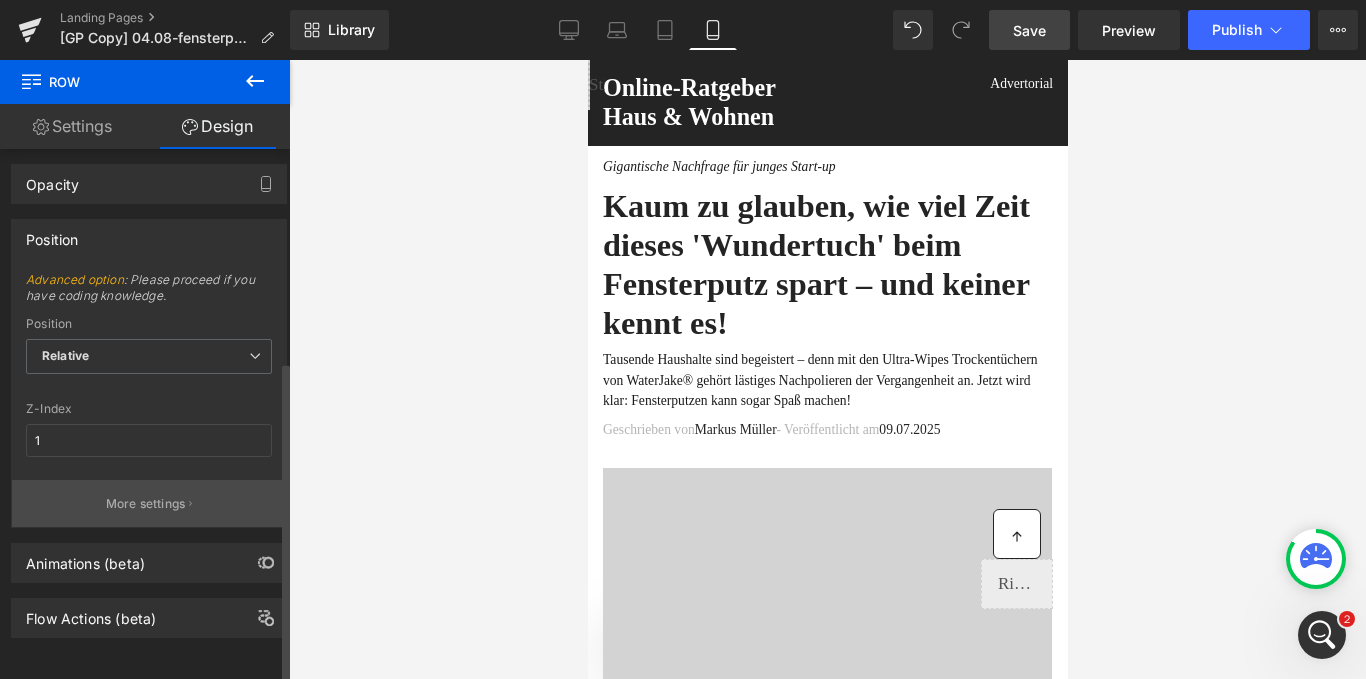 click on "More settings" at bounding box center [149, 503] 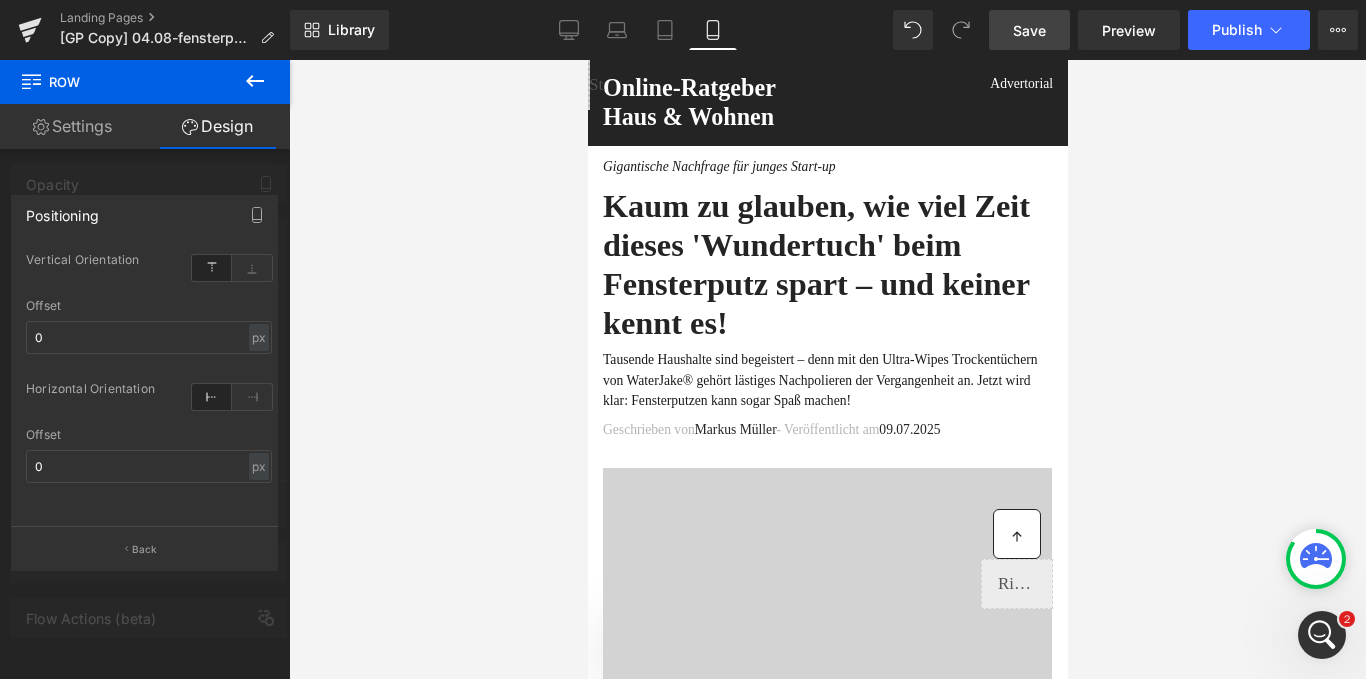 click on "Settings" at bounding box center [72, 126] 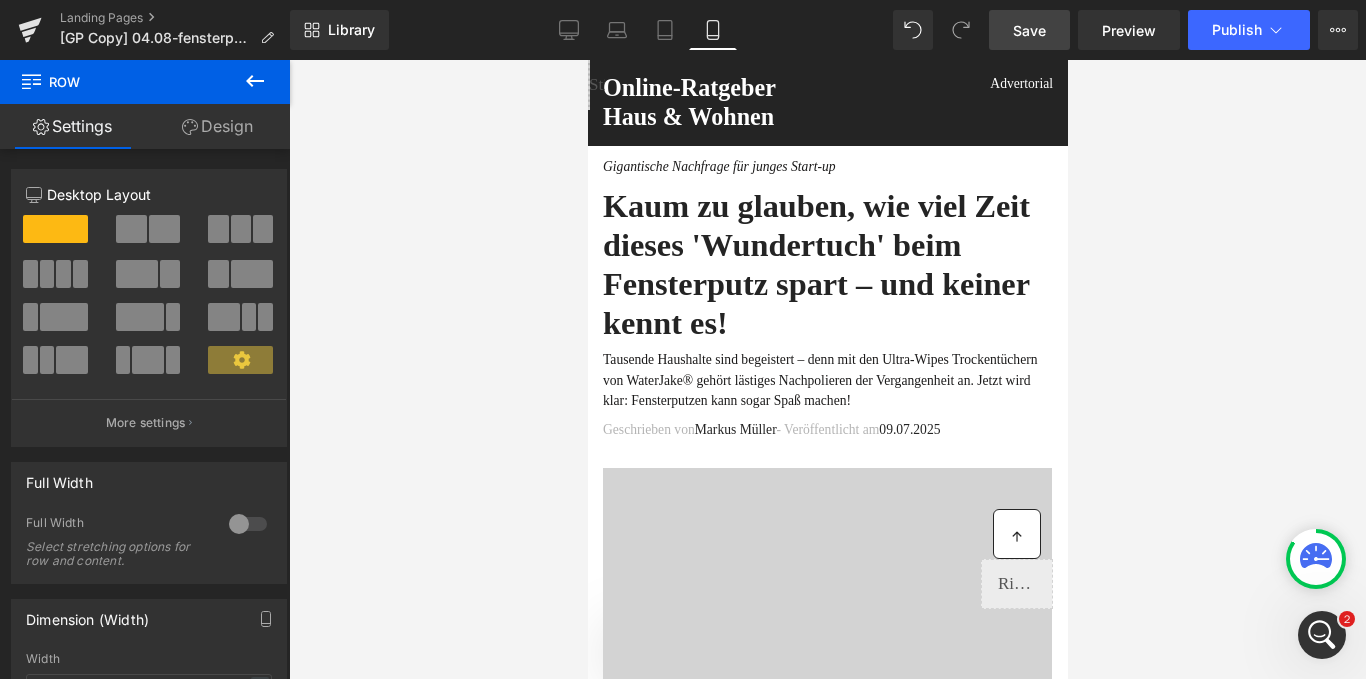 click on "Design" at bounding box center [217, 126] 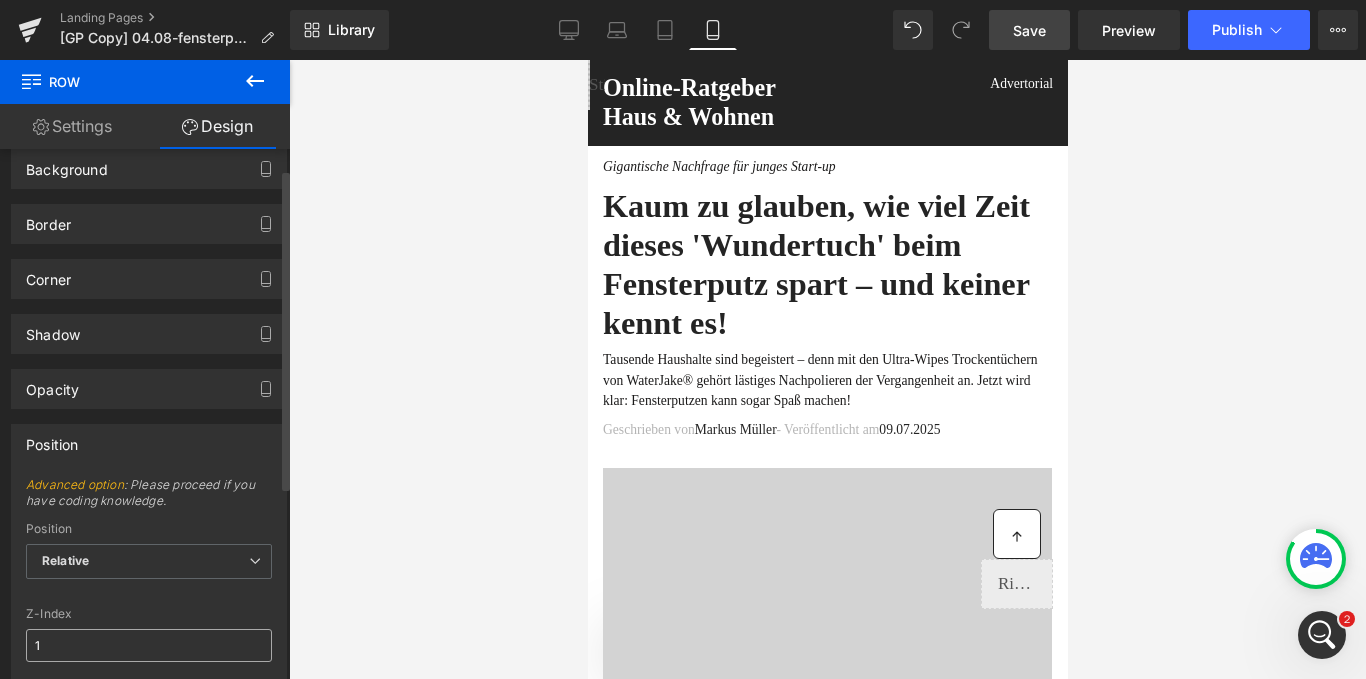 scroll, scrollTop: 0, scrollLeft: 0, axis: both 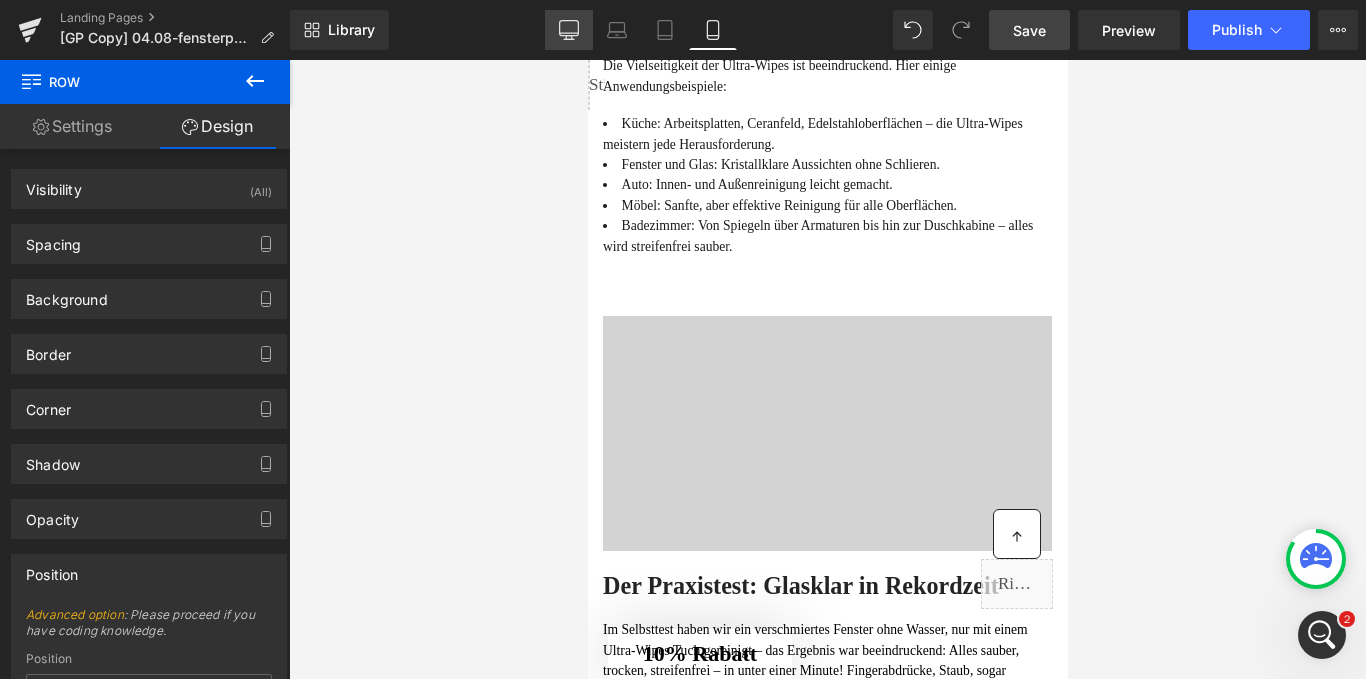 click 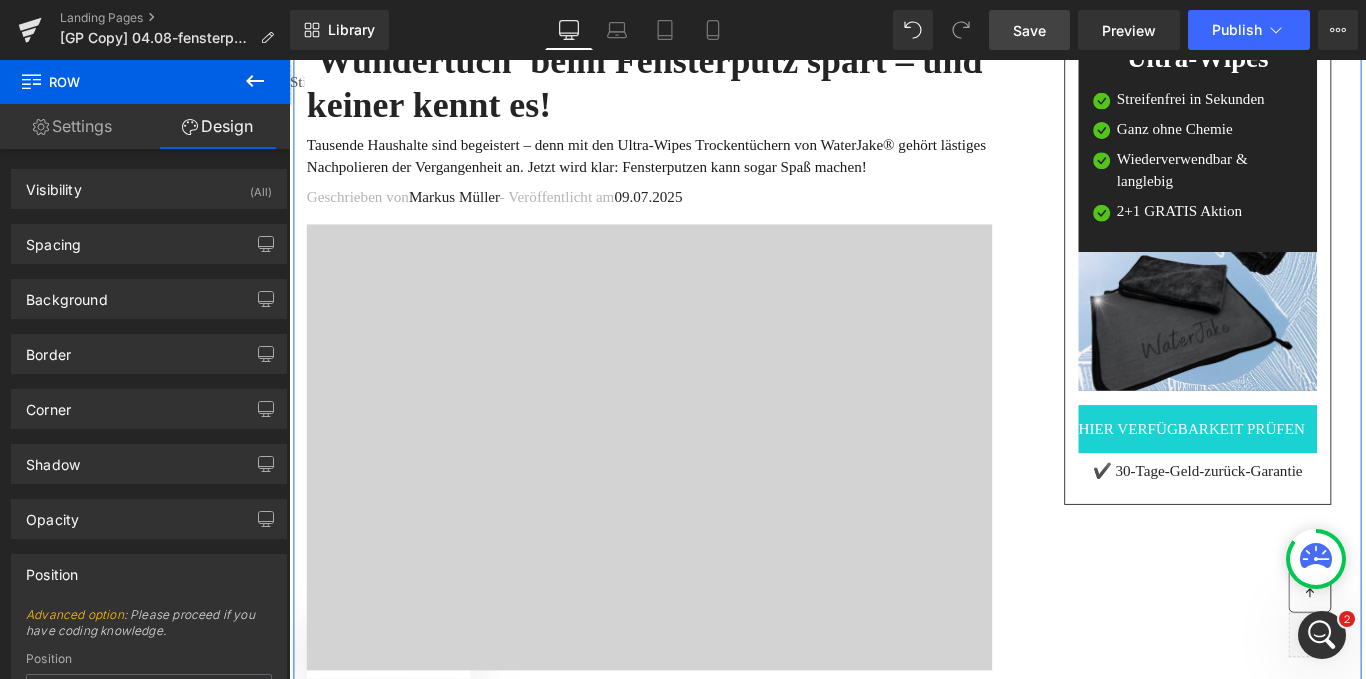 scroll, scrollTop: 0, scrollLeft: 0, axis: both 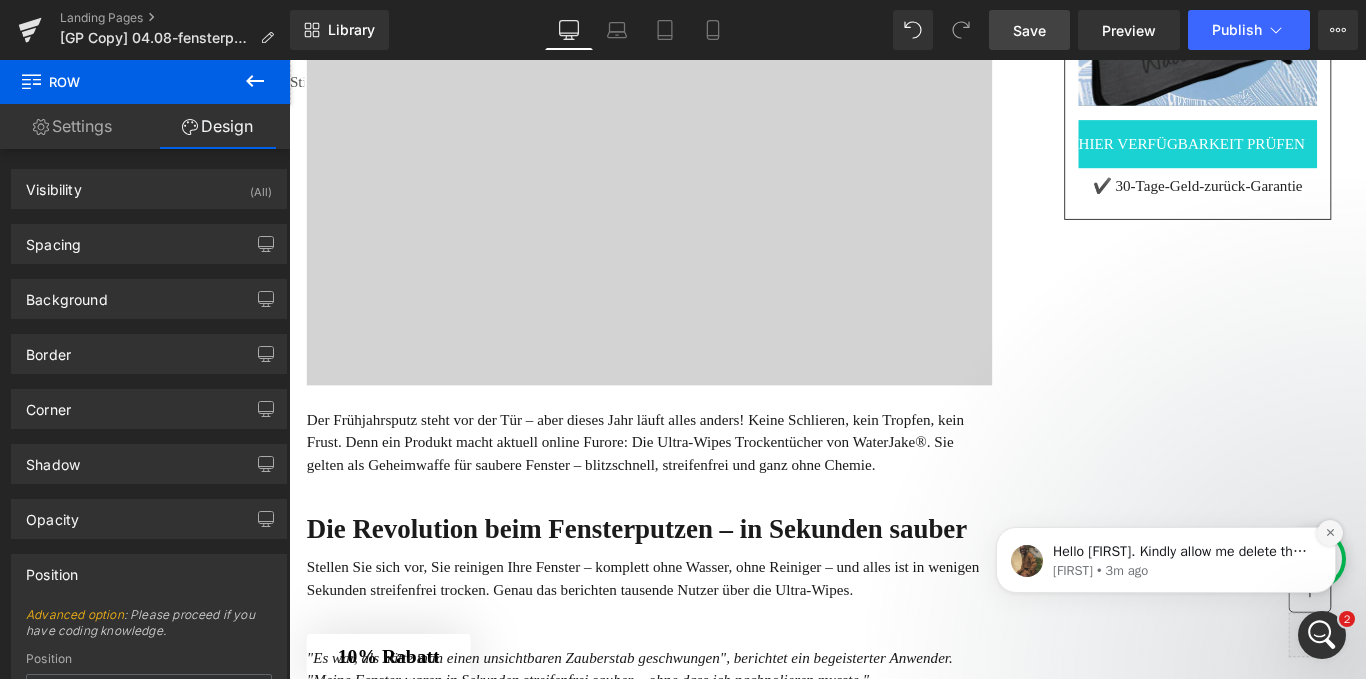 click 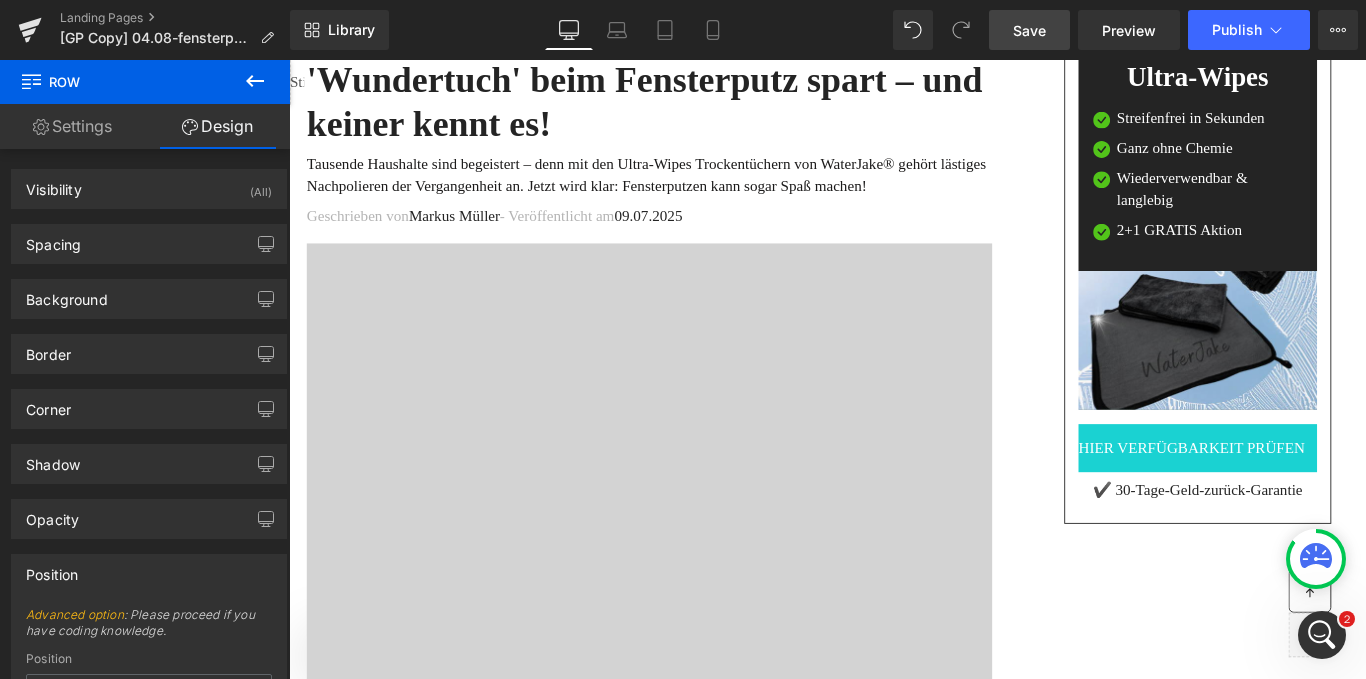 scroll, scrollTop: 0, scrollLeft: 0, axis: both 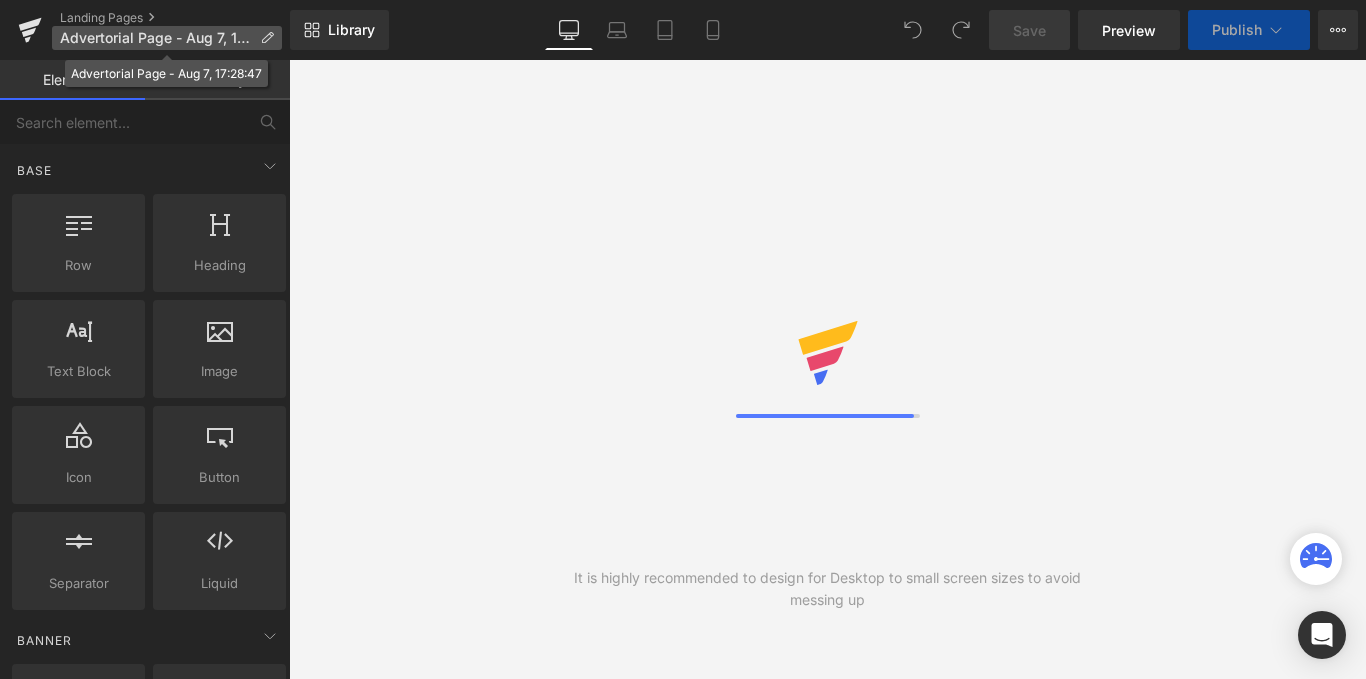 click on "Advertorial Page - Aug 7, 17:28:47" at bounding box center [156, 38] 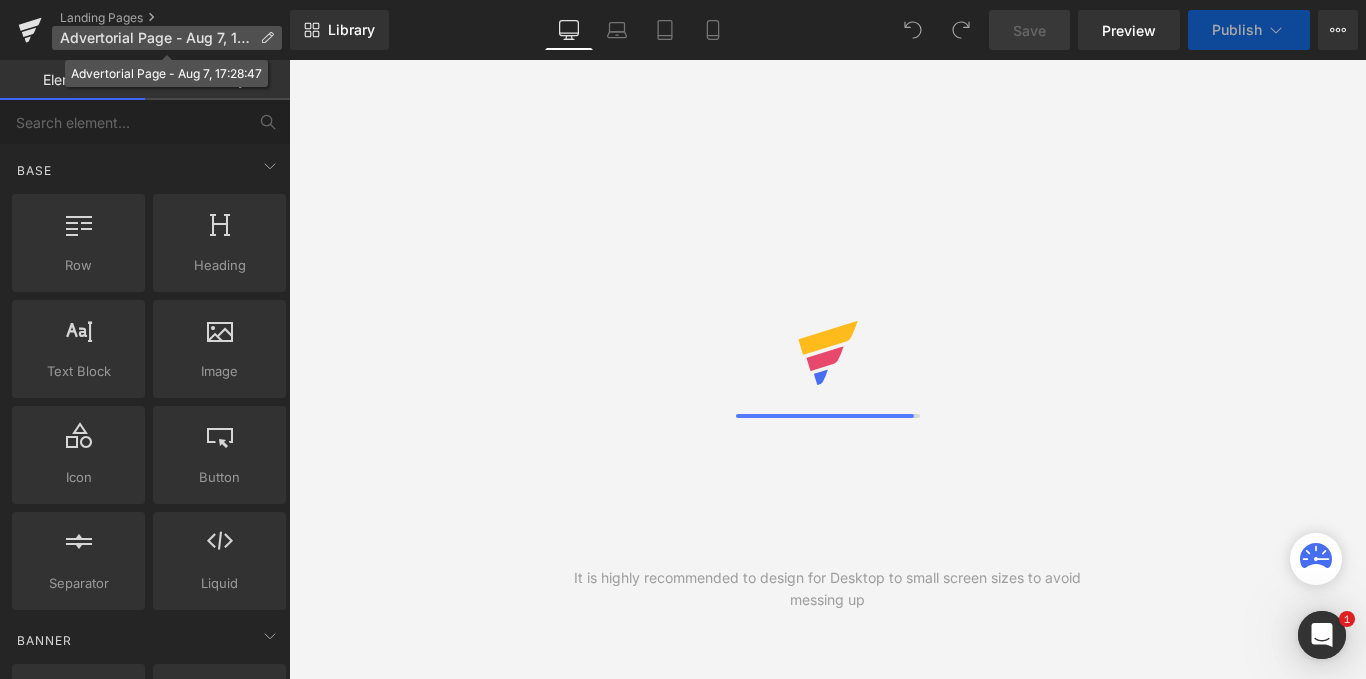 scroll, scrollTop: 0, scrollLeft: 0, axis: both 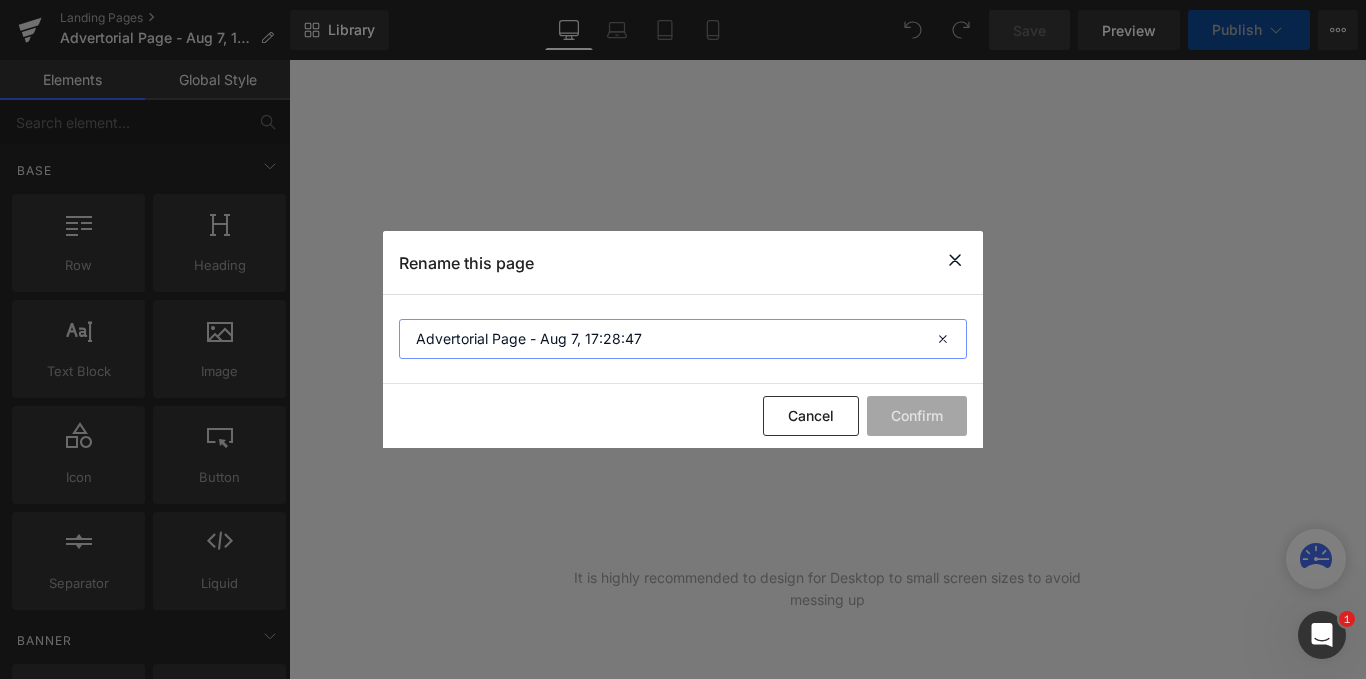 click on "Advertorial Page - Aug 7, 17:28:47" at bounding box center [683, 339] 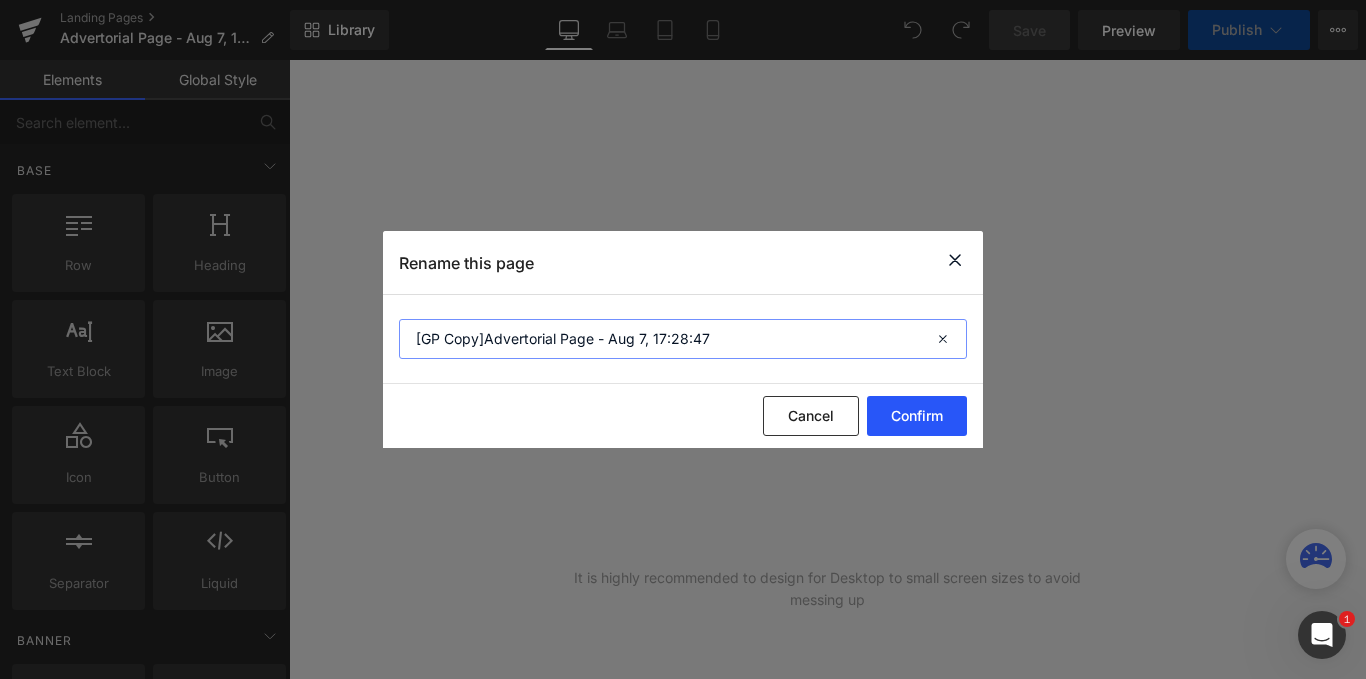 type on "[GP Copy]Advertorial Page - Aug 7, 17:28:47" 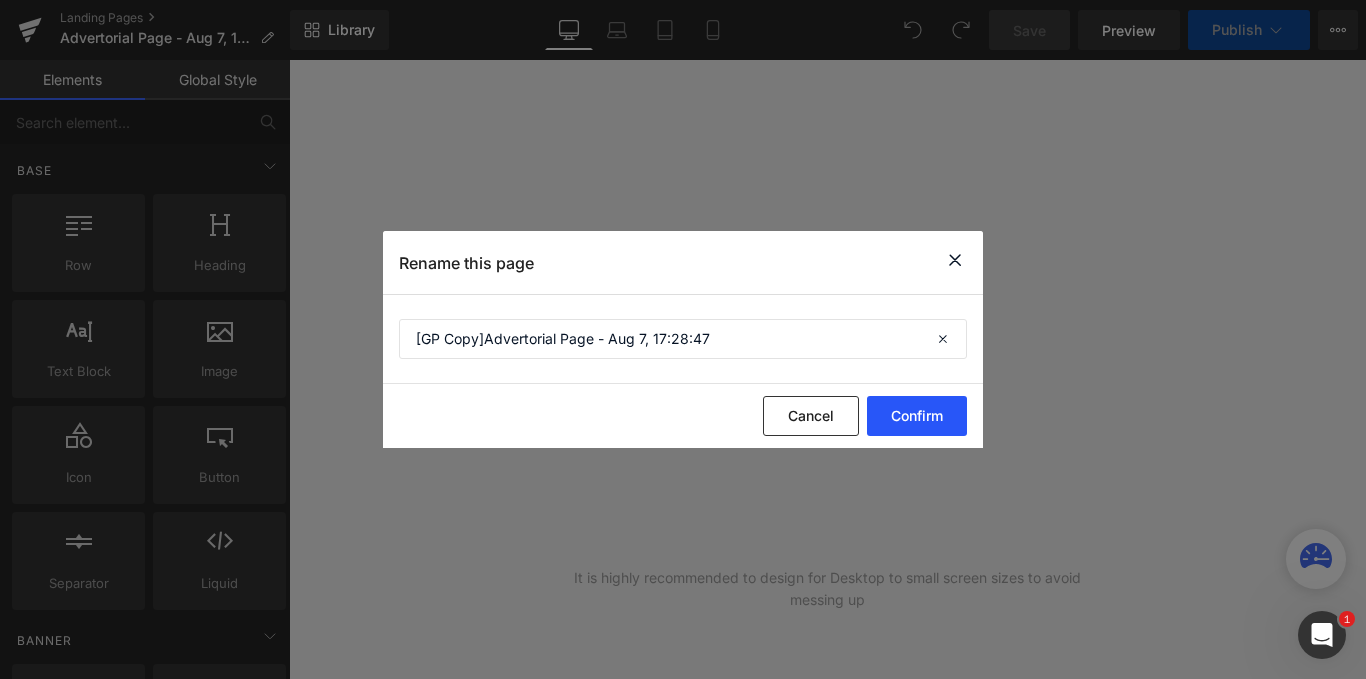 click on "Confirm" at bounding box center [917, 416] 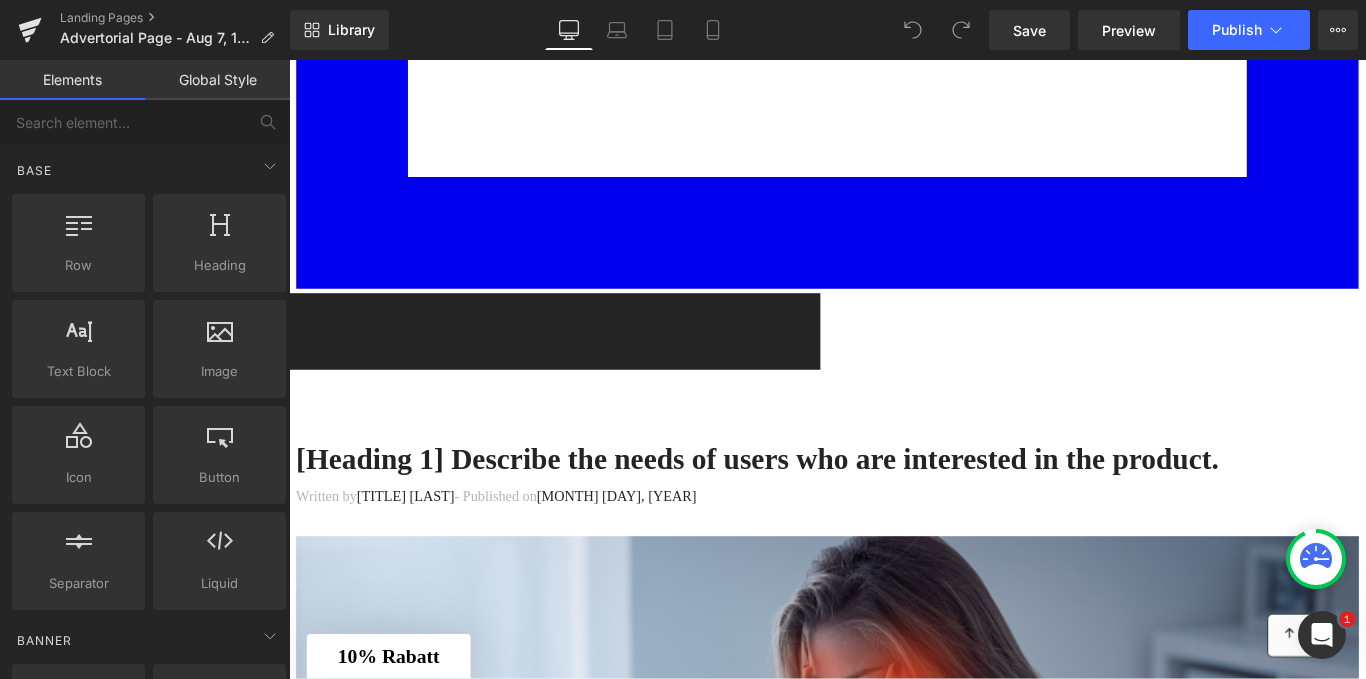 scroll, scrollTop: 14311, scrollLeft: 0, axis: vertical 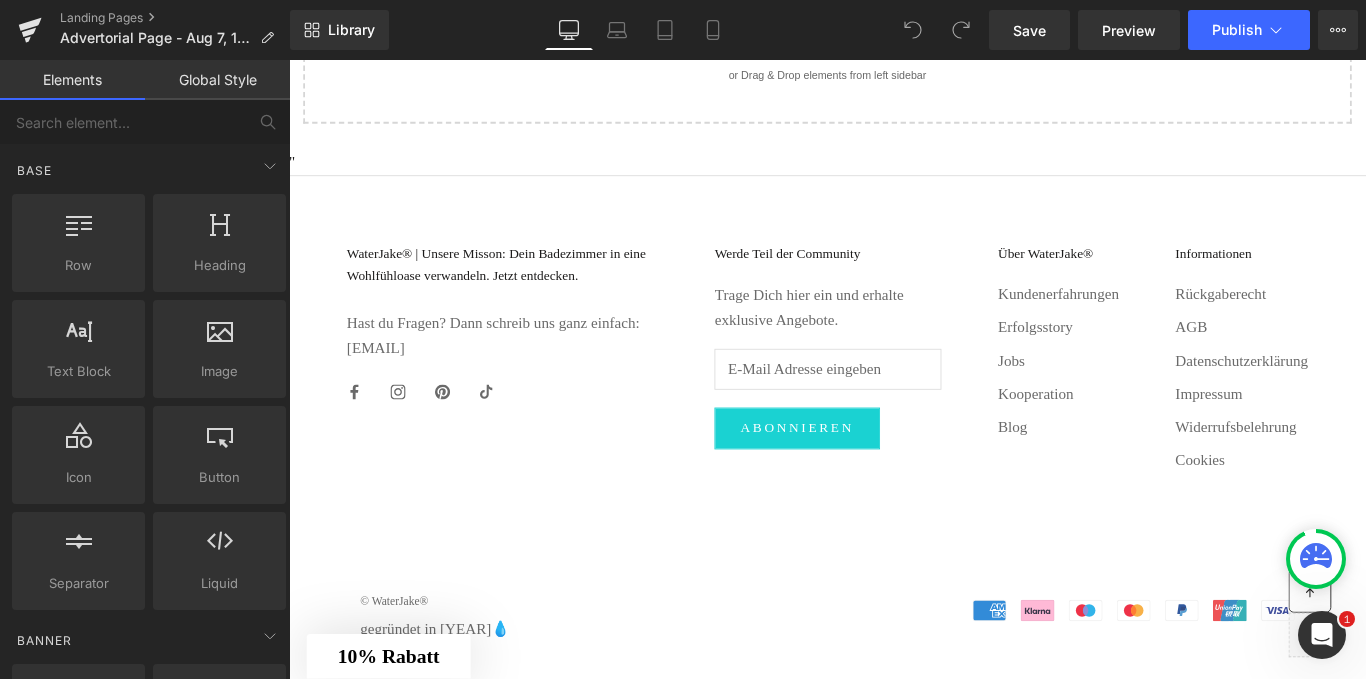 click on "[Heading 1] Describe the needs of users who are interested in the product. Heading         Written by  Dr.Marcus  - Published on  Feb 28, 2023 Text Block         Image         Lorem Ipsum is simply dummy text of the printing and typesetting industry. Lorem Ipsum has been the industry's standard dummy text ever since the 1500s, when an unknown printer took a galley of type and scrambled it to make a type specimen book. Text Block         [Heading 2] Describe the timeframe to achieve the desired results Heading         Lorem Ipsum is simply dummy text of the printing and typesetting industry. Lorem Ipsum has been the industry's standard dummy text ever since the 1500s, when an unknown printer took a galley of type and scrambled it to make a type specimen book. Text Block
Icon
Customer problem 1:" at bounding box center (894, -5749) 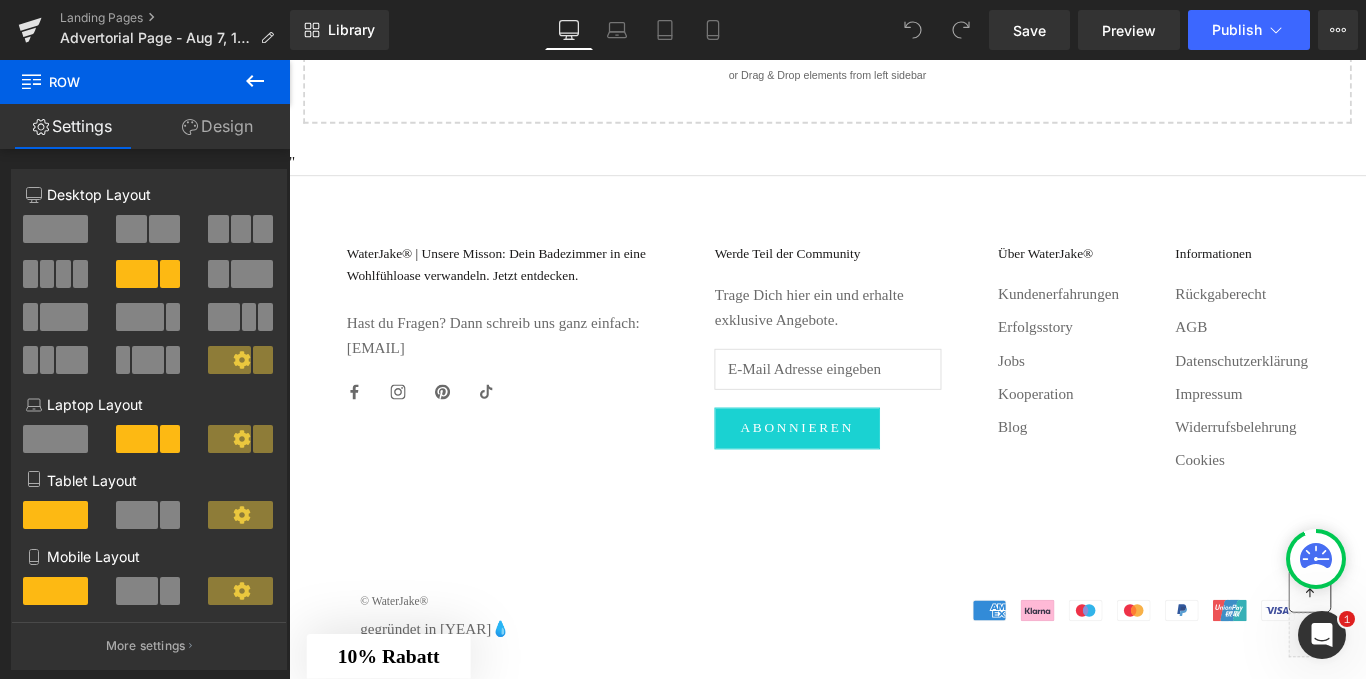 scroll, scrollTop: 14029, scrollLeft: 0, axis: vertical 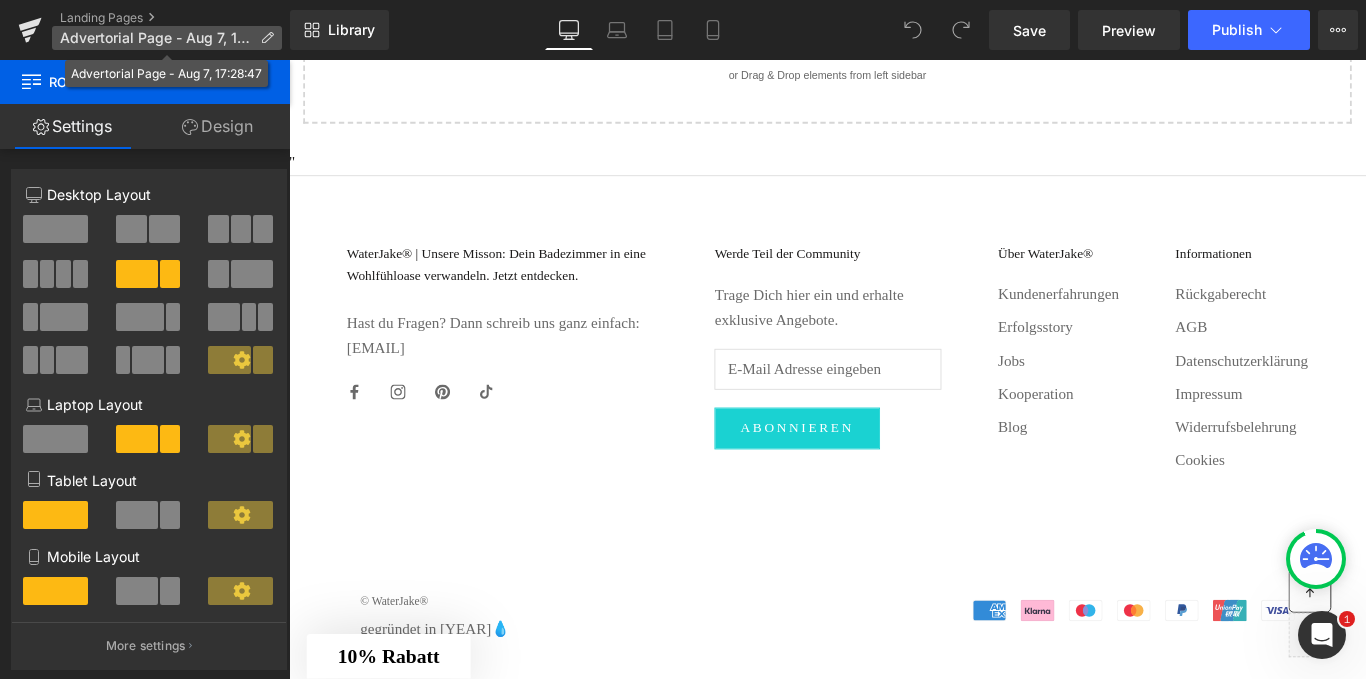 click on "Advertorial Page - Aug 7, 17:28:47" at bounding box center (156, 38) 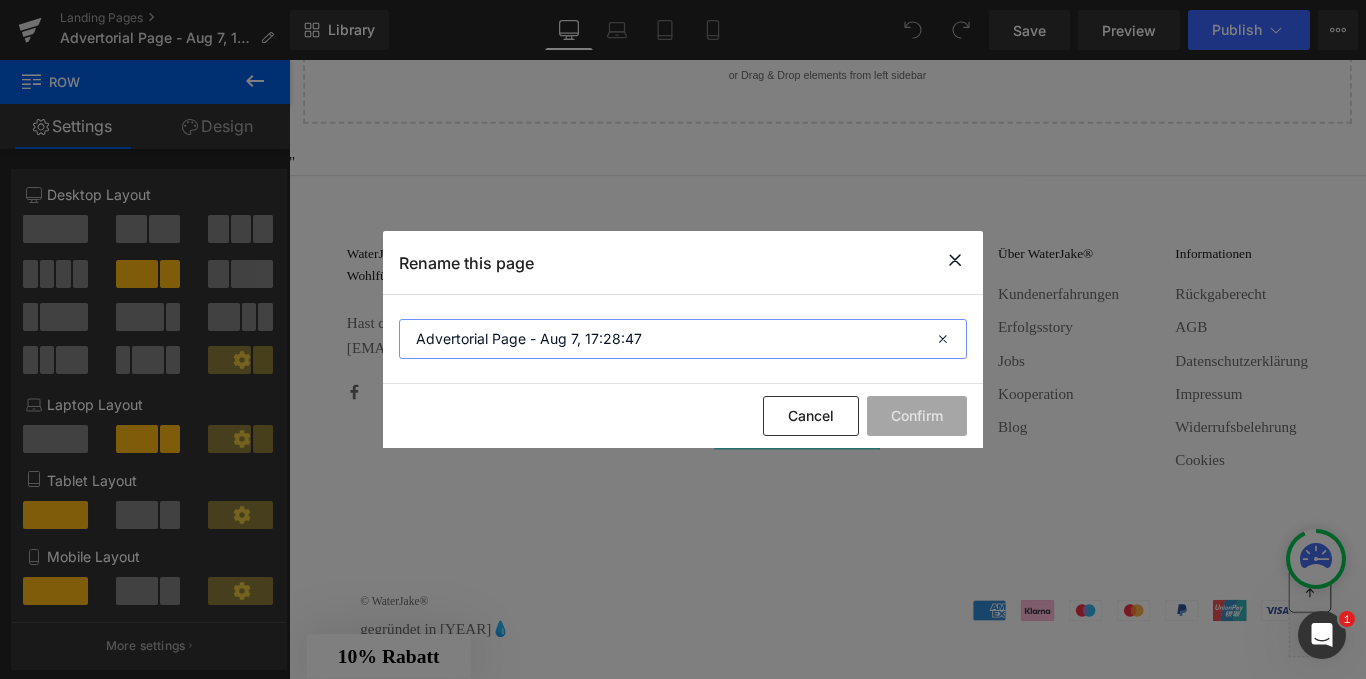 click on "Advertorial Page - Aug 7, 17:28:47" at bounding box center [683, 339] 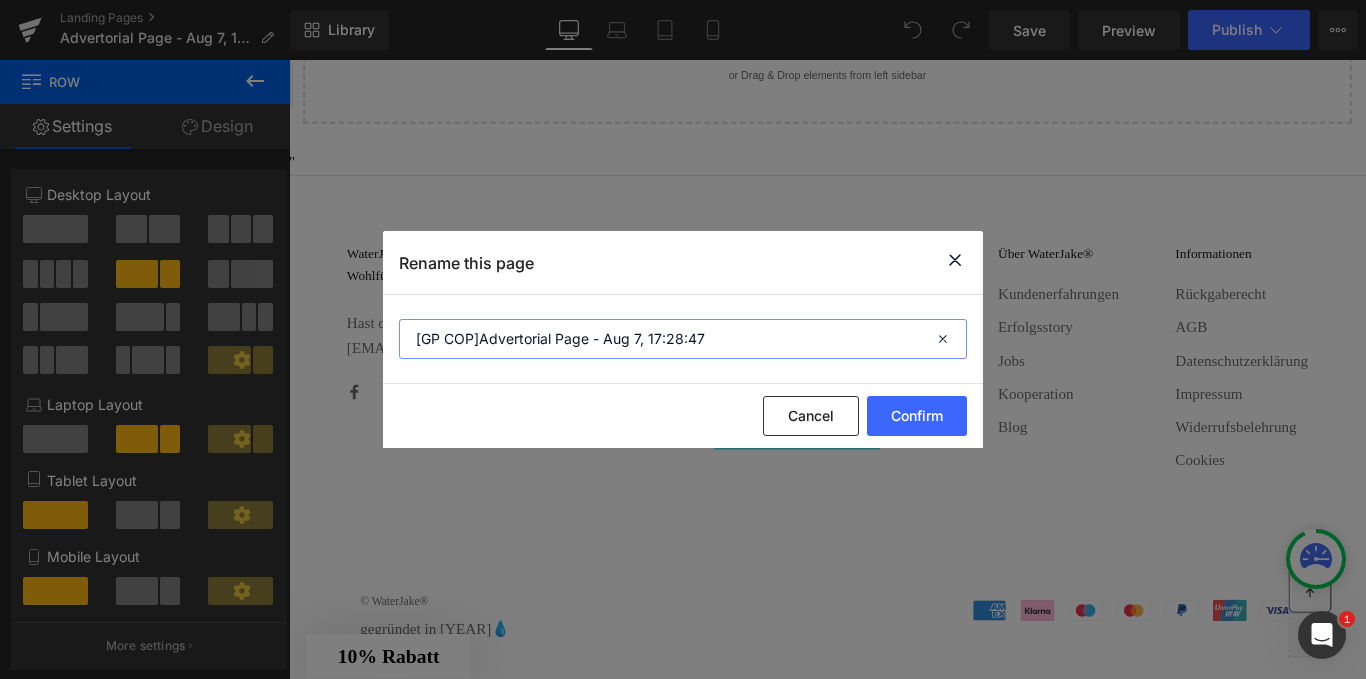 click on "[GP COP]Advertorial Page - Aug 7, 17:28:47" at bounding box center (683, 339) 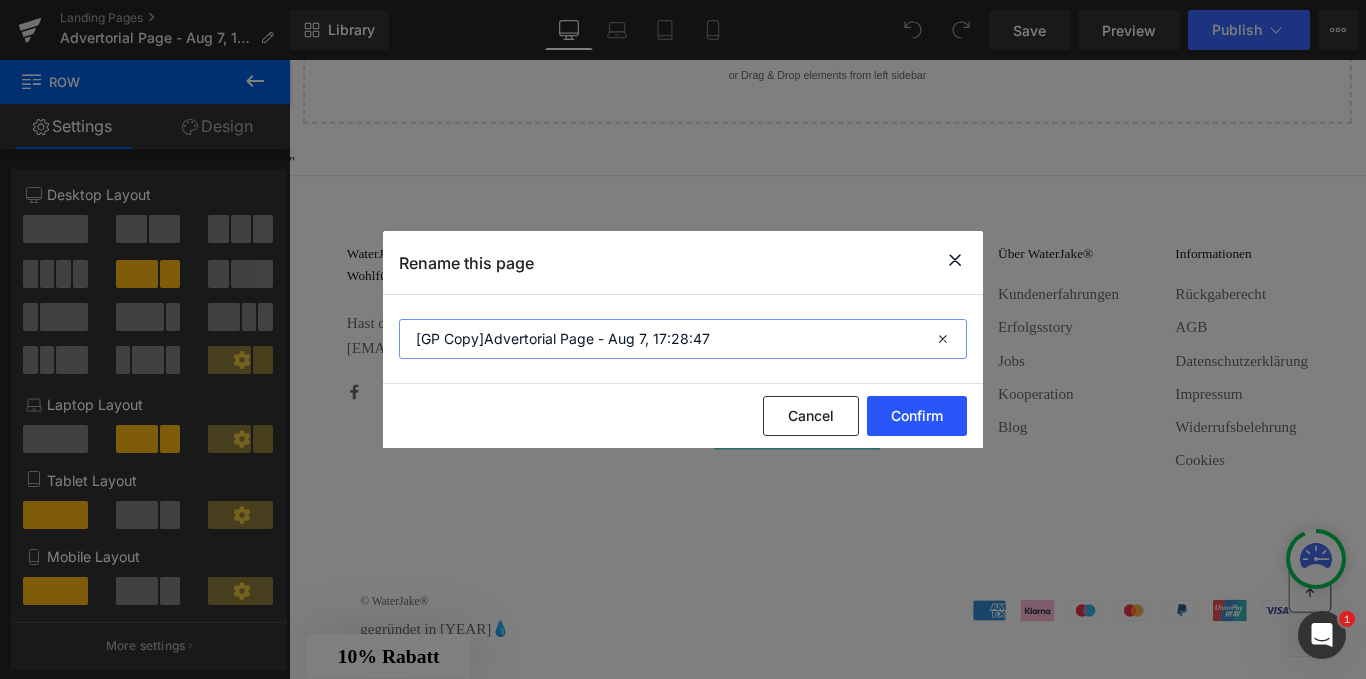 type on "[GP Copy]Advertorial Page - Aug 7, 17:28:47" 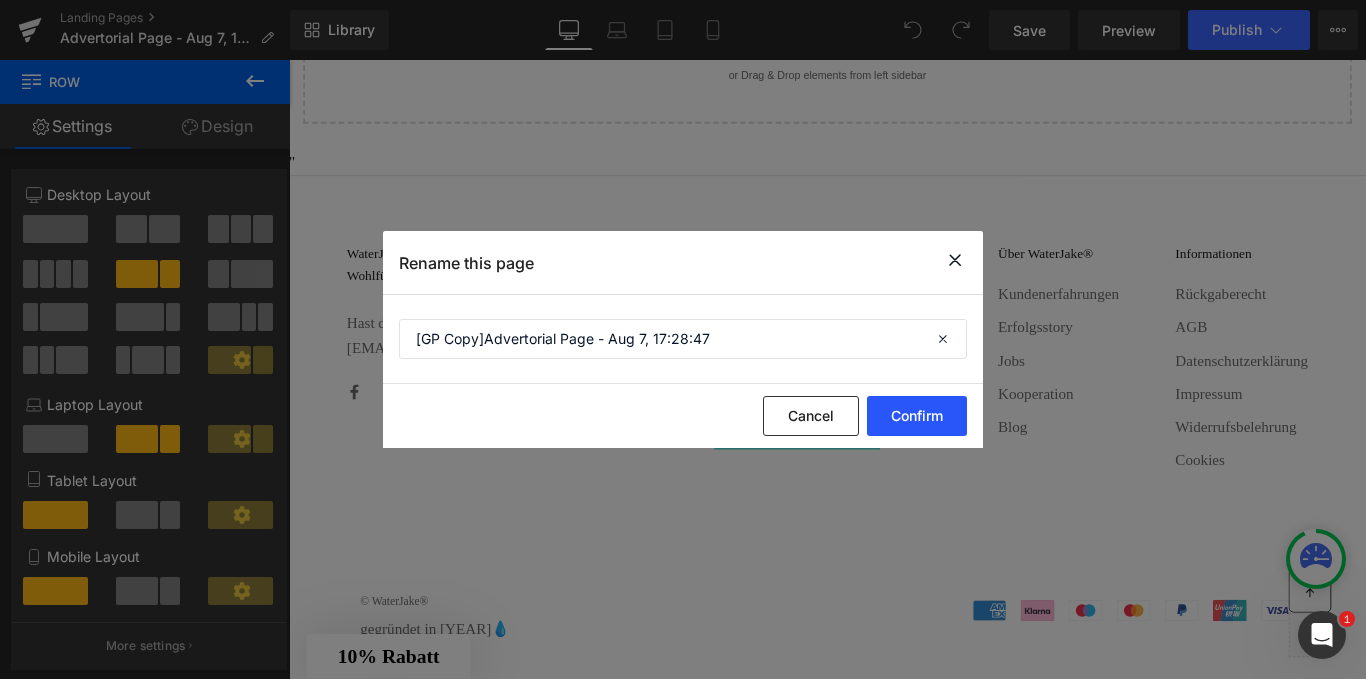 click on "Confirm" at bounding box center [917, 416] 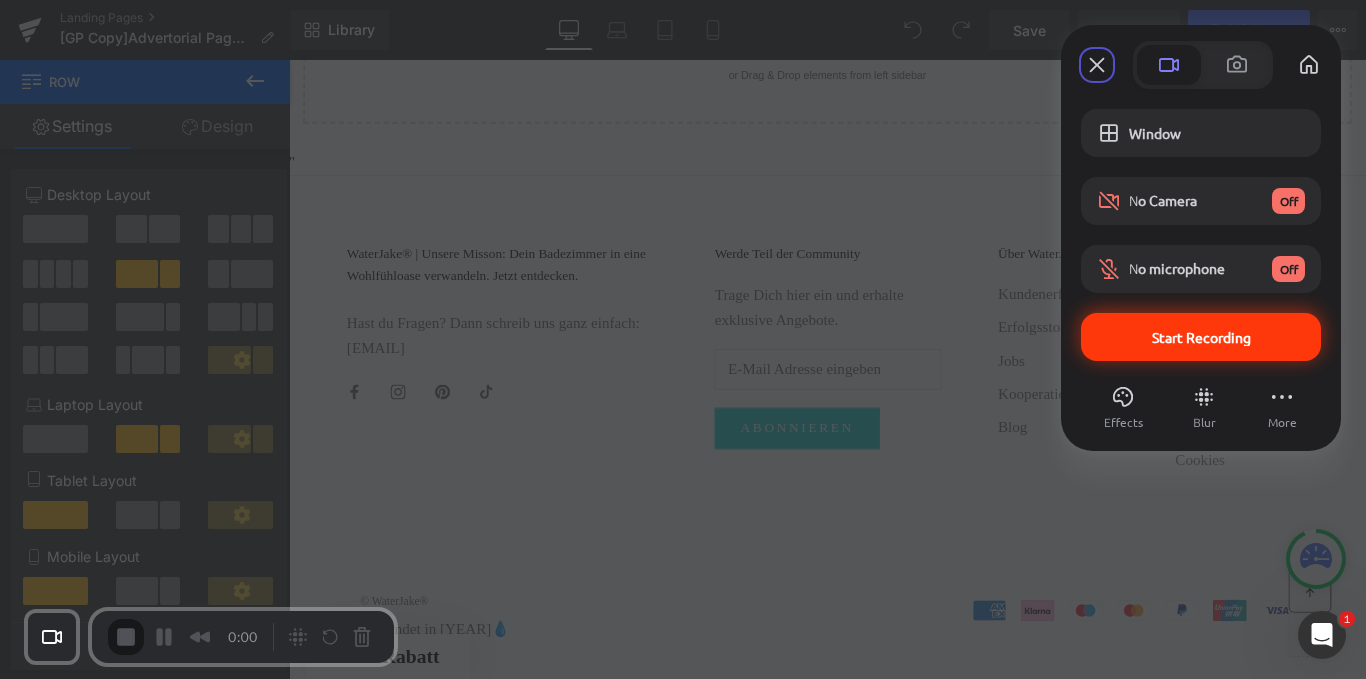 click on "Start Recording" at bounding box center (1201, 337) 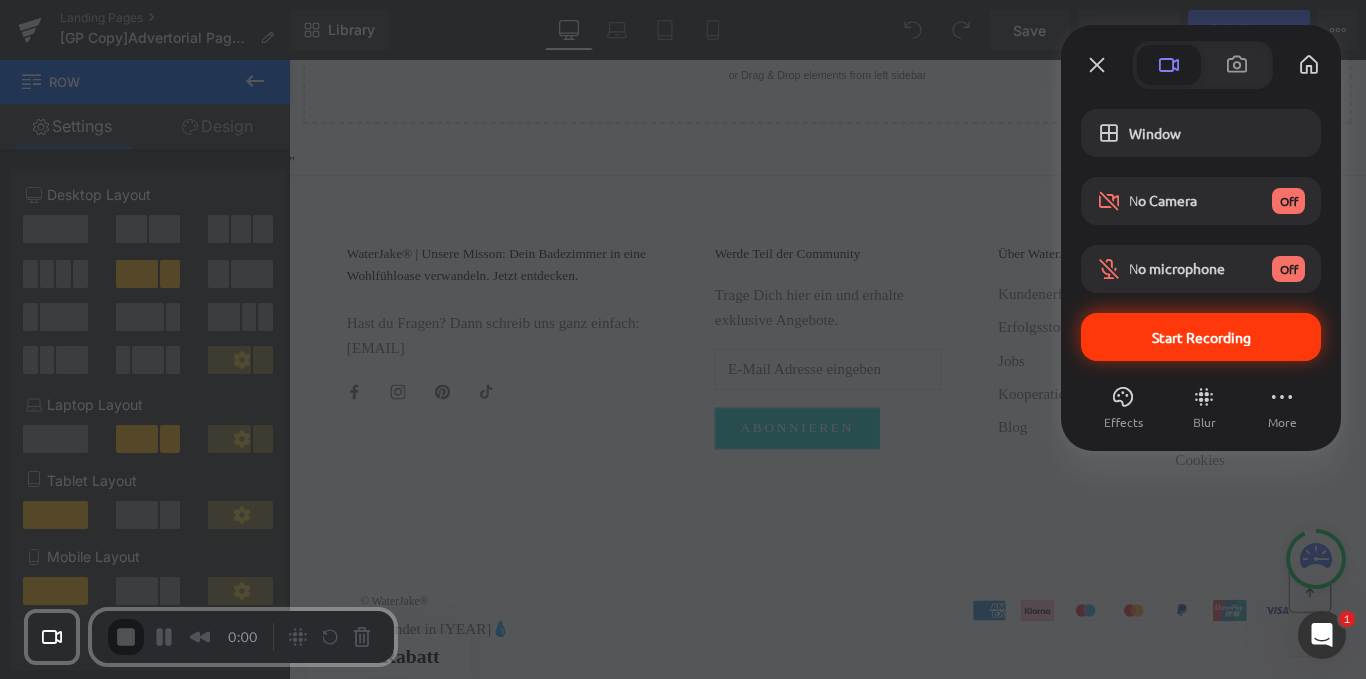 click on "Yes, proceed" at bounding box center [343, 1554] 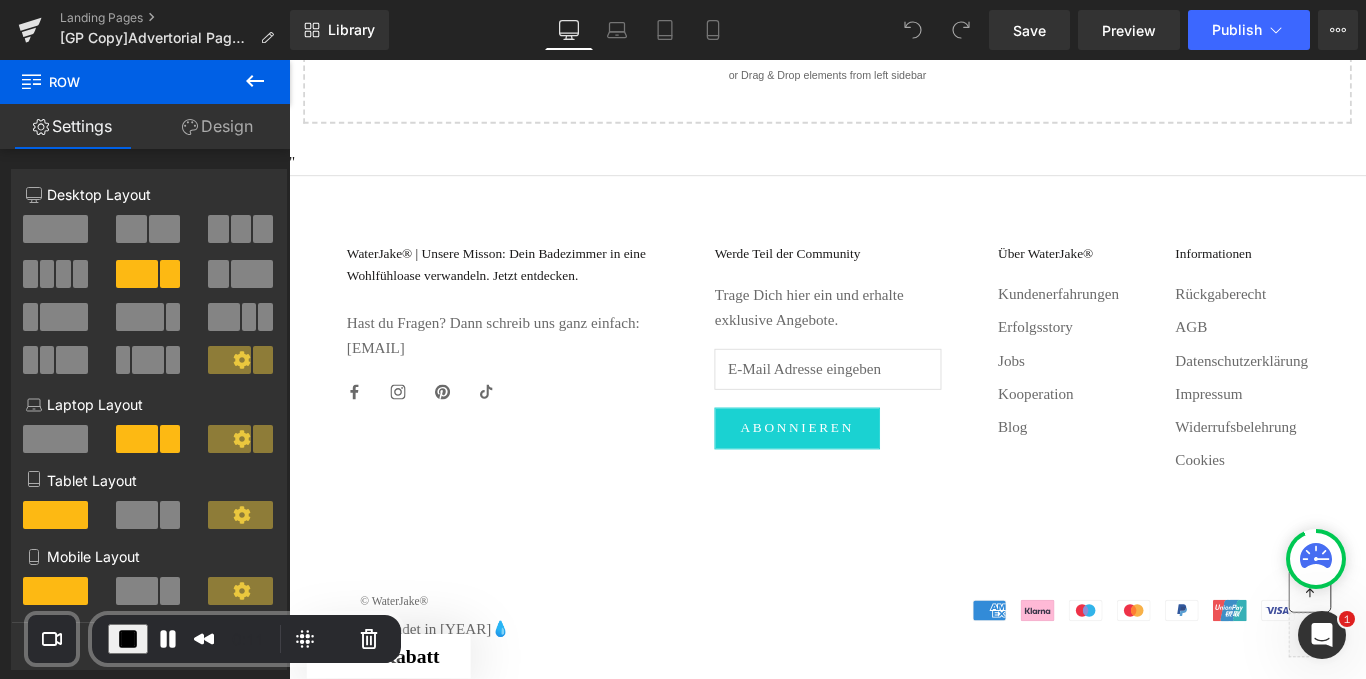 scroll, scrollTop: 14125, scrollLeft: 0, axis: vertical 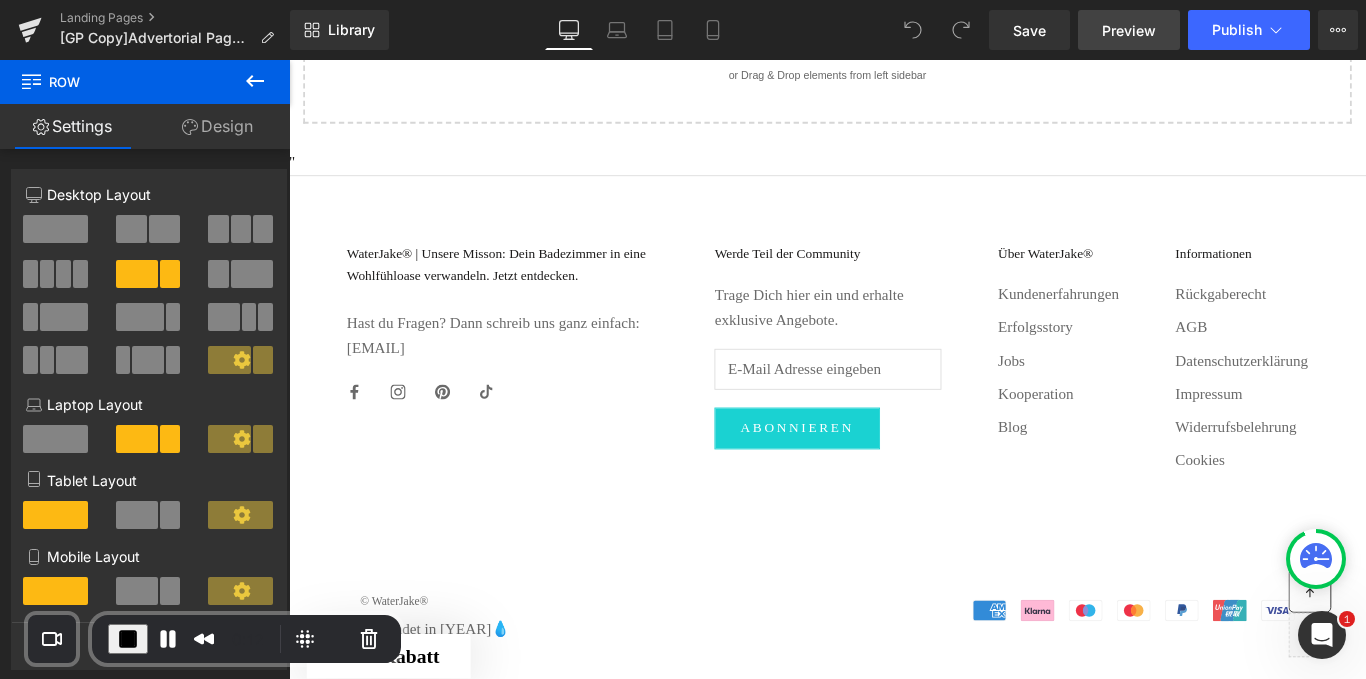 click on "Preview" at bounding box center [1129, 30] 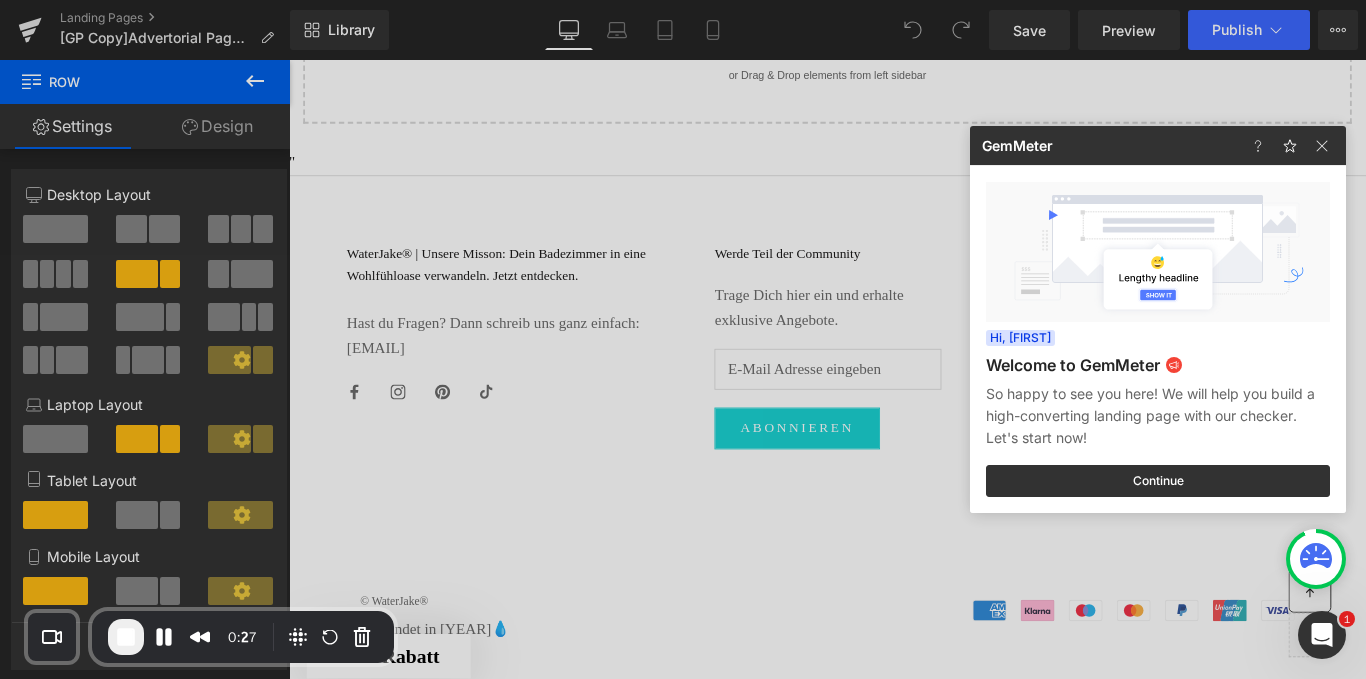 click at bounding box center [683, 339] 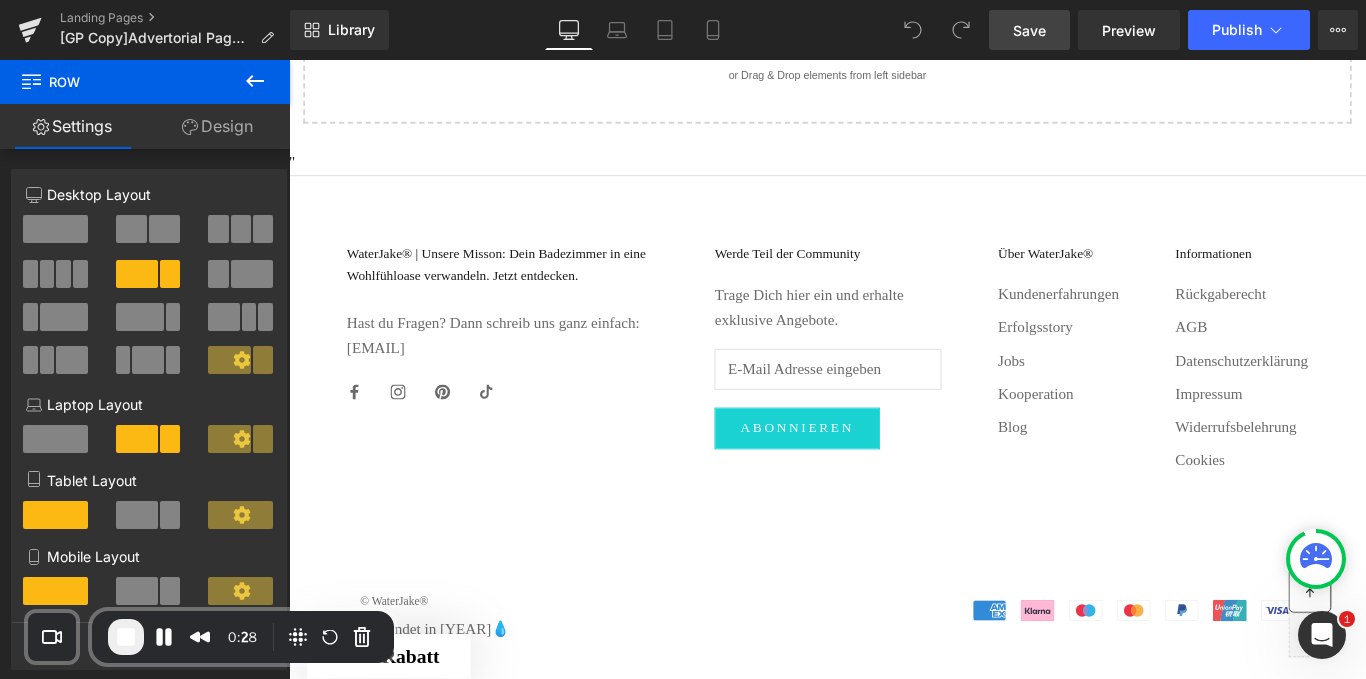 click on "Save" at bounding box center (1029, 30) 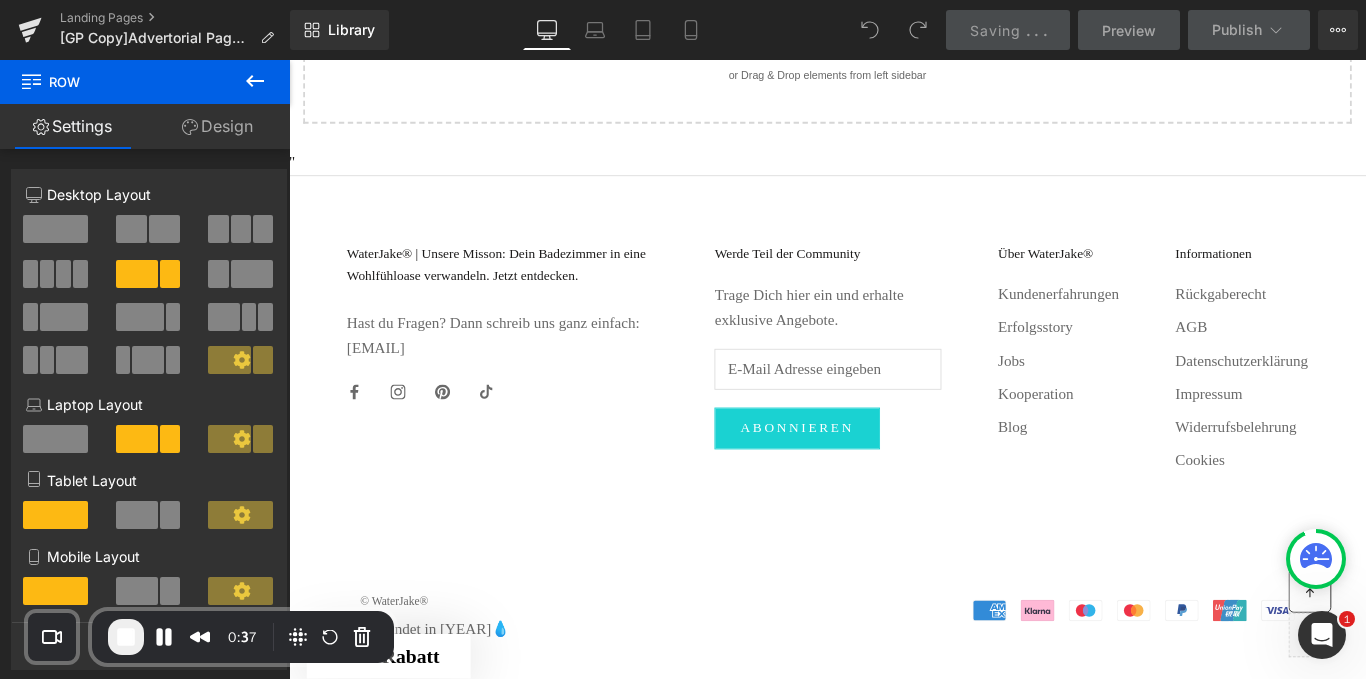 click on "Saving   .   .   ." at bounding box center (1008, 30) 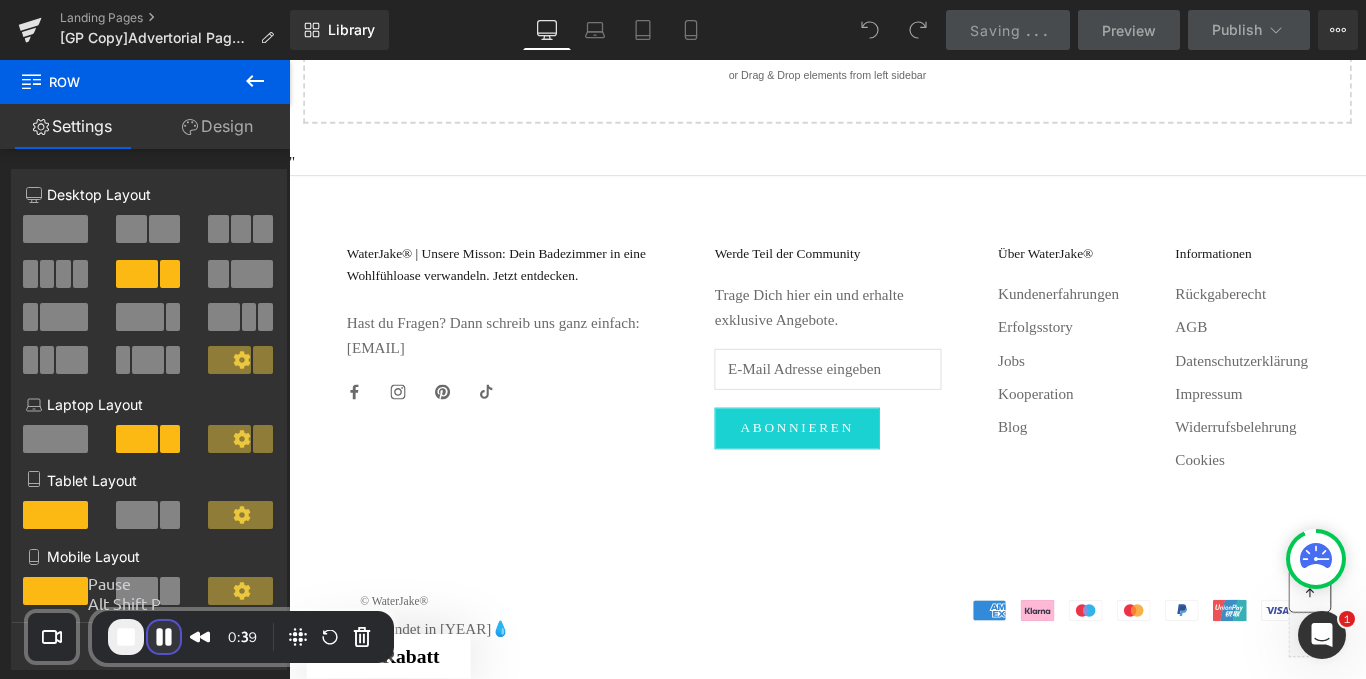 click at bounding box center [164, 637] 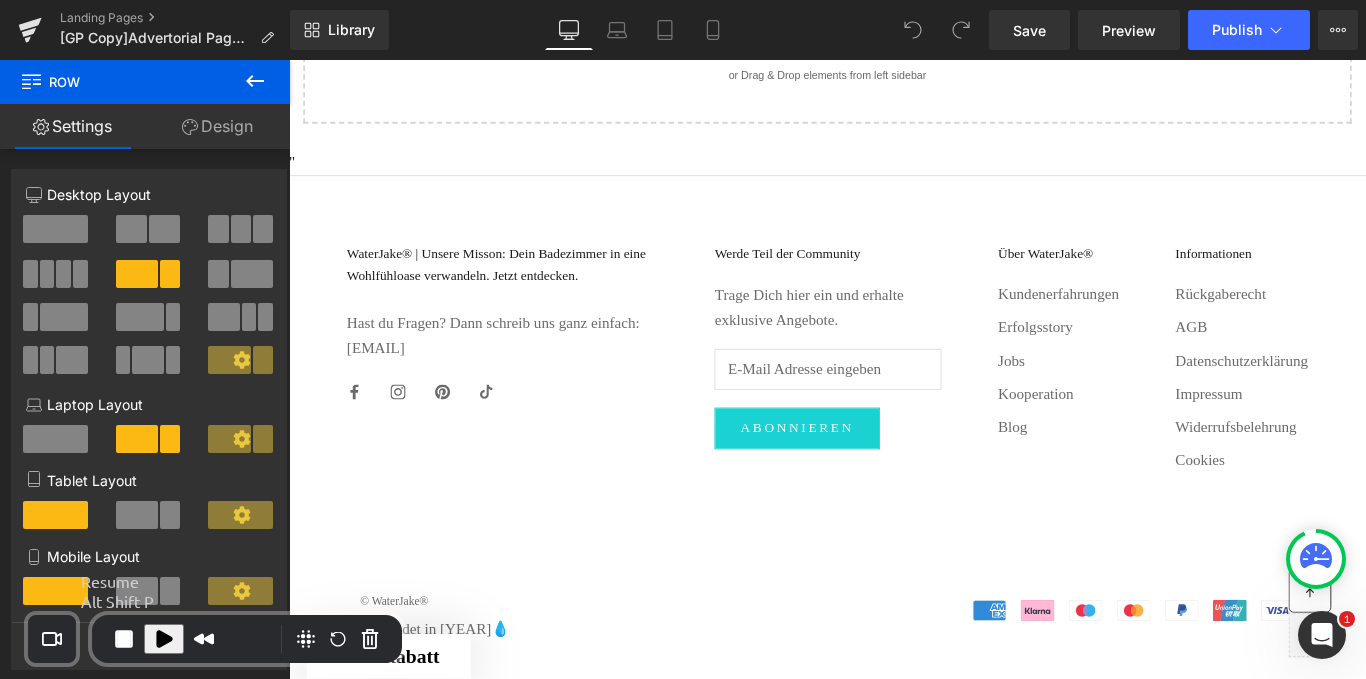 click at bounding box center [164, 639] 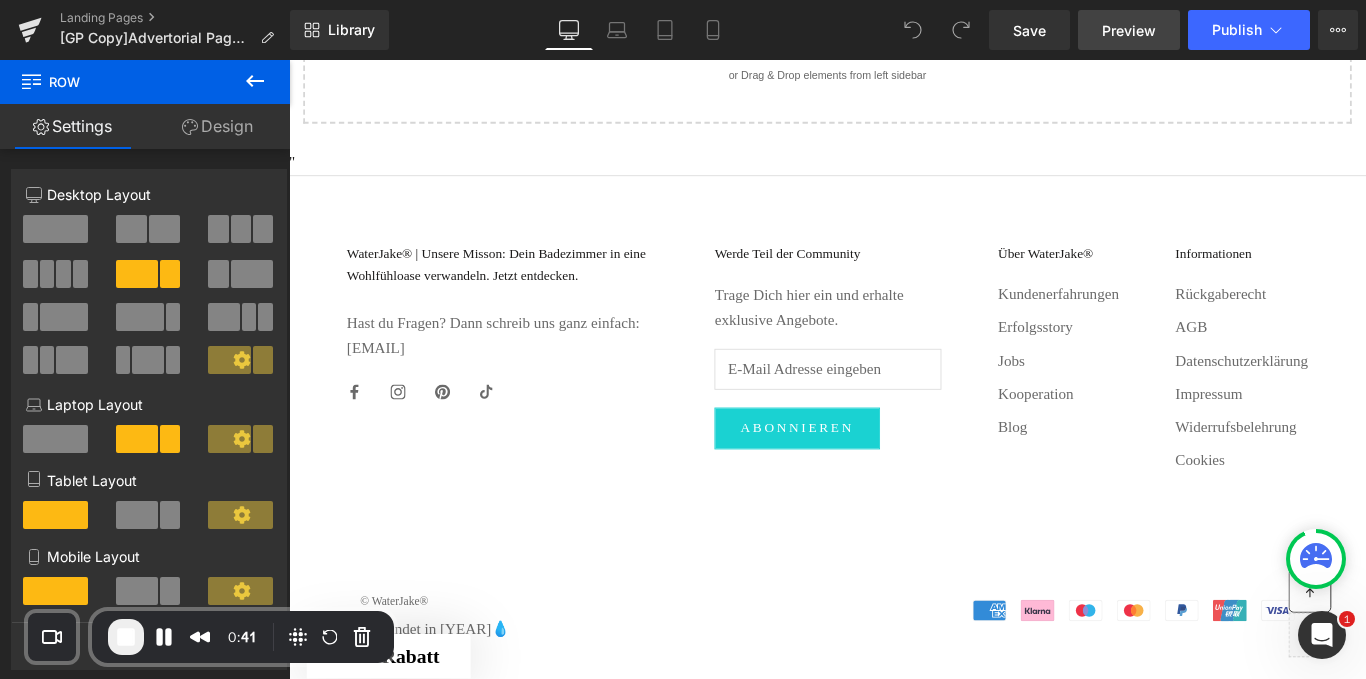 click on "Preview" at bounding box center (1129, 30) 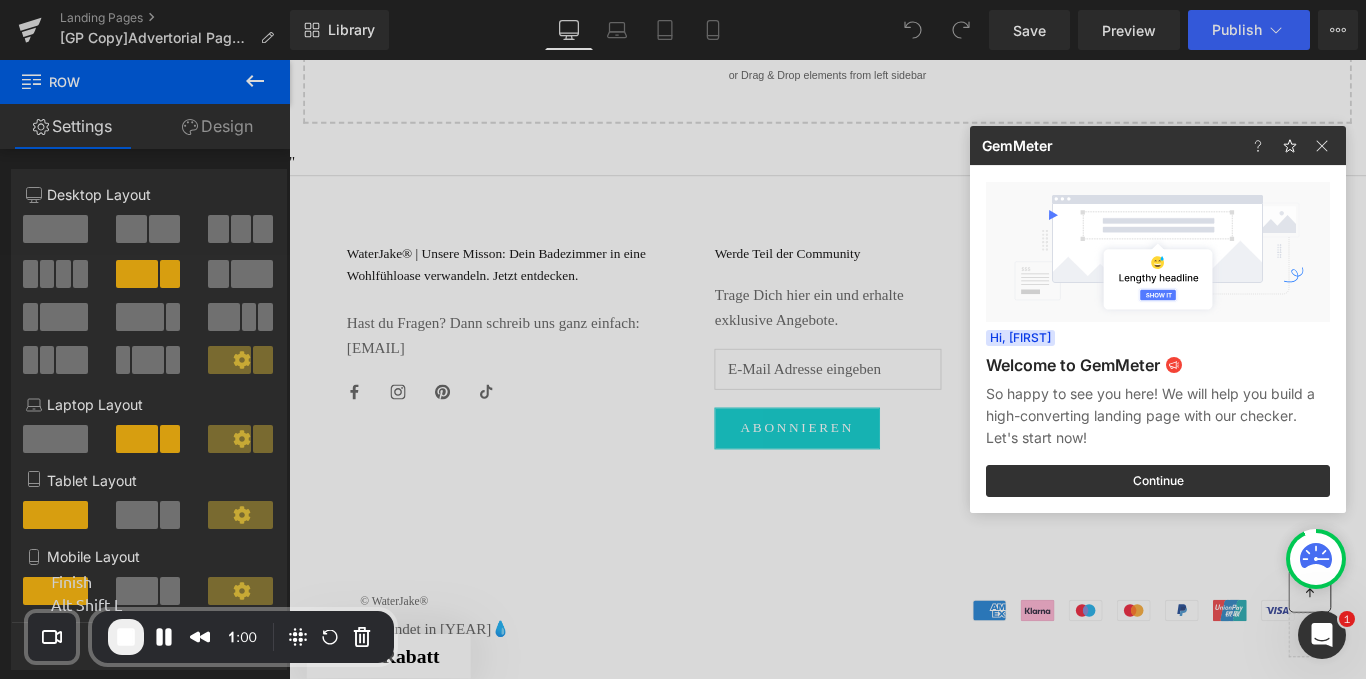 click at bounding box center (126, 637) 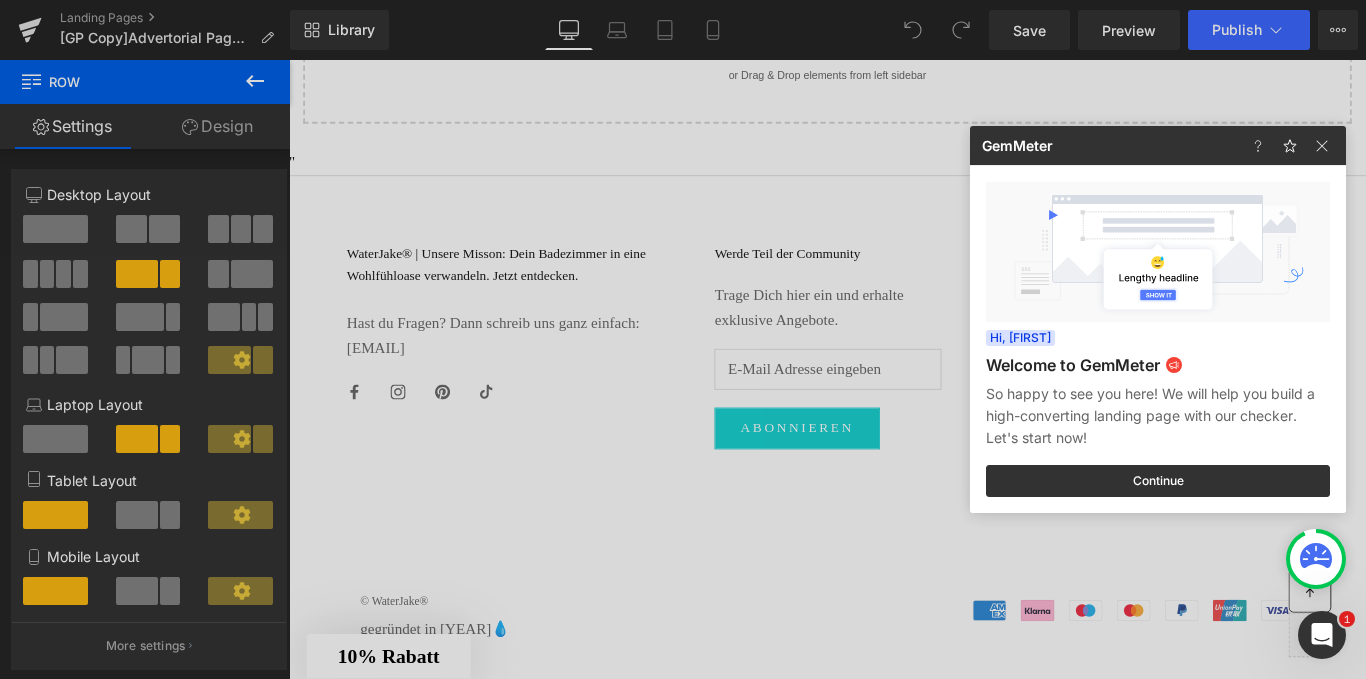 click at bounding box center (683, 339) 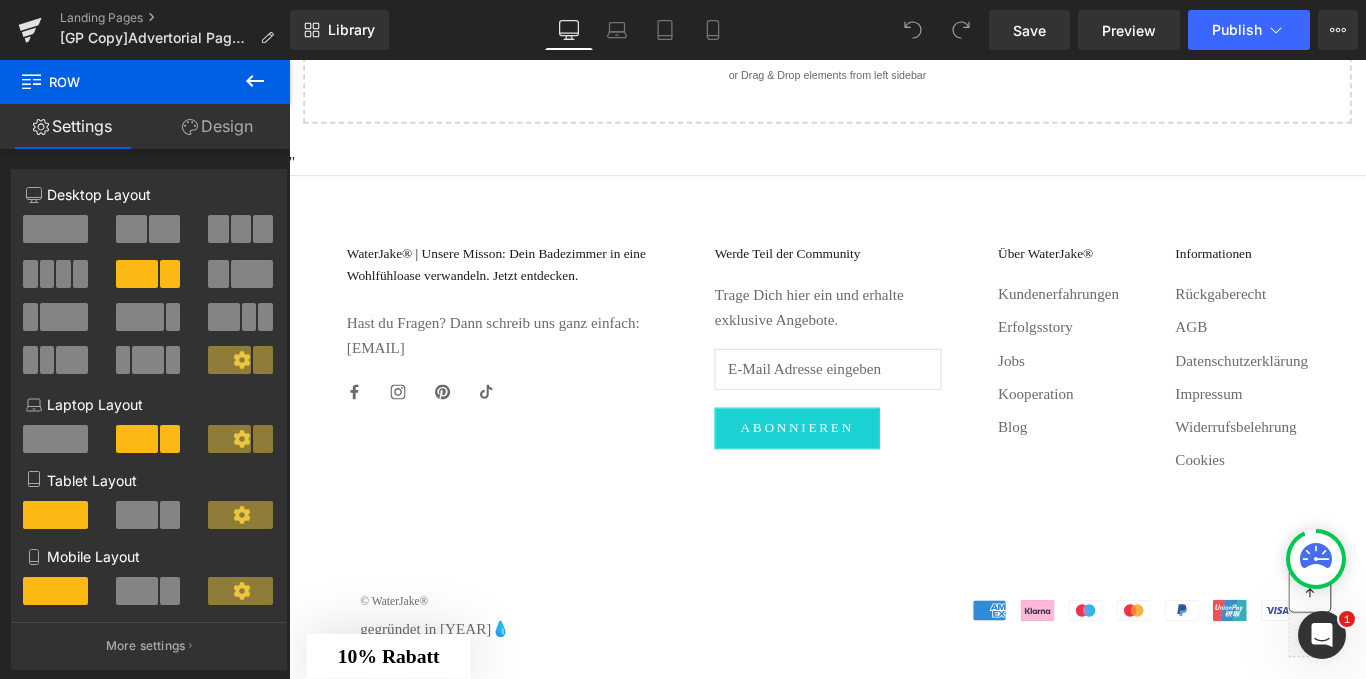 scroll, scrollTop: 24463, scrollLeft: 0, axis: vertical 